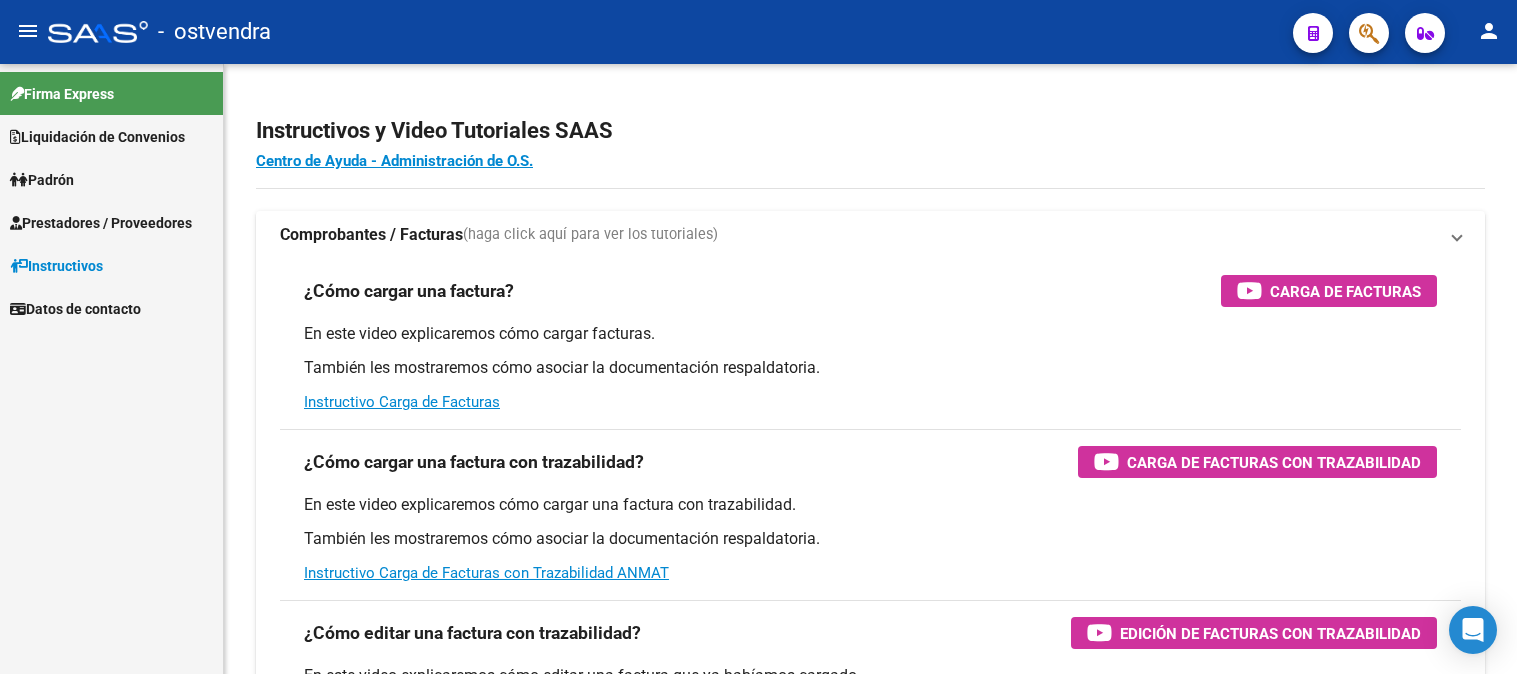 scroll, scrollTop: 0, scrollLeft: 0, axis: both 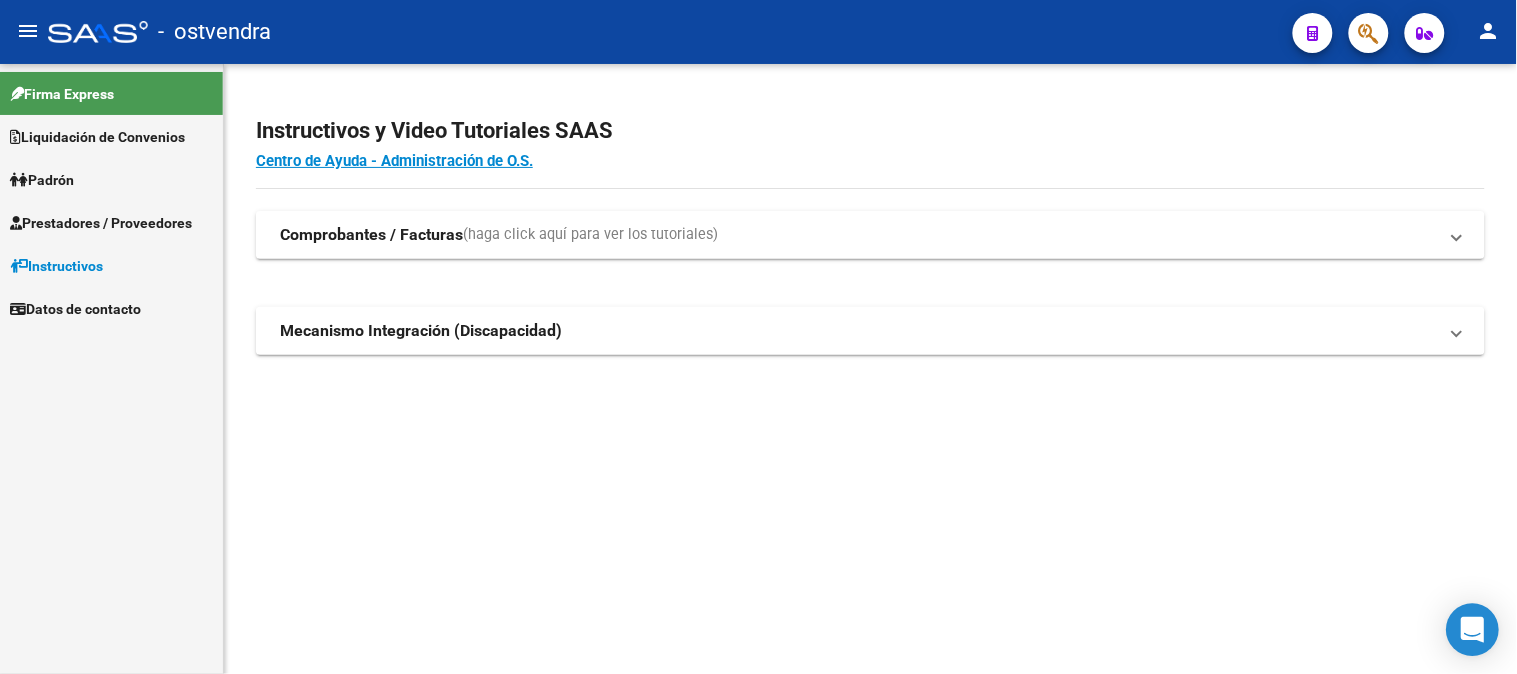 click at bounding box center [1473, 630] 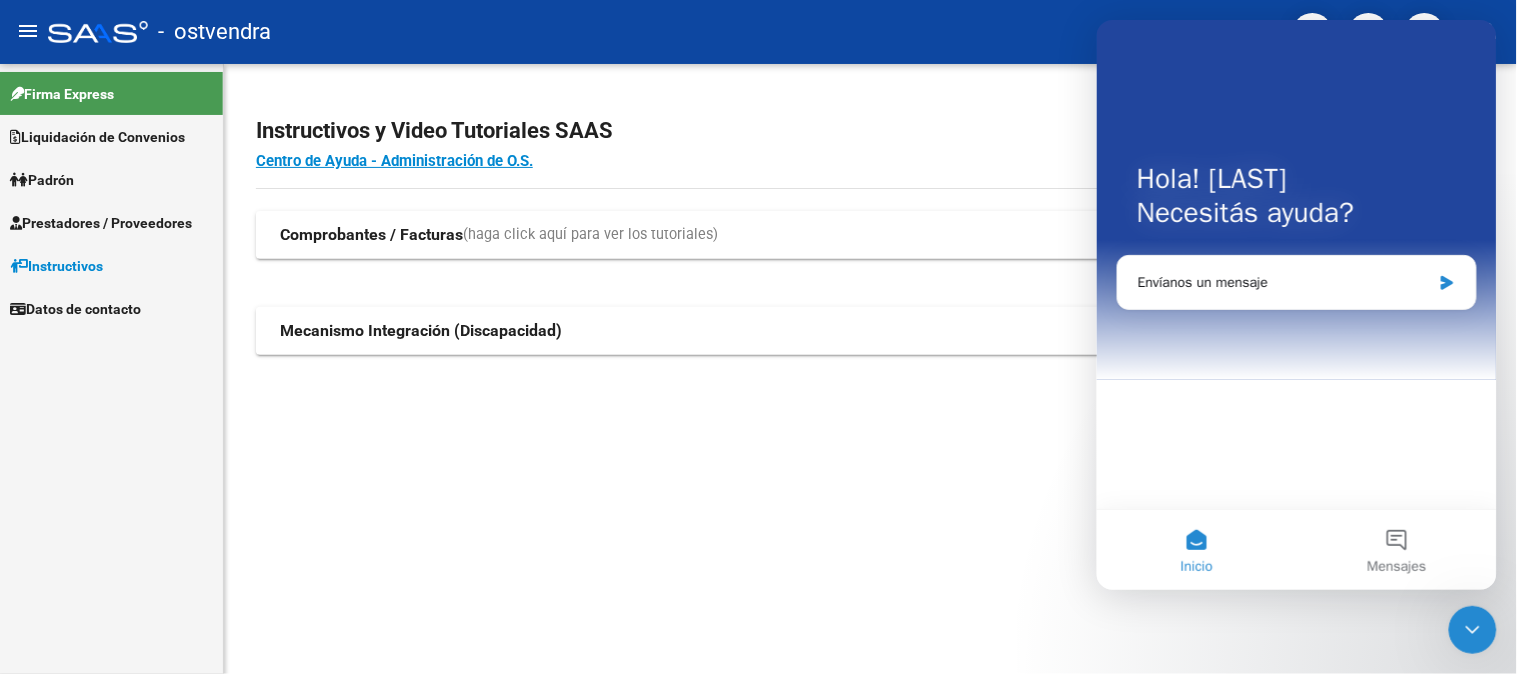scroll, scrollTop: 0, scrollLeft: 0, axis: both 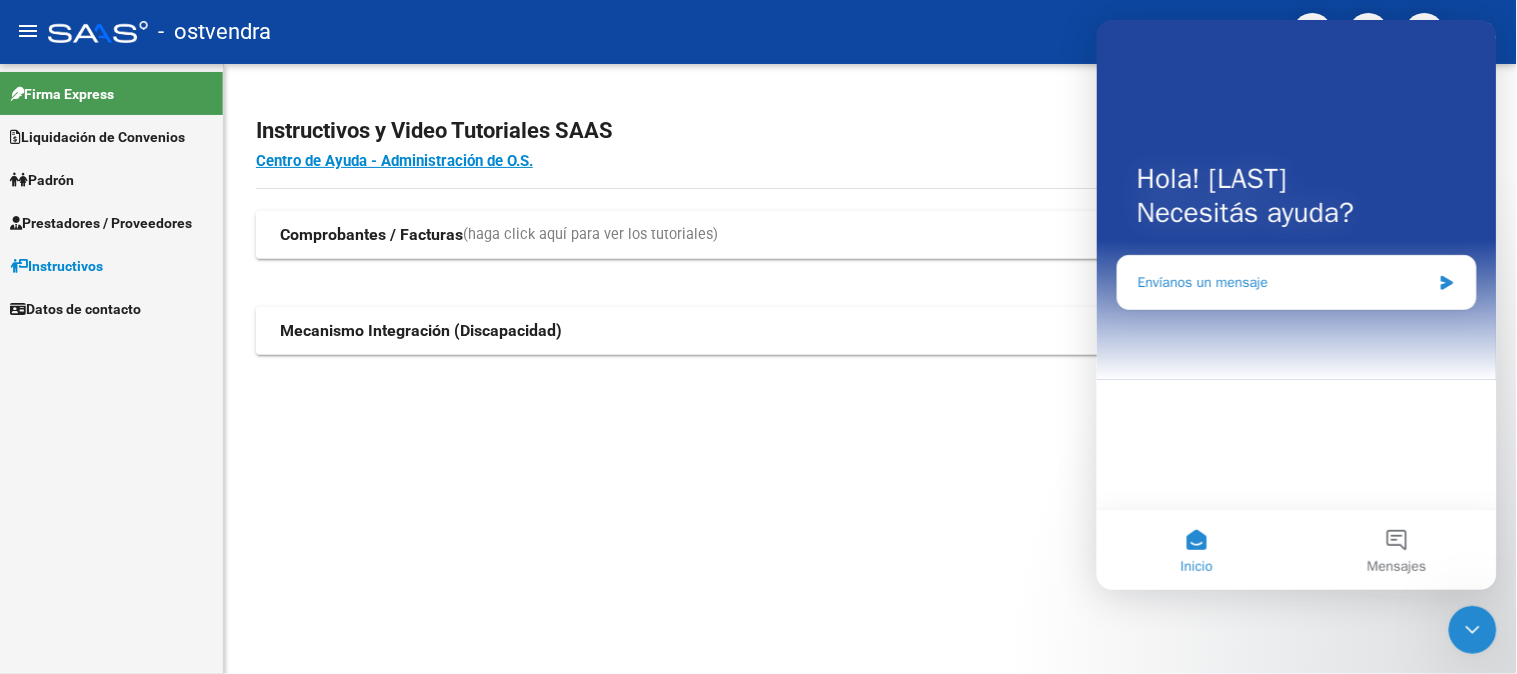 click on "Envíanos un mensaje" at bounding box center (1283, 281) 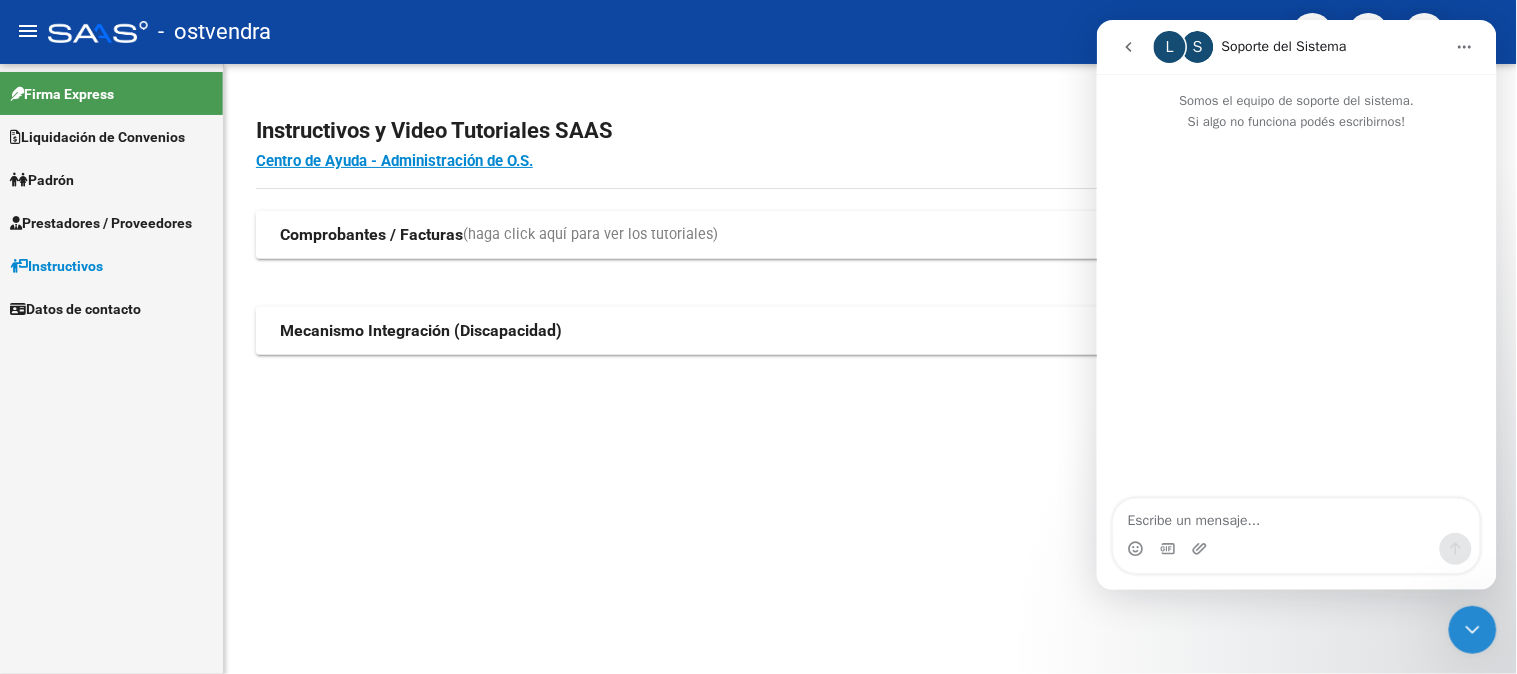 click at bounding box center (1296, 515) 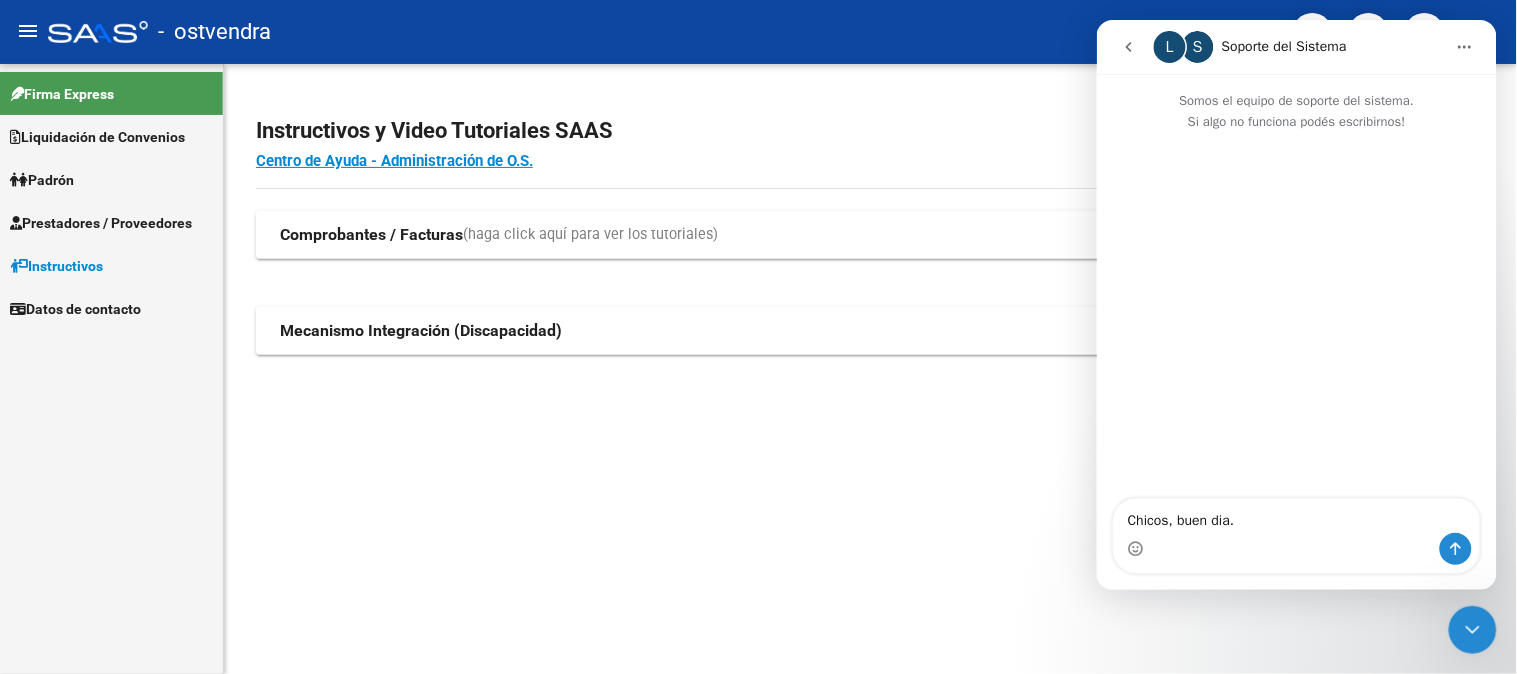 type on "Chicos, buen dia." 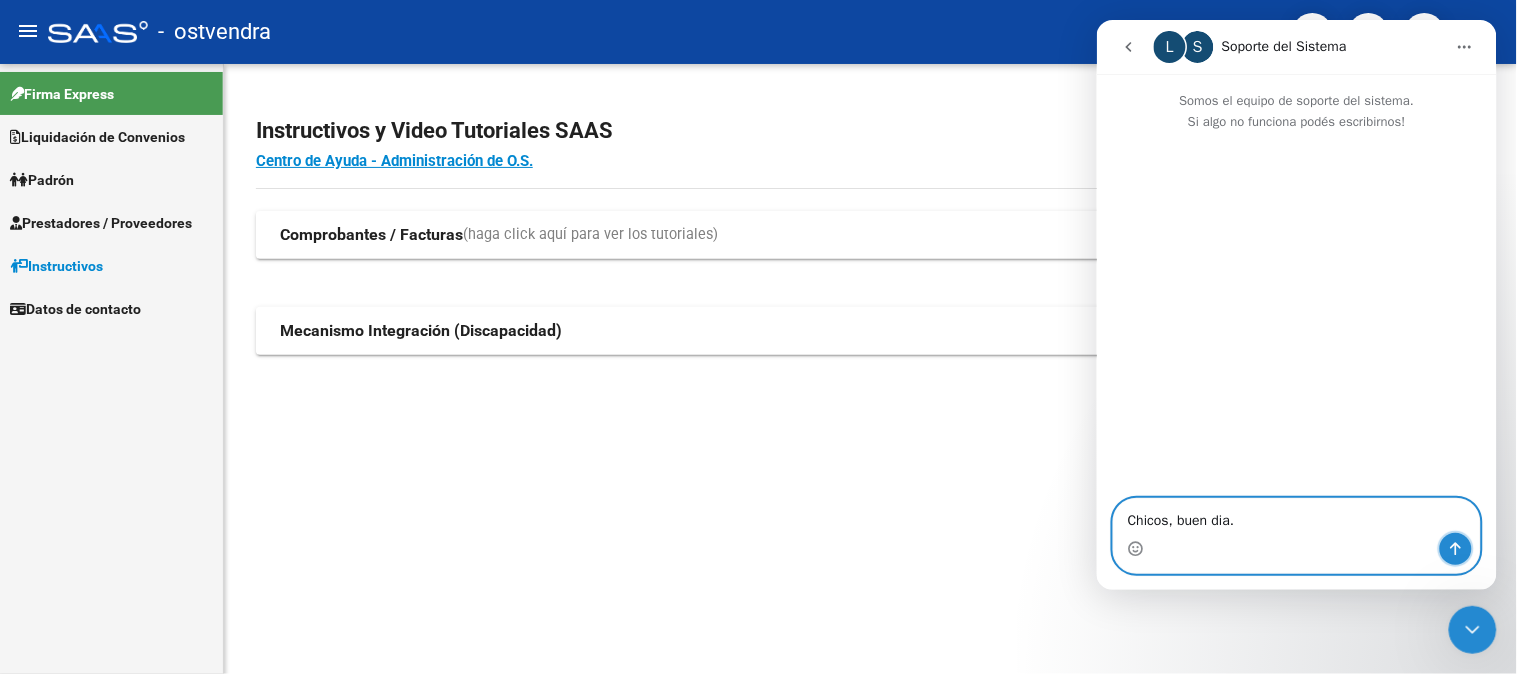 click 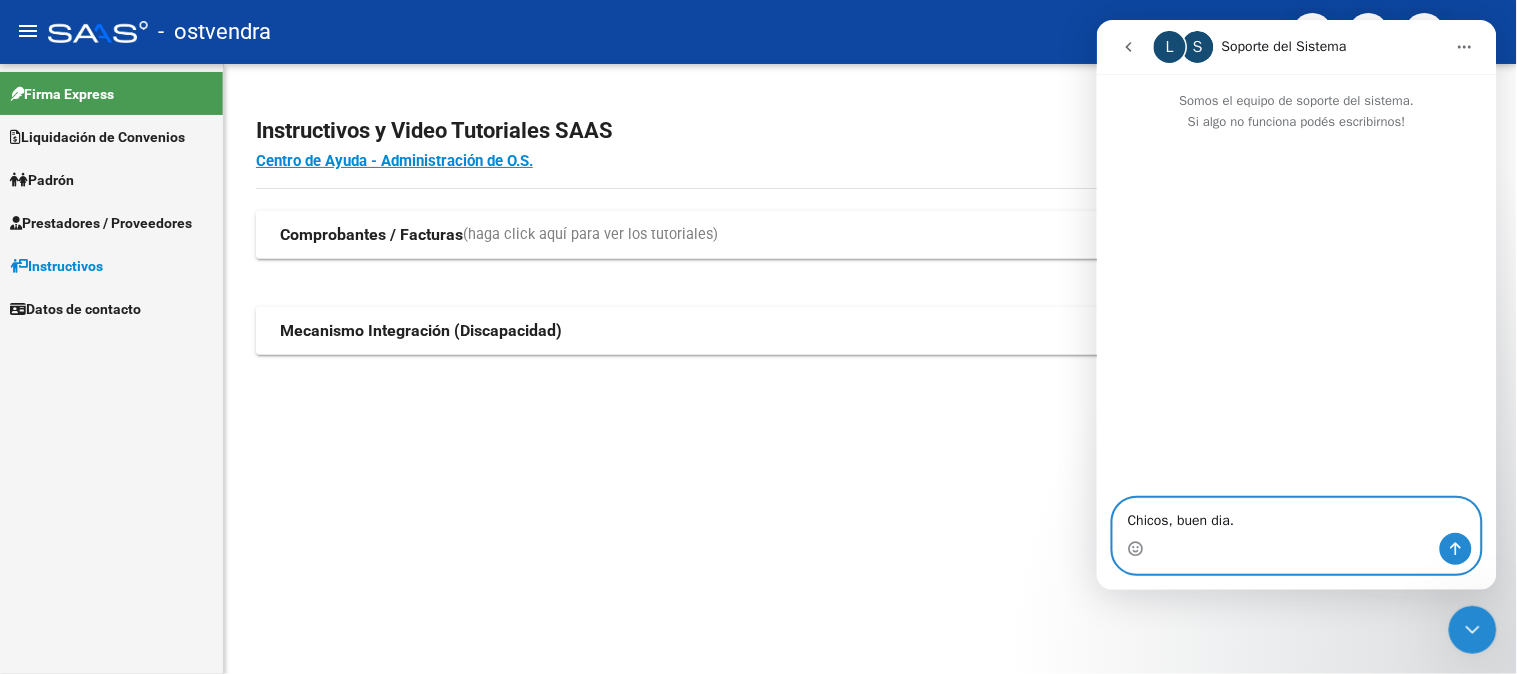 type 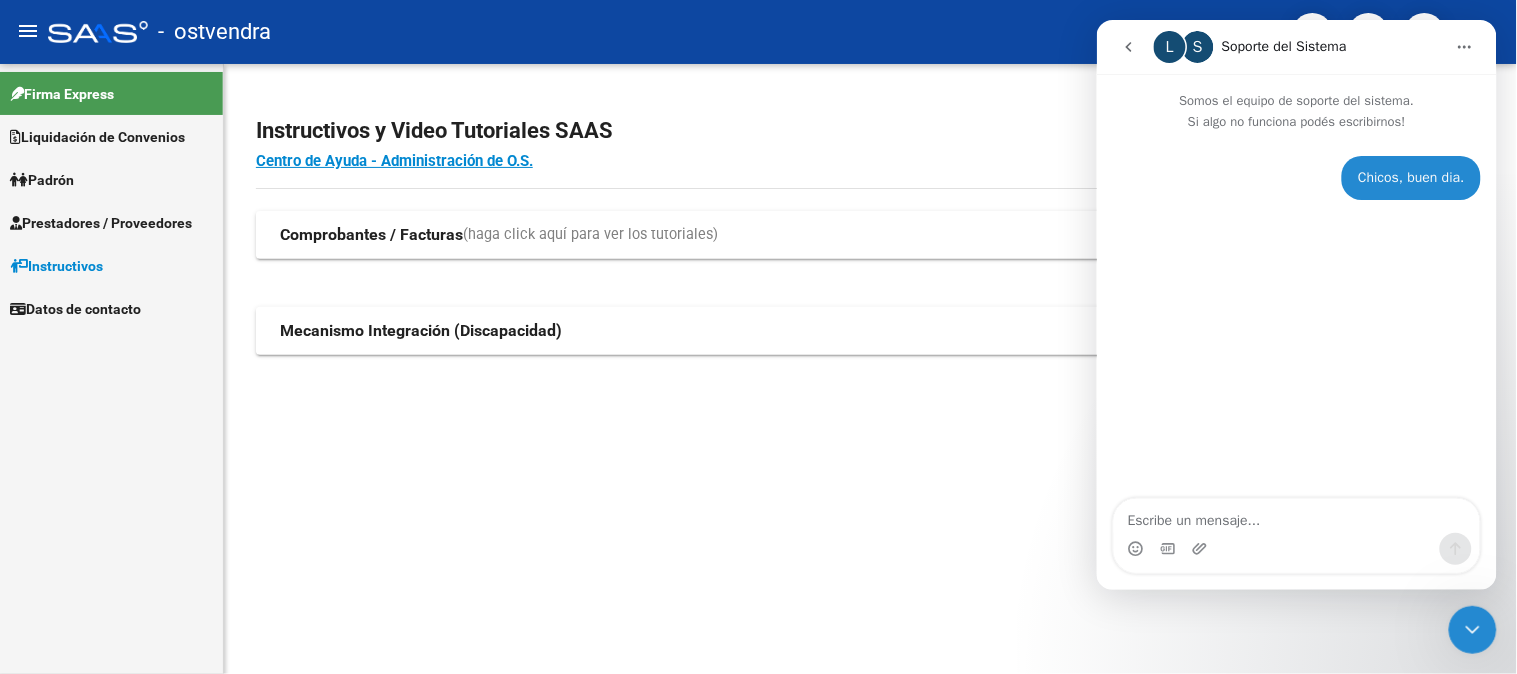 click on "Instructivos y Video Tutoriales SAAS Centro de Ayuda - Administración de O.S. Comprobantes / Facturas  (haga click aquí para ver los tutoriales) ¿Cómo cargar una factura?    Carga de Facturas En este video explicaremos cómo cargar facturas. También les mostraremos cómo asociar la documentación respaldatoria. Instructivo Carga de Facturas ¿Cómo cargar una factura con trazabilidad?    Carga de Facturas con Trazabilidad En este video explicaremos cómo cargar una factura con trazabilidad. También les mostraremos cómo asociar la documentación respaldatoria.  Instructivo Carga de Facturas con Trazabilidad ANMAT ¿Cómo editar una factura con trazabilidad?    Edición de Facturas con Trazabilidad En este video explicaremos cómo editar una factura que ya habíamos cargado. Les mostraremos cómo asociar la documentación respaldatoria y la trazabilidad. Mecanismo Integración (Discapacidad) Presentación de Legajos y Comprobantes SSS Presentación de legajos y comprobantes" 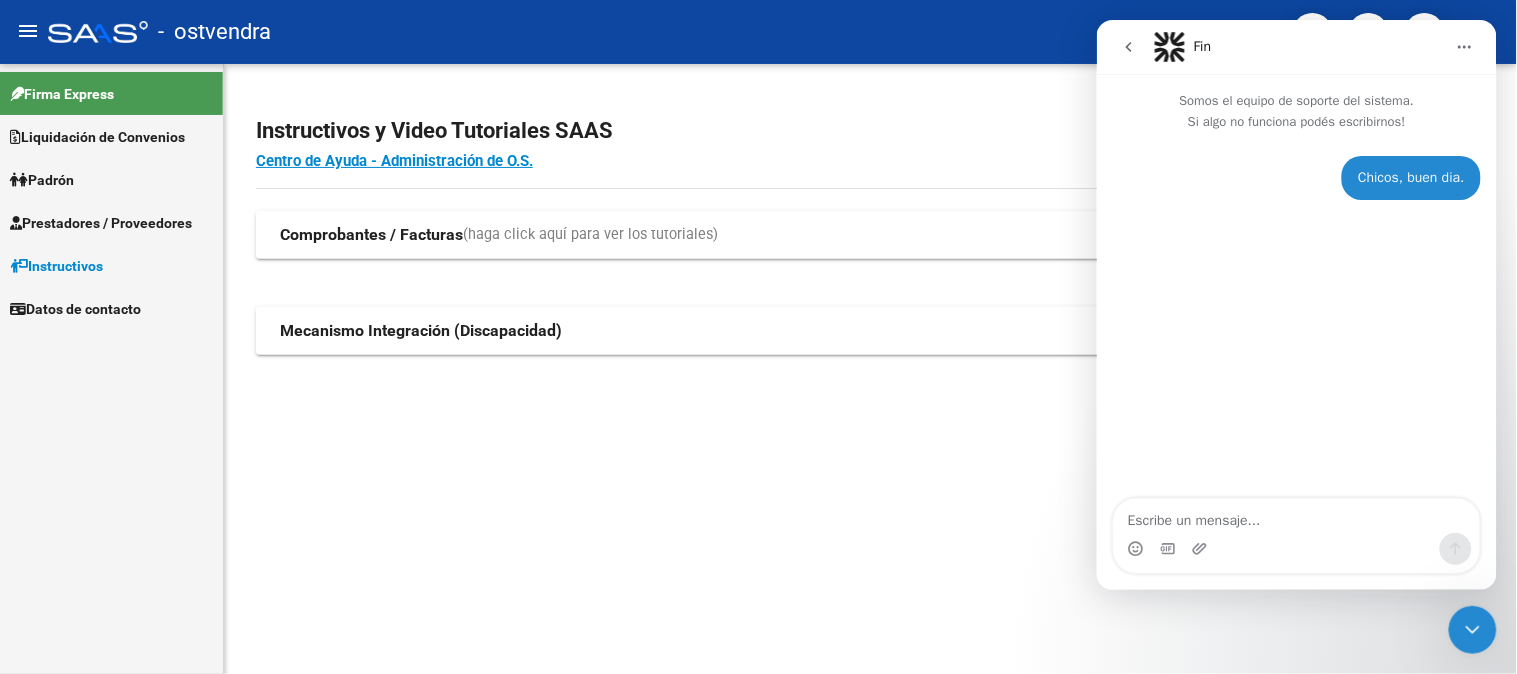 click 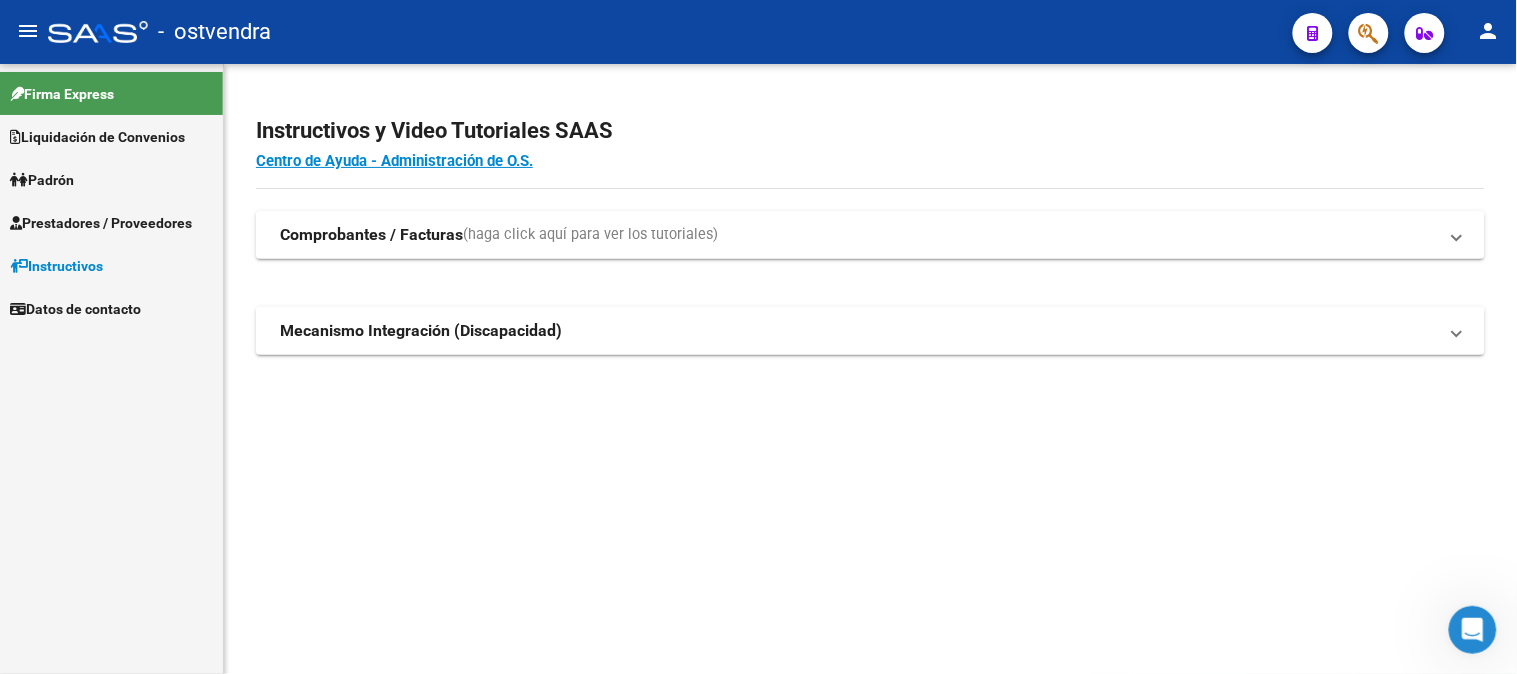 scroll, scrollTop: 0, scrollLeft: 0, axis: both 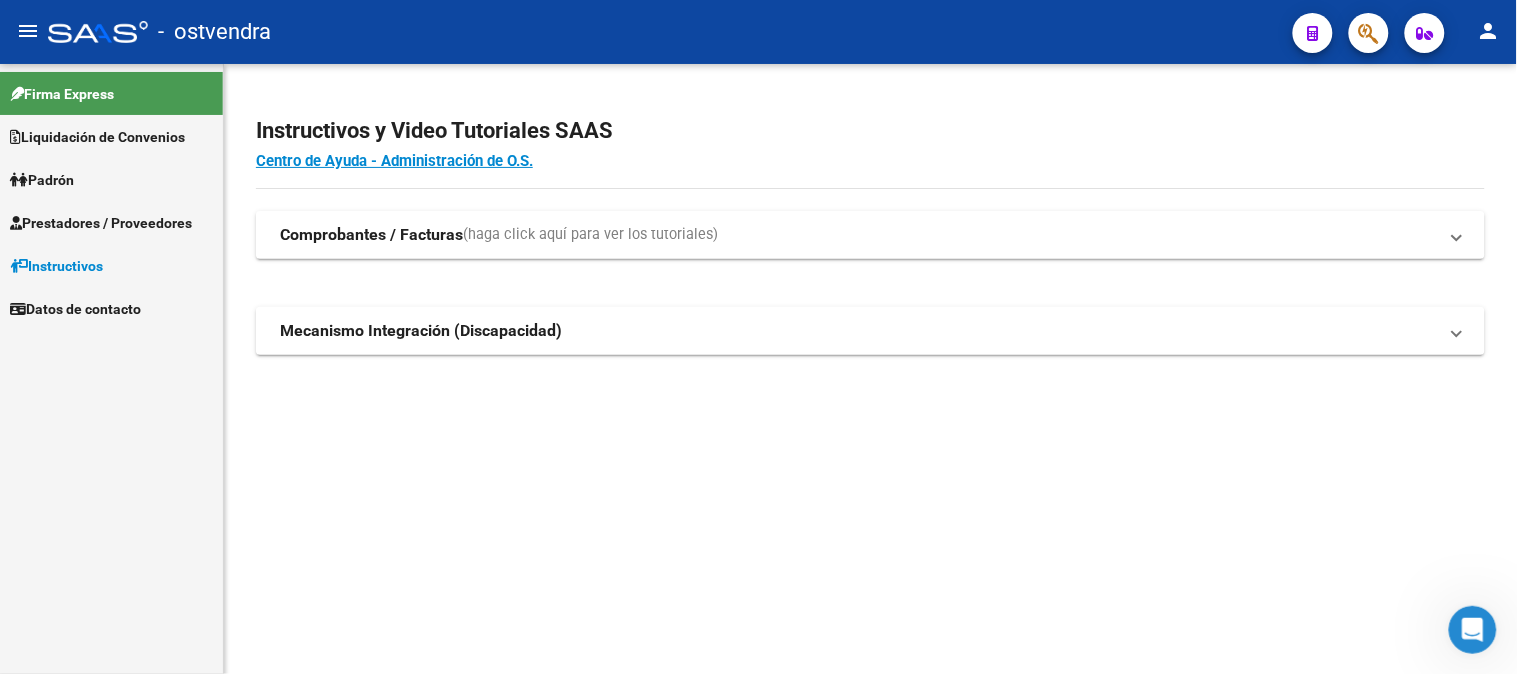 click on "Prestadores / Proveedores" at bounding box center (101, 223) 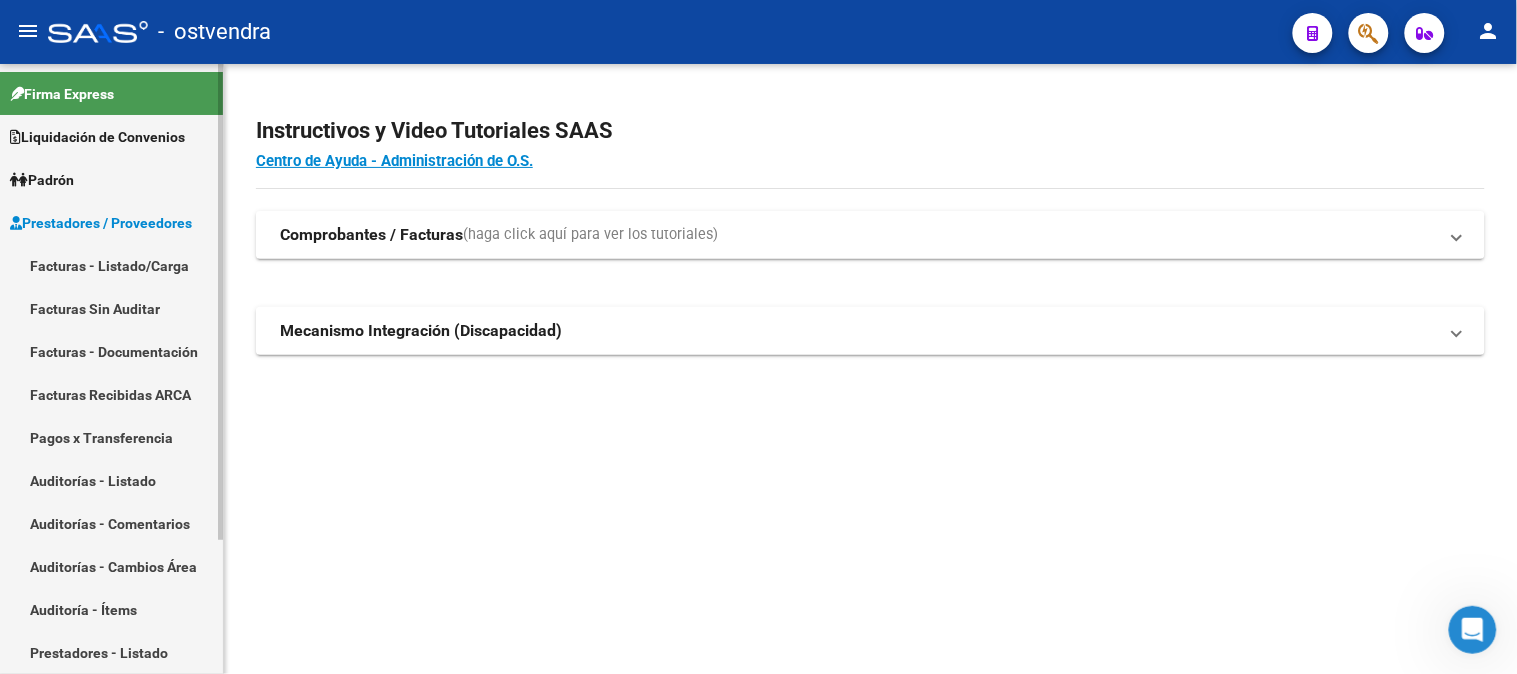 click on "Facturas - Listado/Carga" at bounding box center [111, 265] 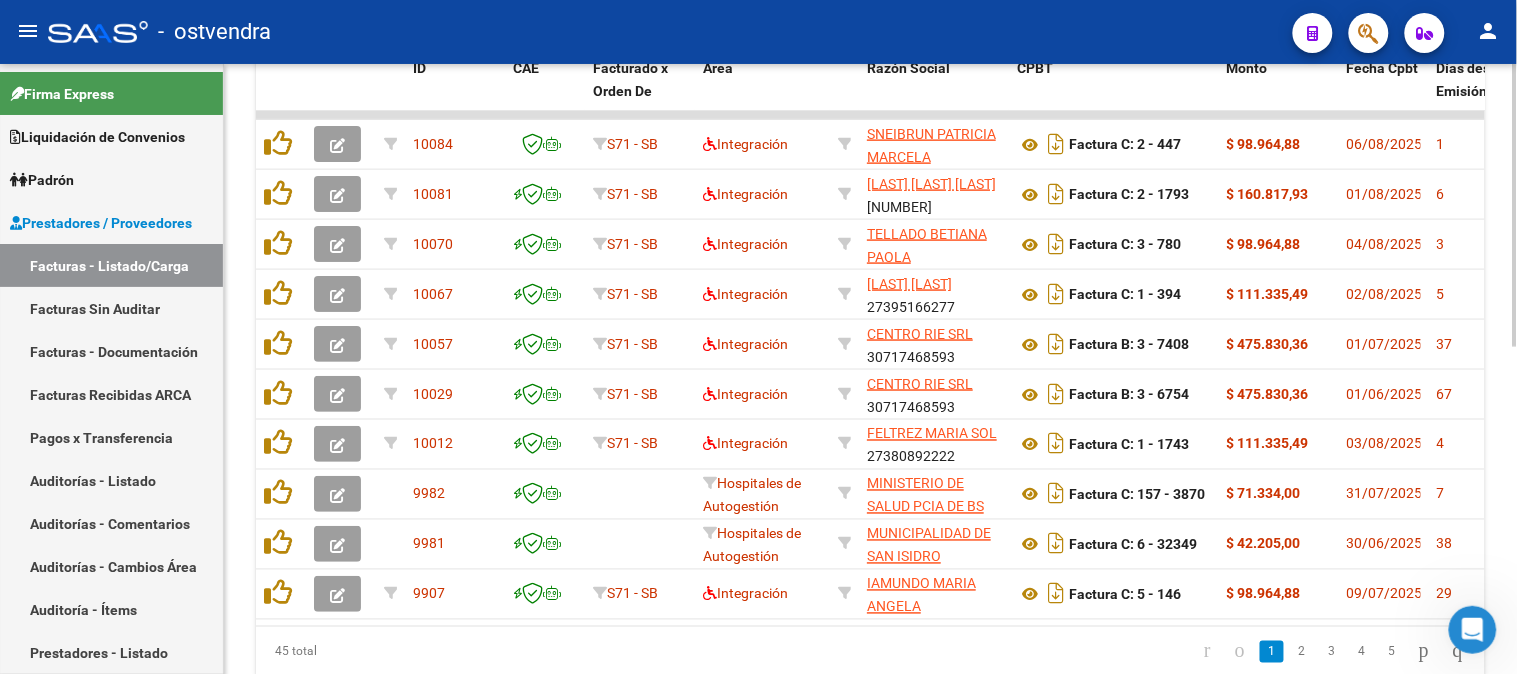 scroll, scrollTop: 0, scrollLeft: 0, axis: both 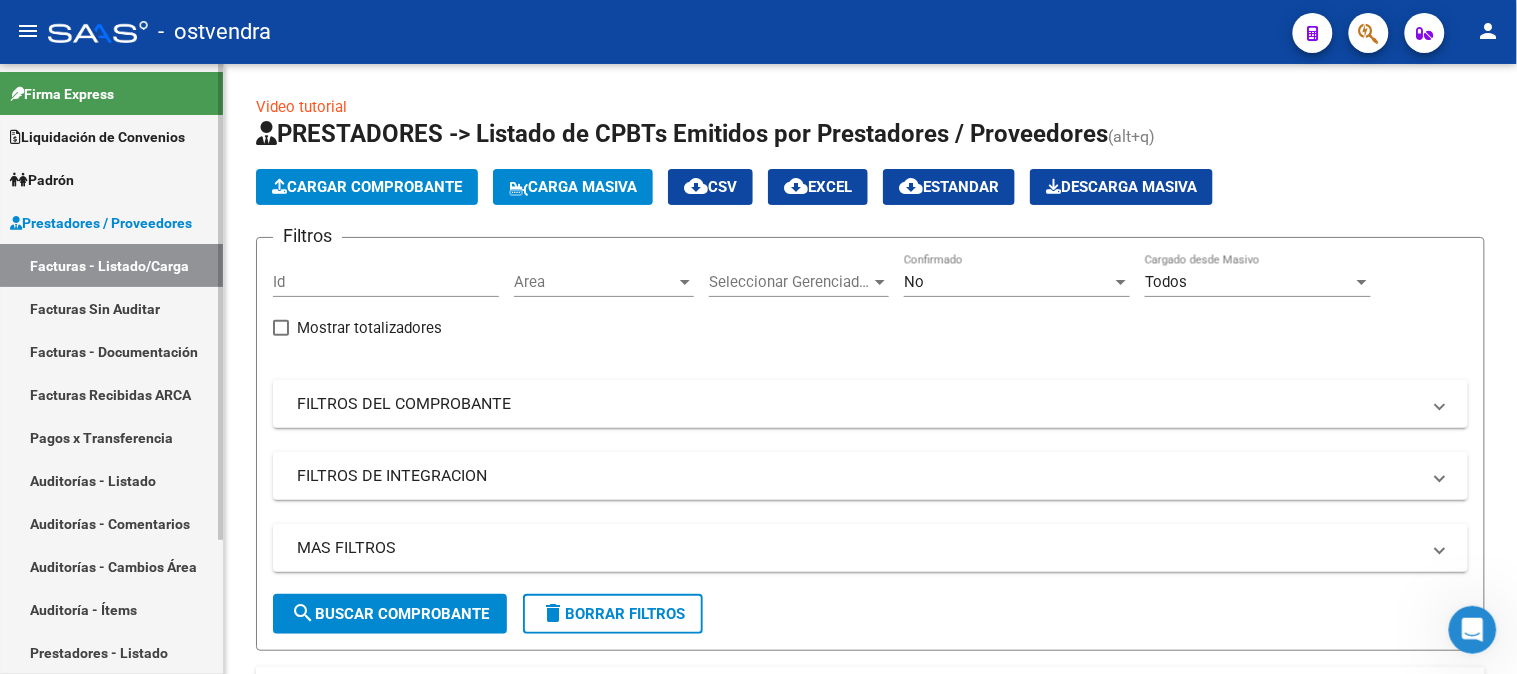 click on "Prestadores / Proveedores" at bounding box center (101, 223) 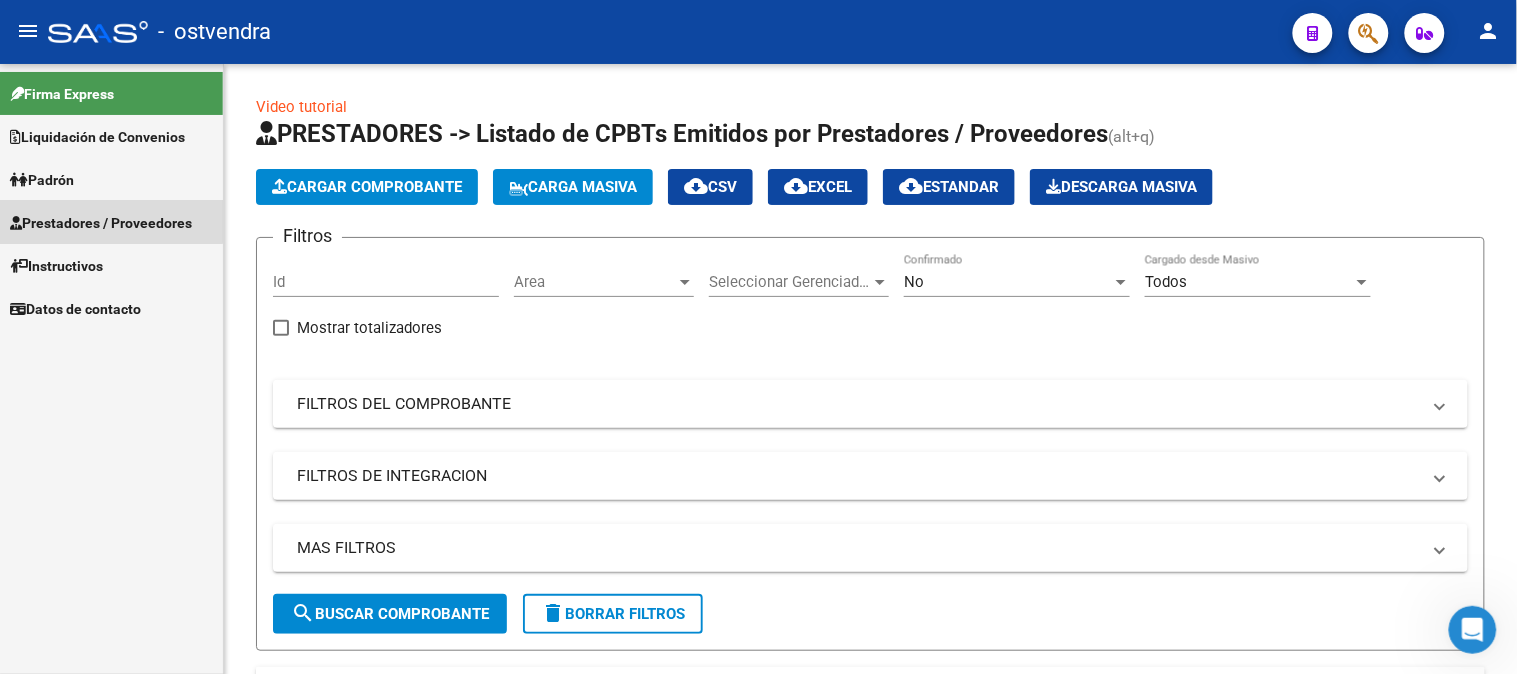 click on "Prestadores / Proveedores" at bounding box center (101, 223) 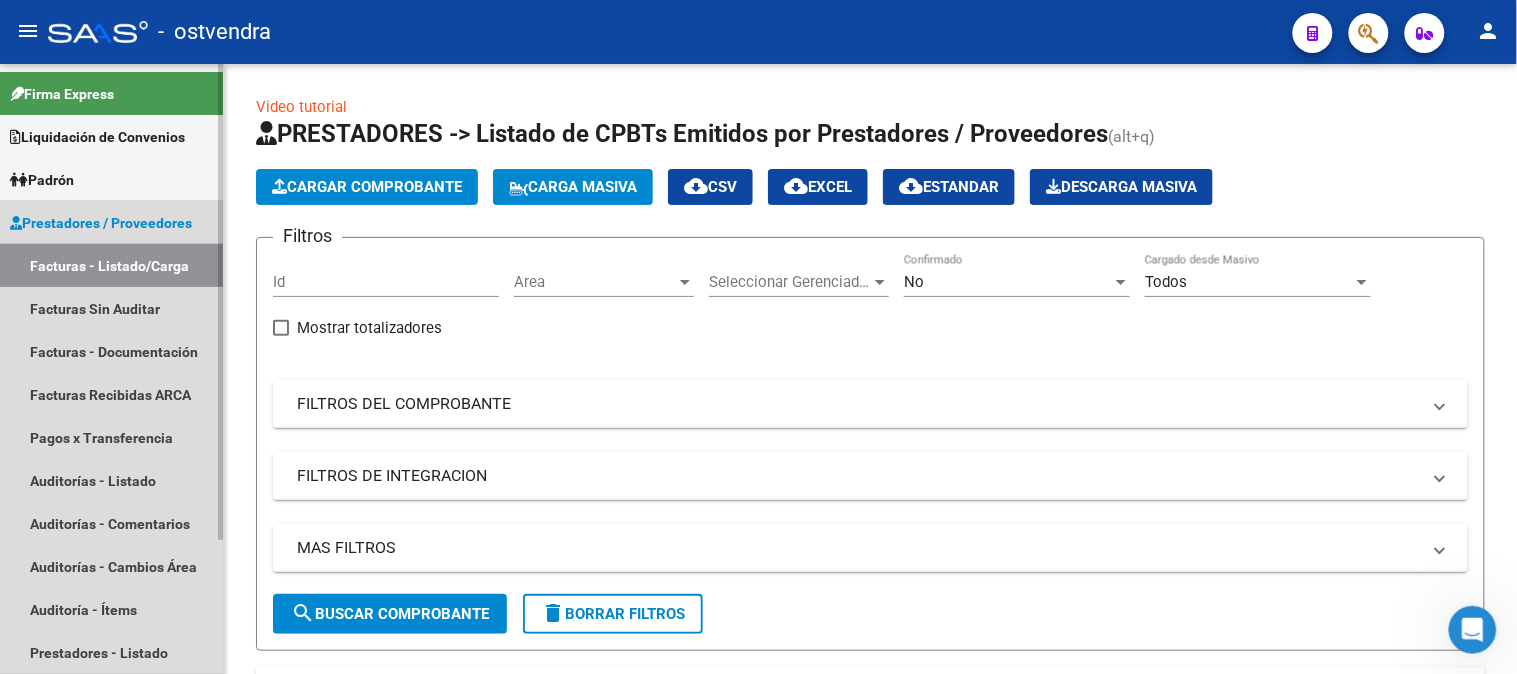 click on "Facturas - Listado/Carga" at bounding box center (111, 265) 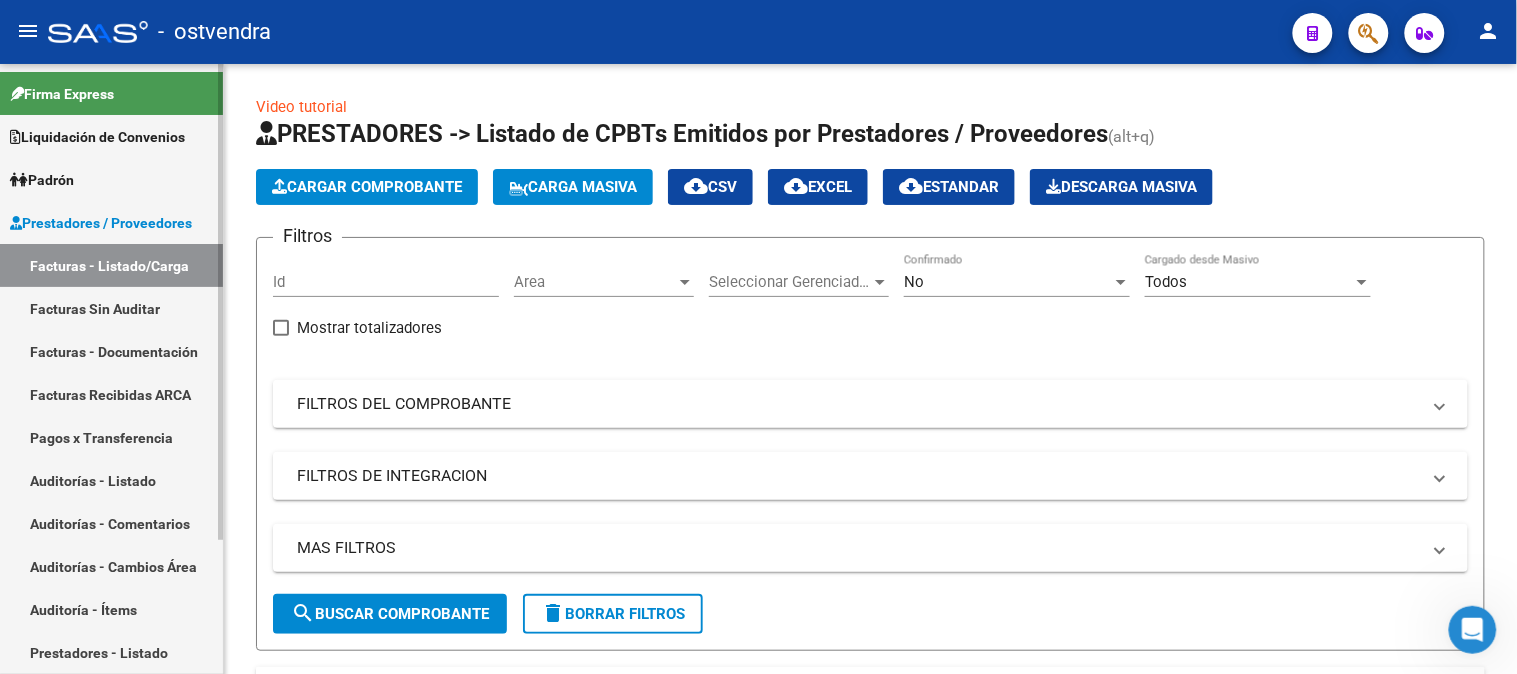 click on "Facturas Sin Auditar" at bounding box center [111, 308] 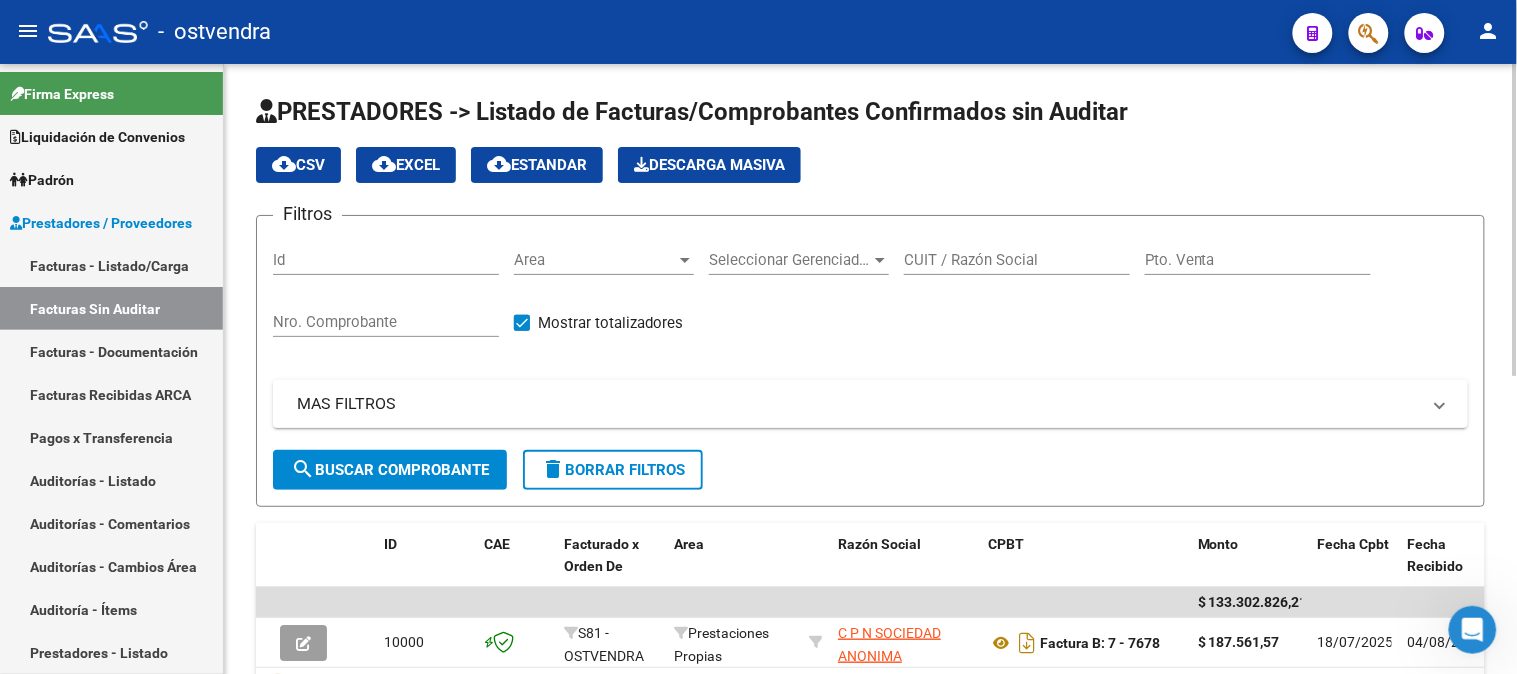 scroll, scrollTop: 111, scrollLeft: 0, axis: vertical 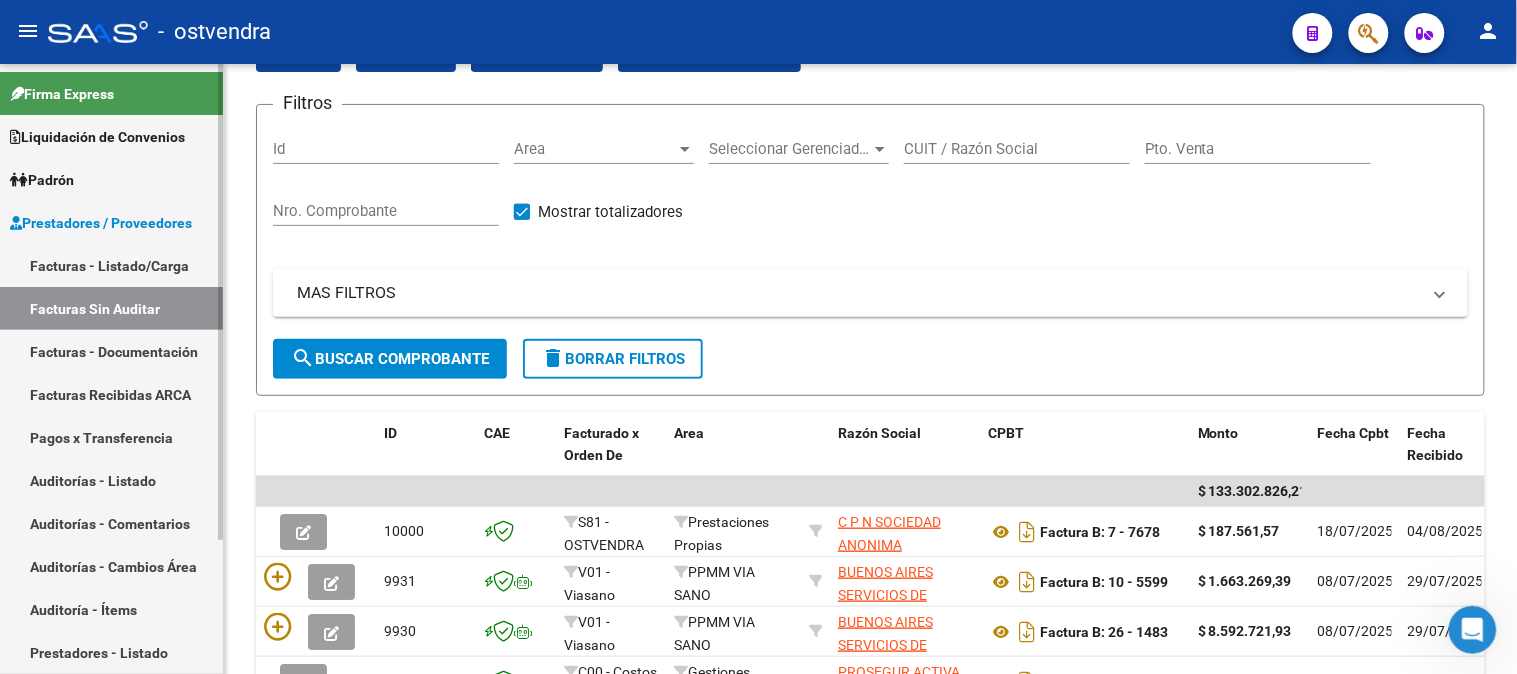 click on "Facturas - Documentación" at bounding box center (111, 351) 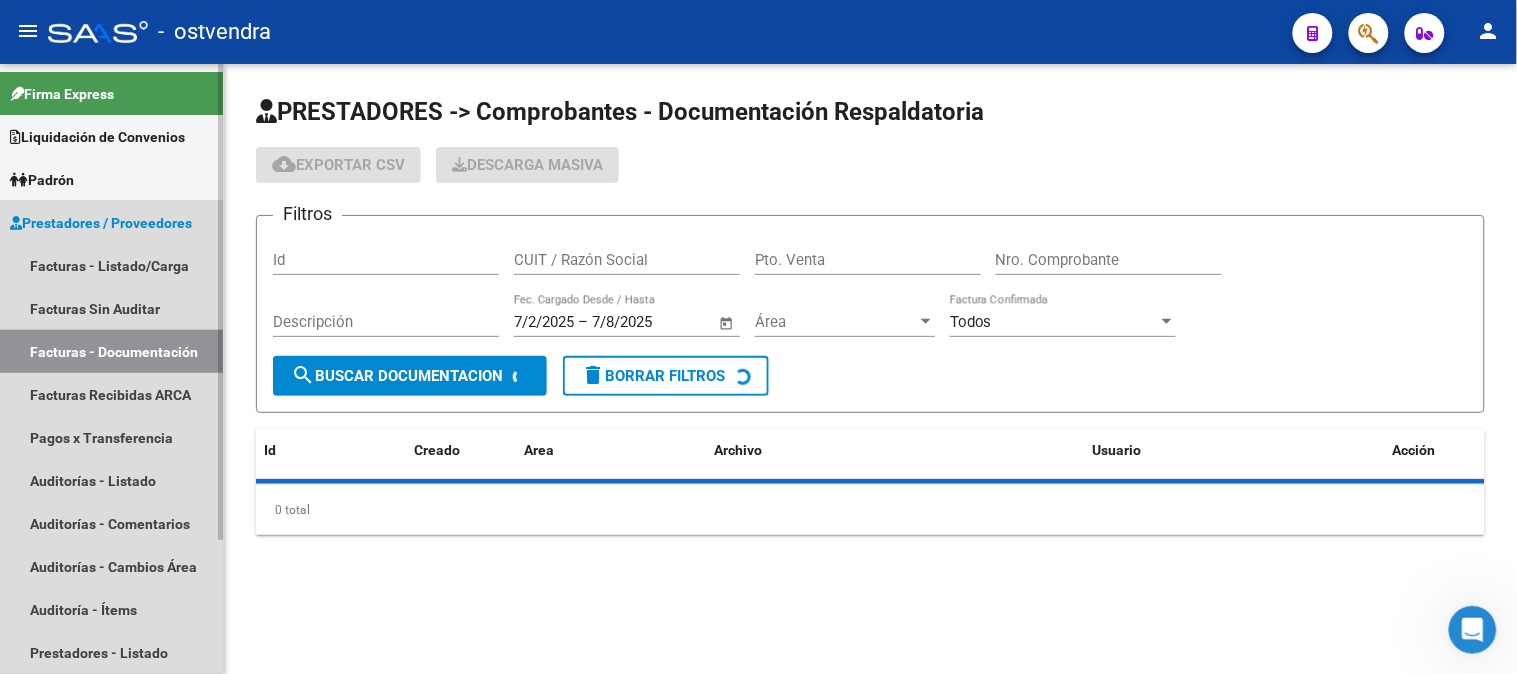 scroll, scrollTop: 0, scrollLeft: 0, axis: both 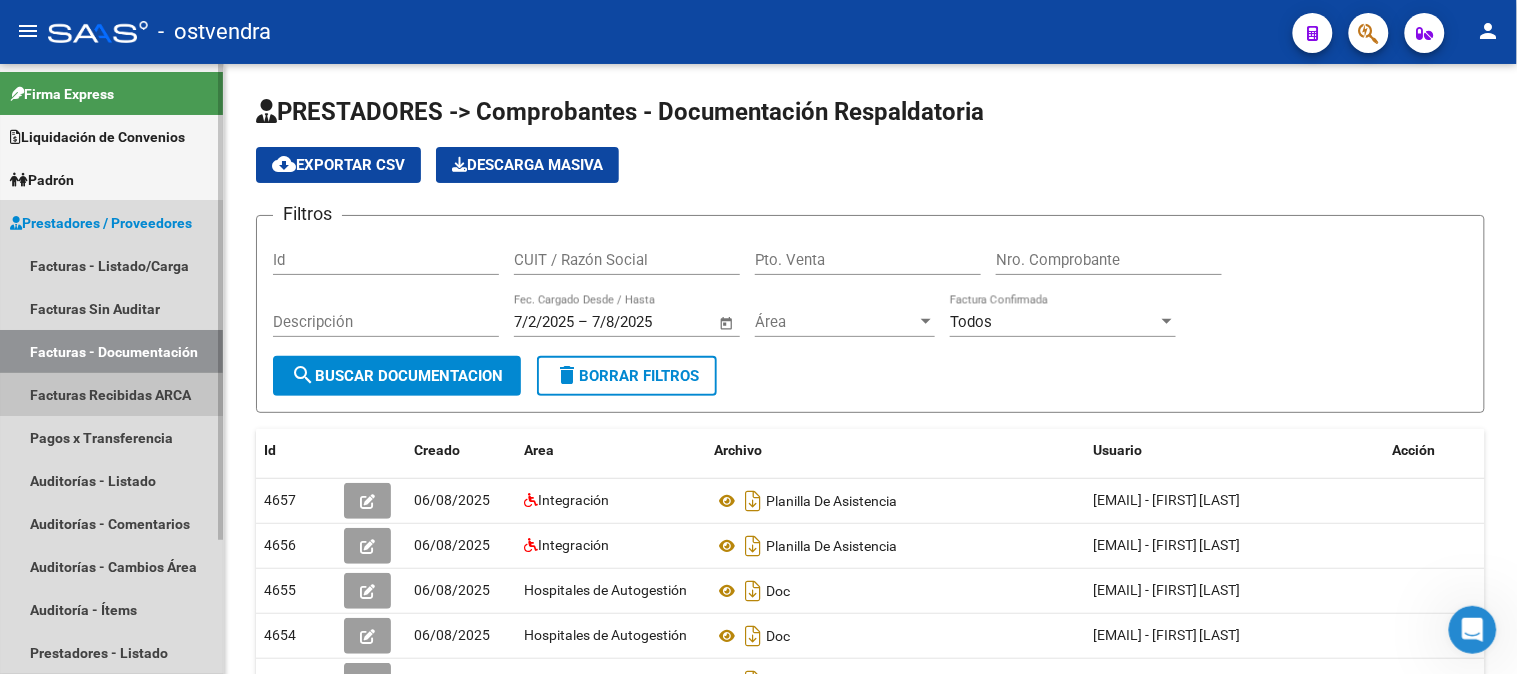 click on "Facturas Recibidas ARCA" at bounding box center (111, 394) 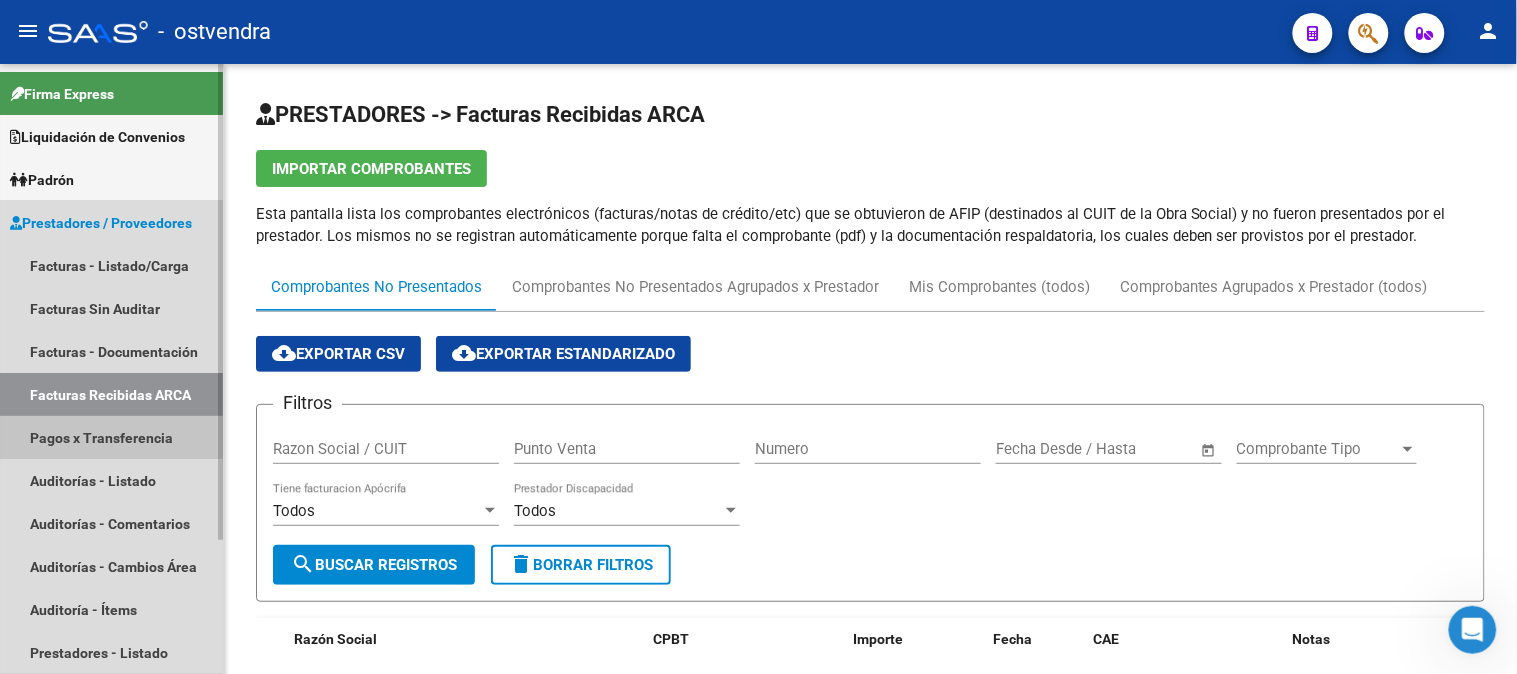 click on "Pagos x Transferencia" at bounding box center [111, 437] 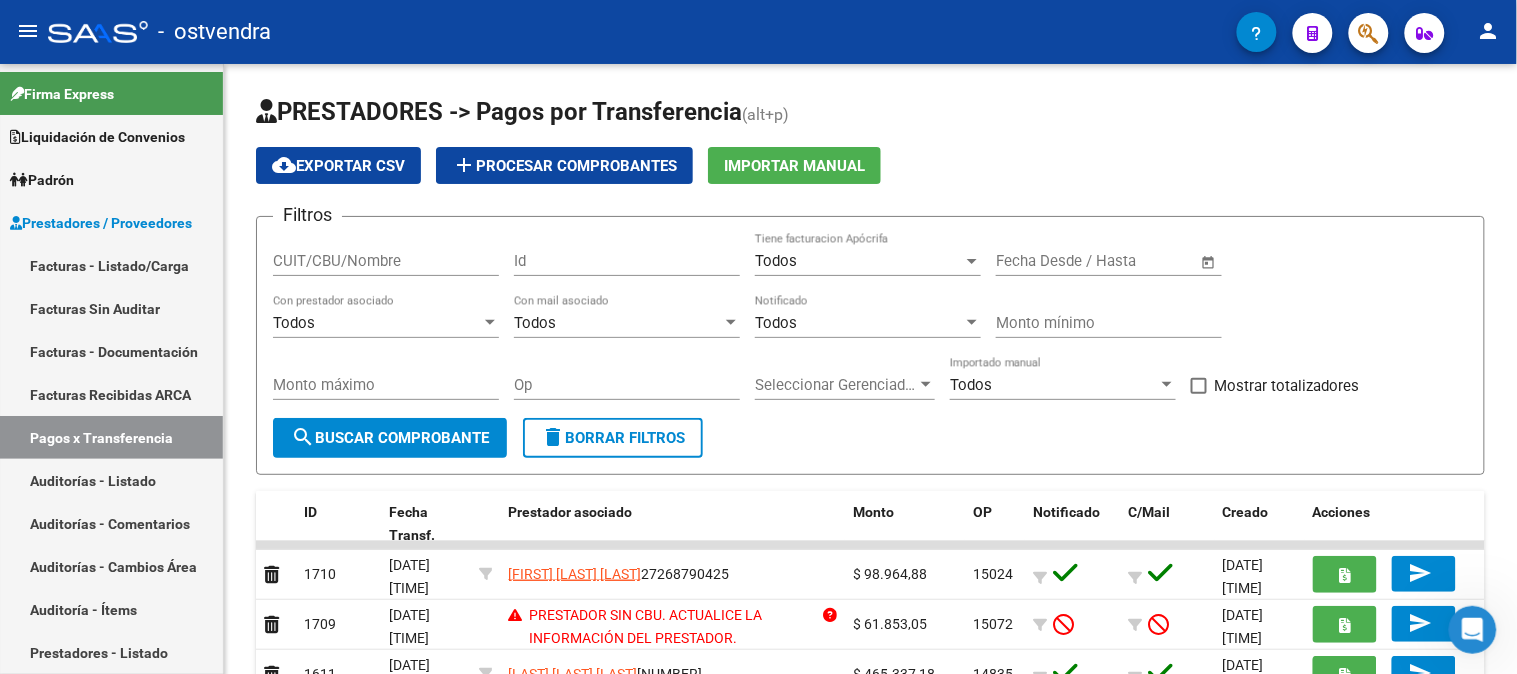 click at bounding box center (1472, 629) 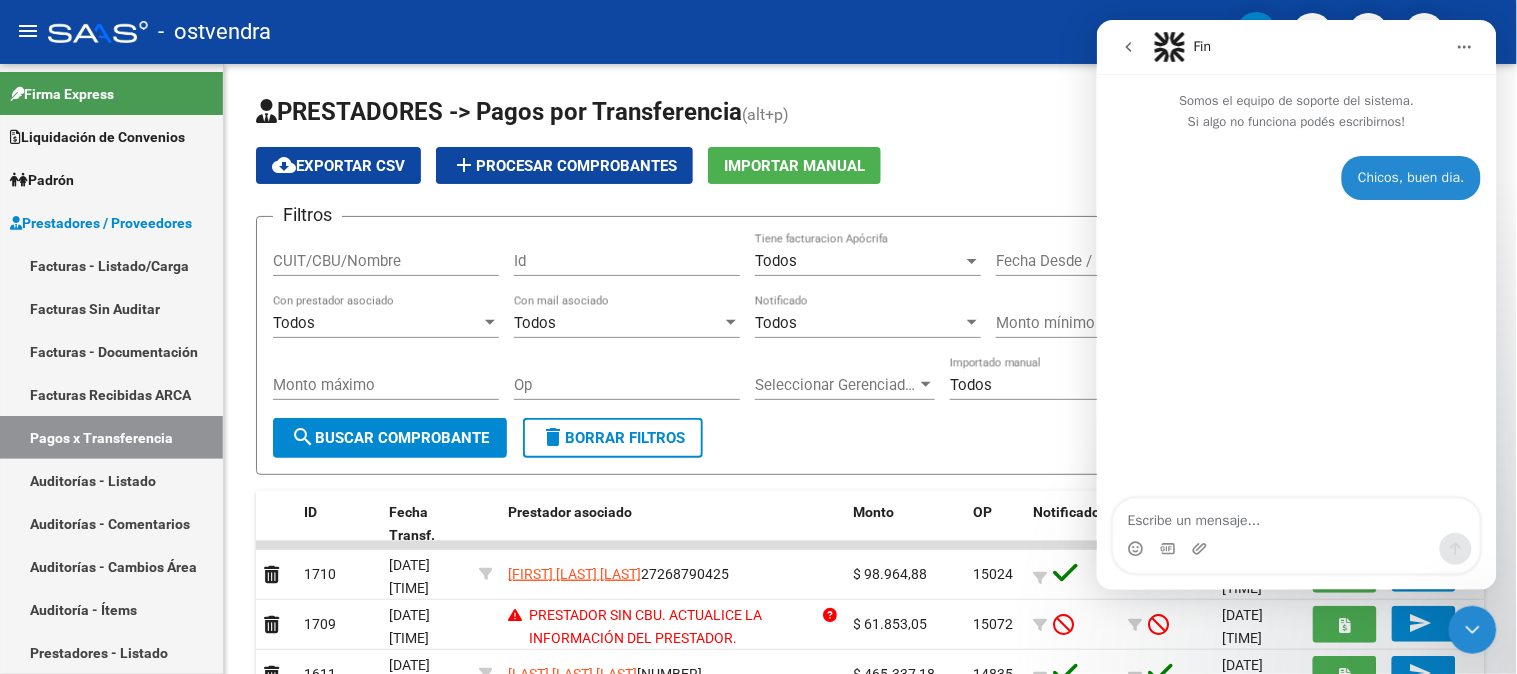 click at bounding box center [1296, 515] 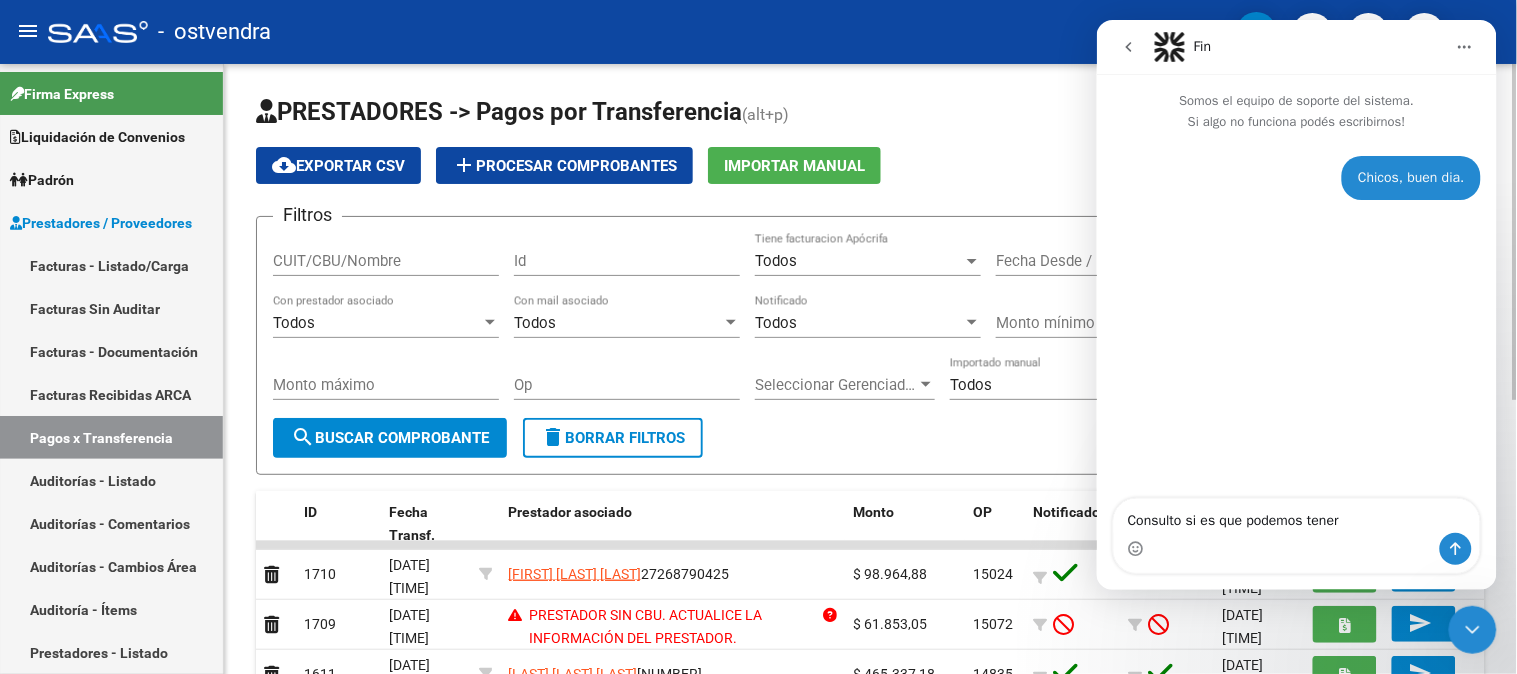 type on "Consulto si es que podemos tener" 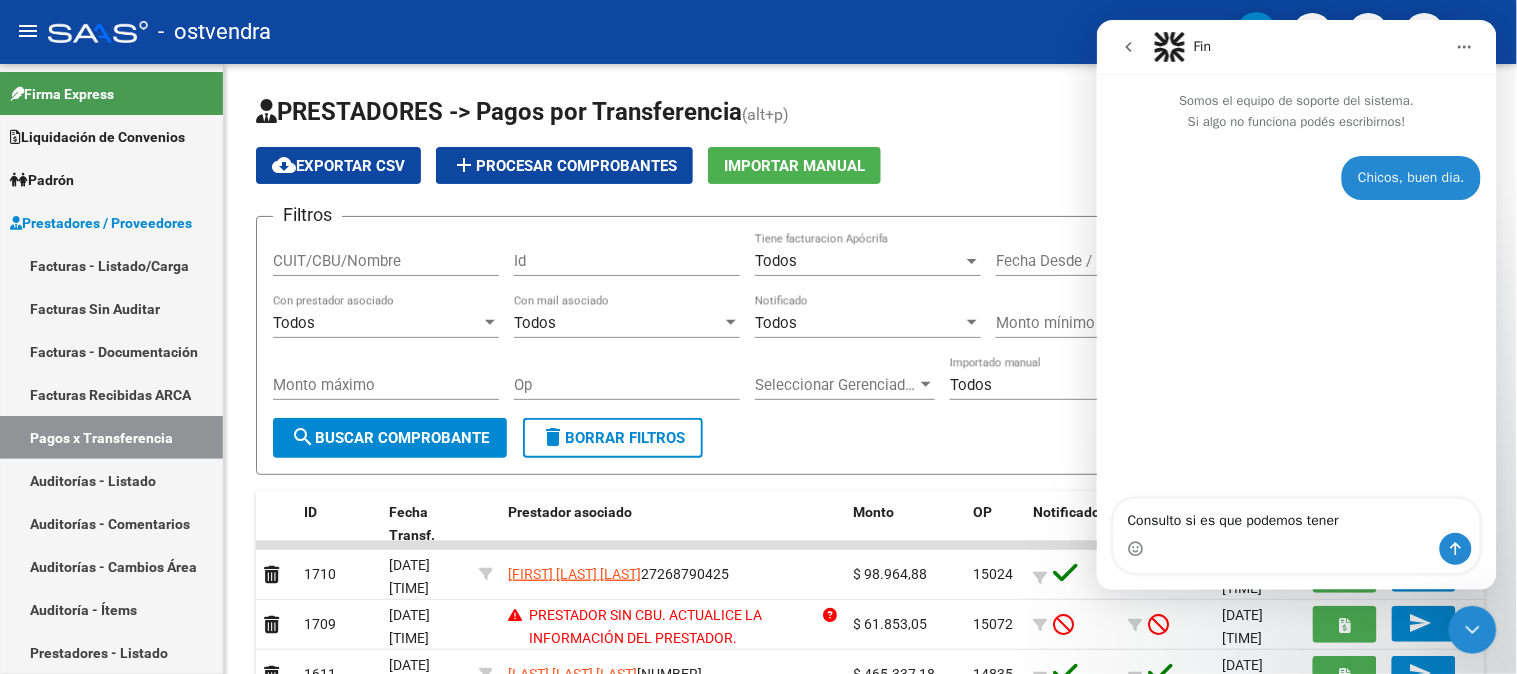 click 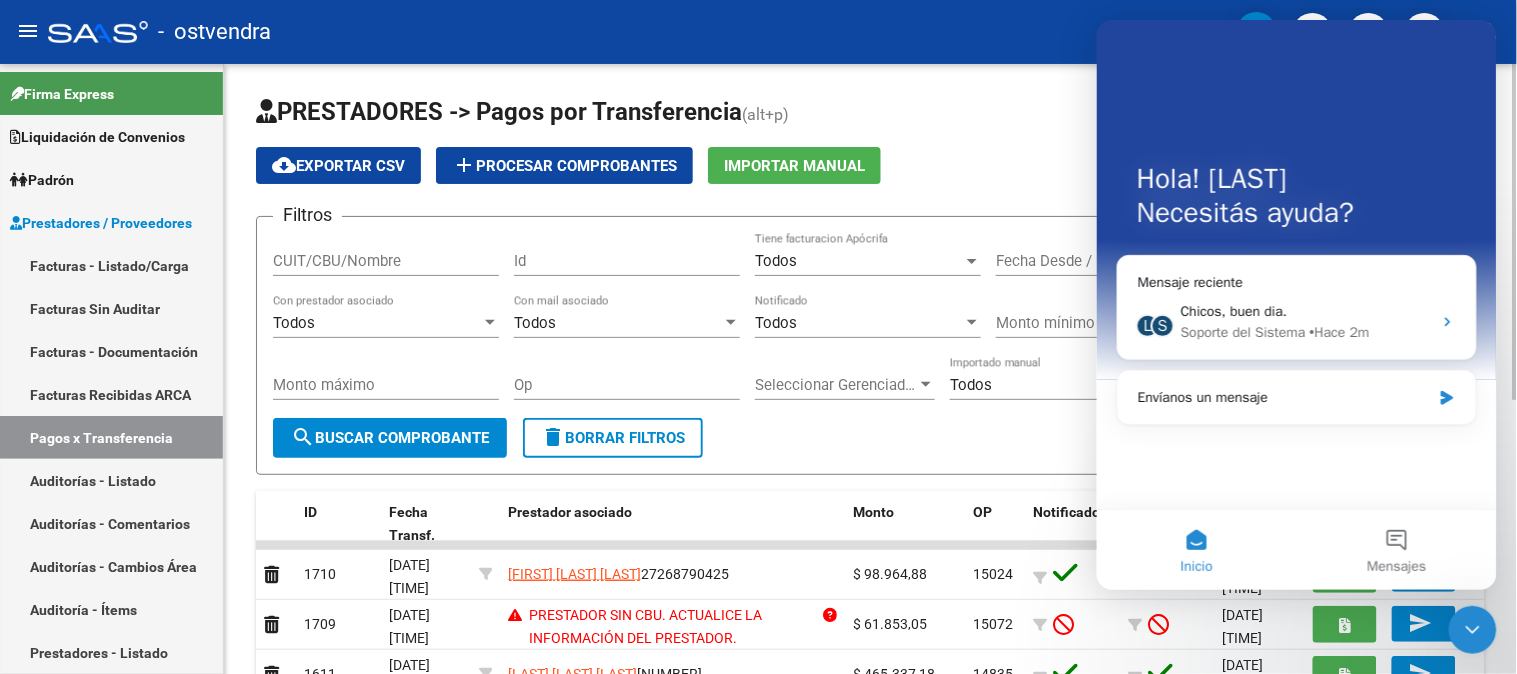 click on "PRESTADORES -> Pagos por Transferencia (alt+p)" 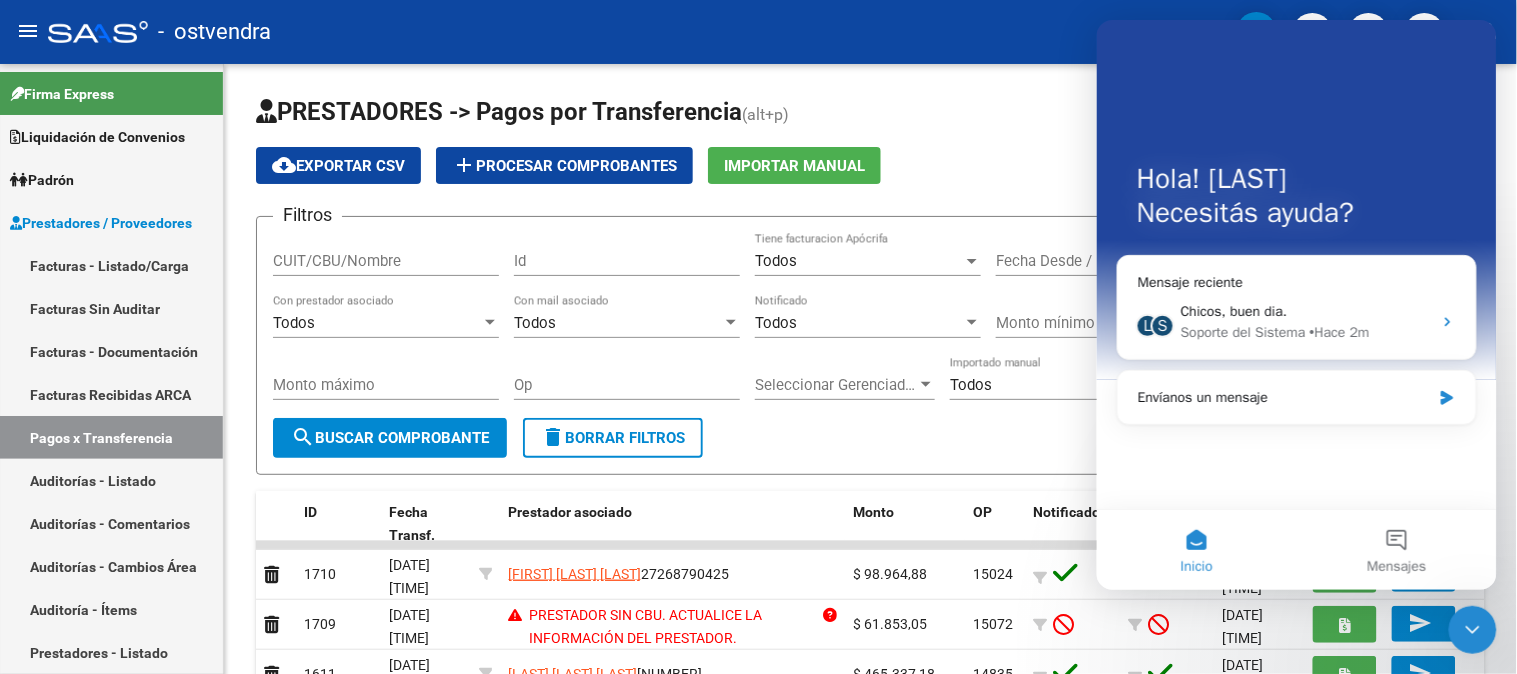 click at bounding box center [1472, 629] 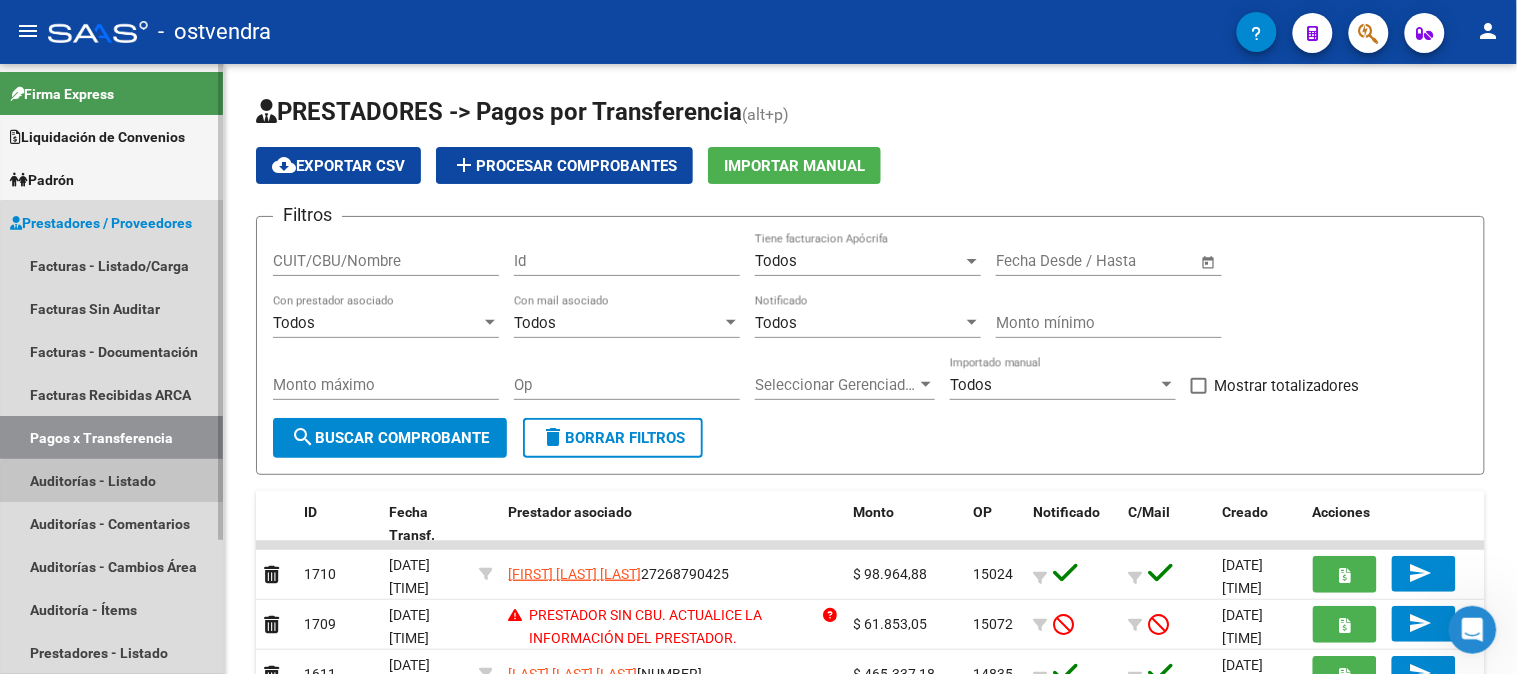 click on "Auditorías - Listado" at bounding box center (111, 480) 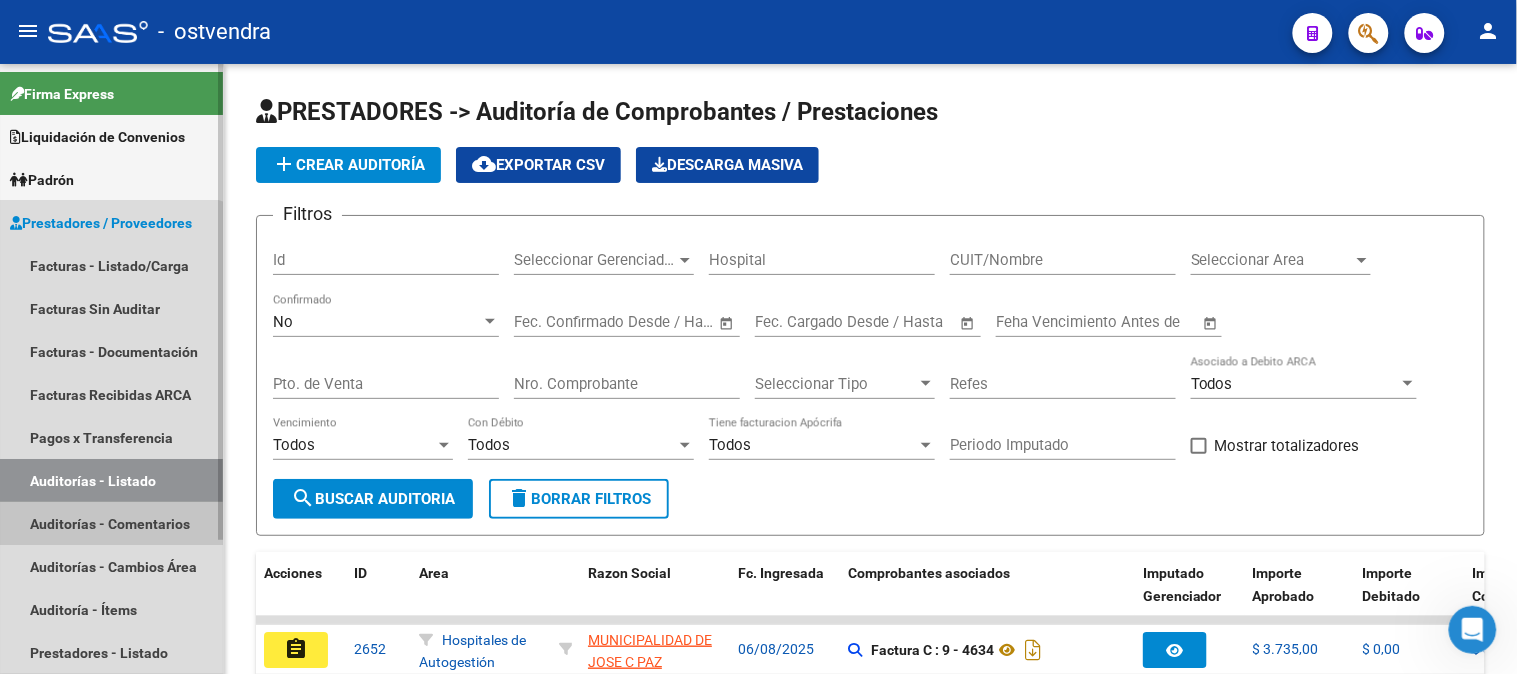 click on "Auditorías - Comentarios" at bounding box center (111, 523) 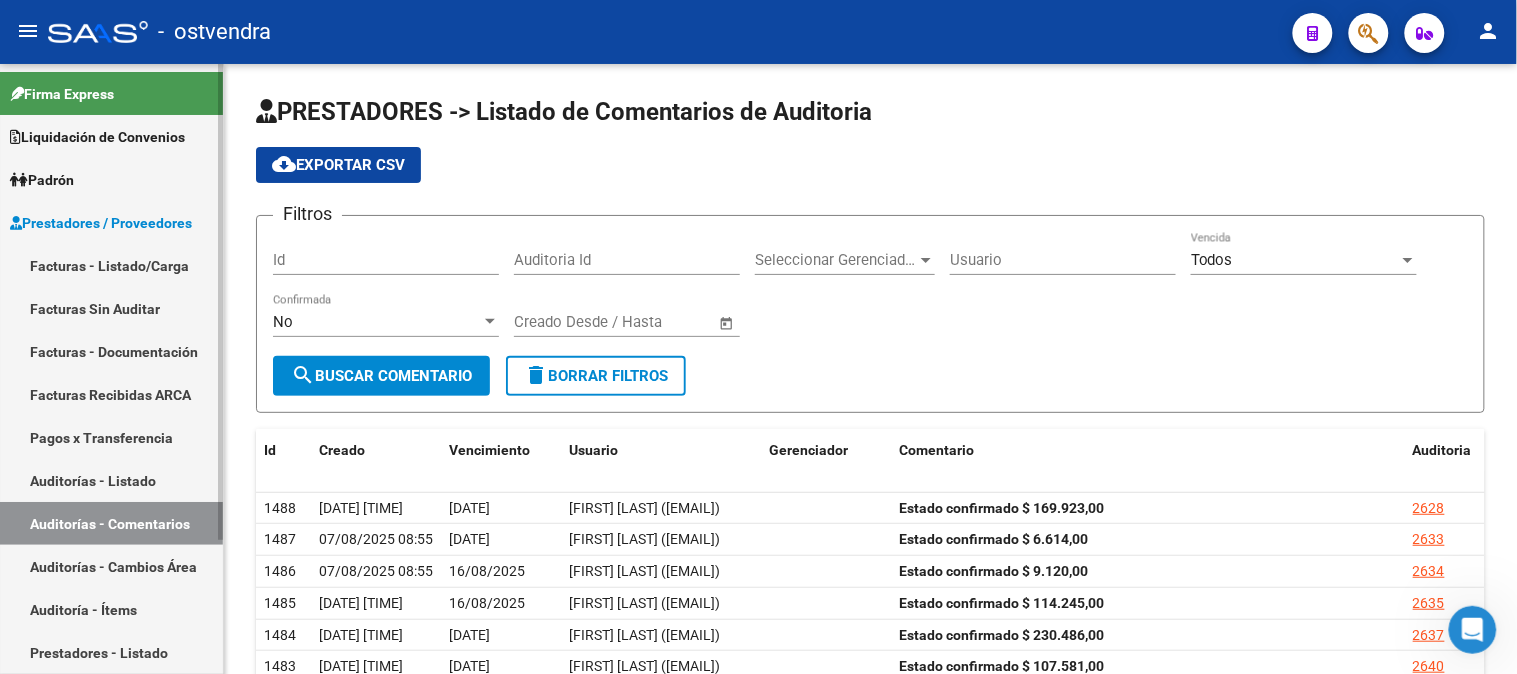 scroll, scrollTop: 111, scrollLeft: 0, axis: vertical 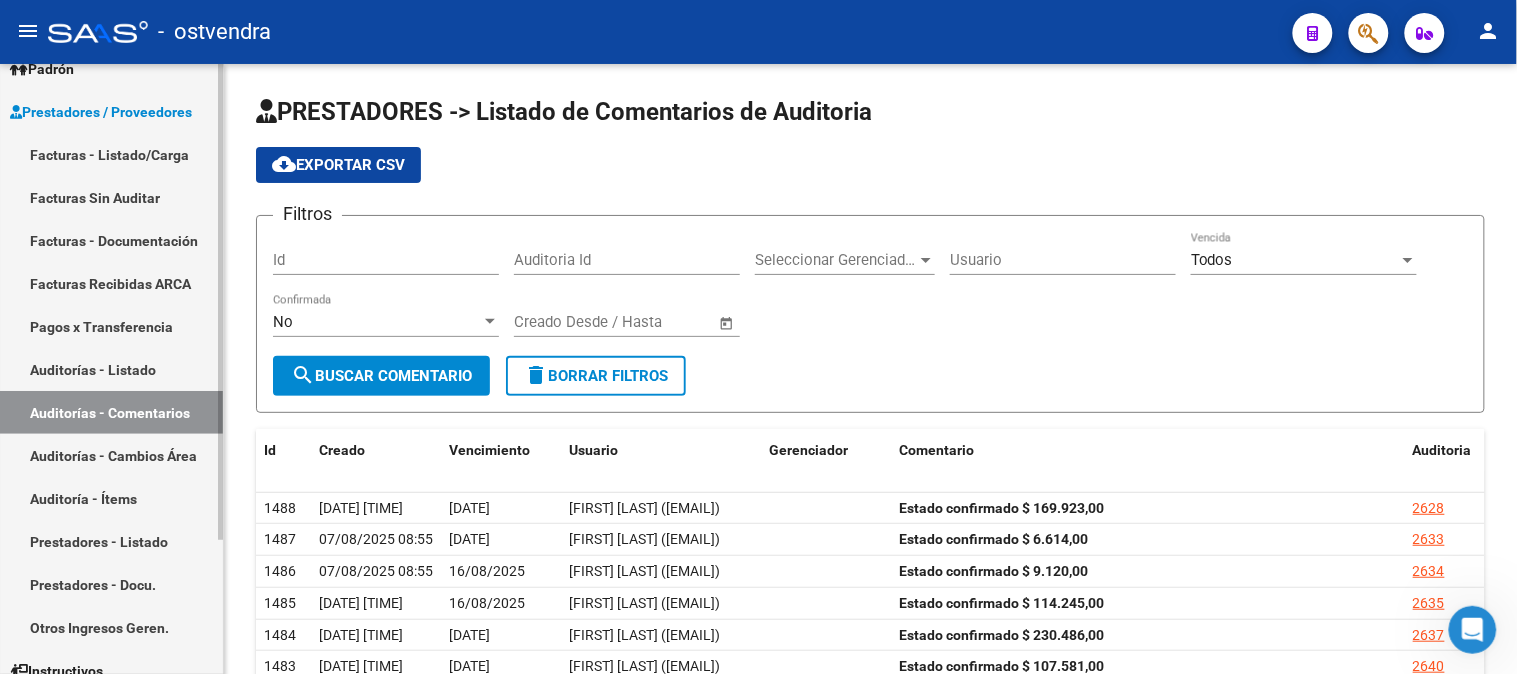 click on "Auditoría - Ítems" at bounding box center (111, 498) 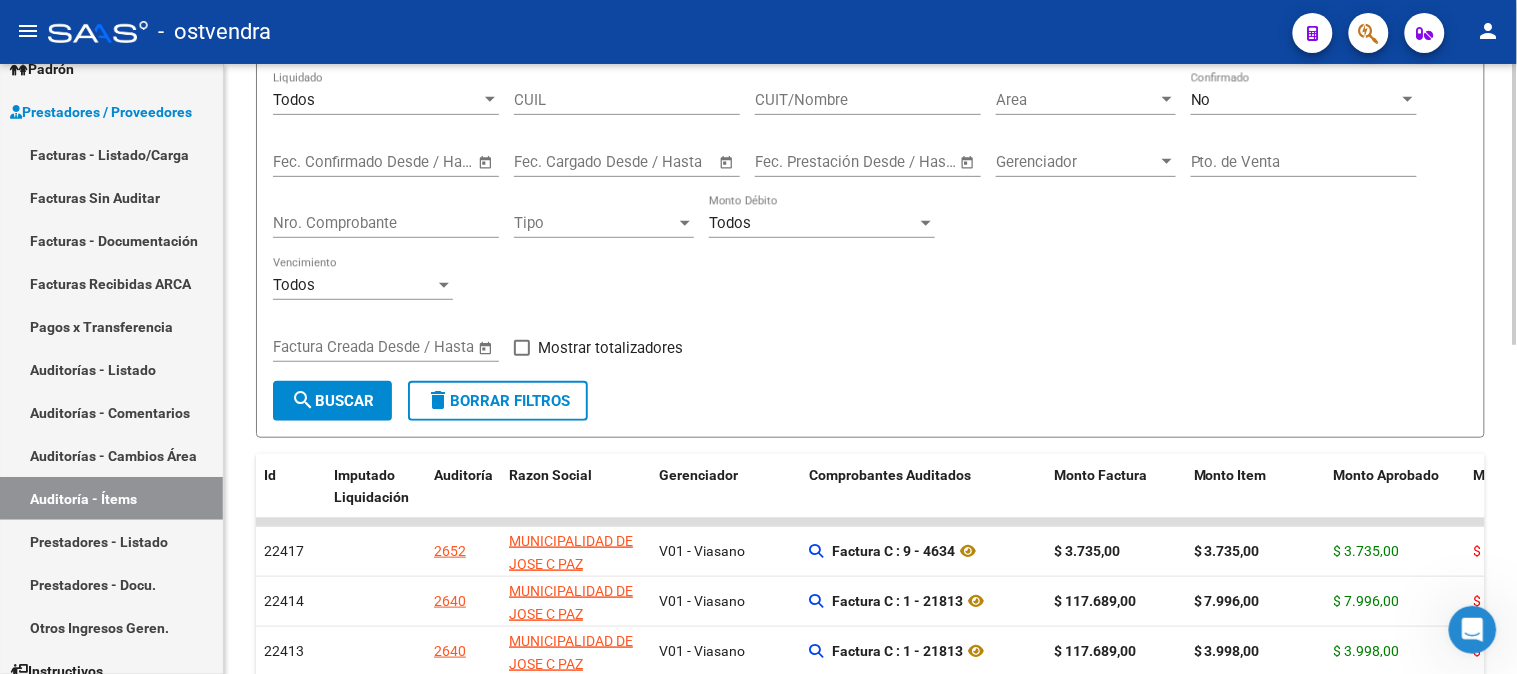 scroll, scrollTop: 333, scrollLeft: 0, axis: vertical 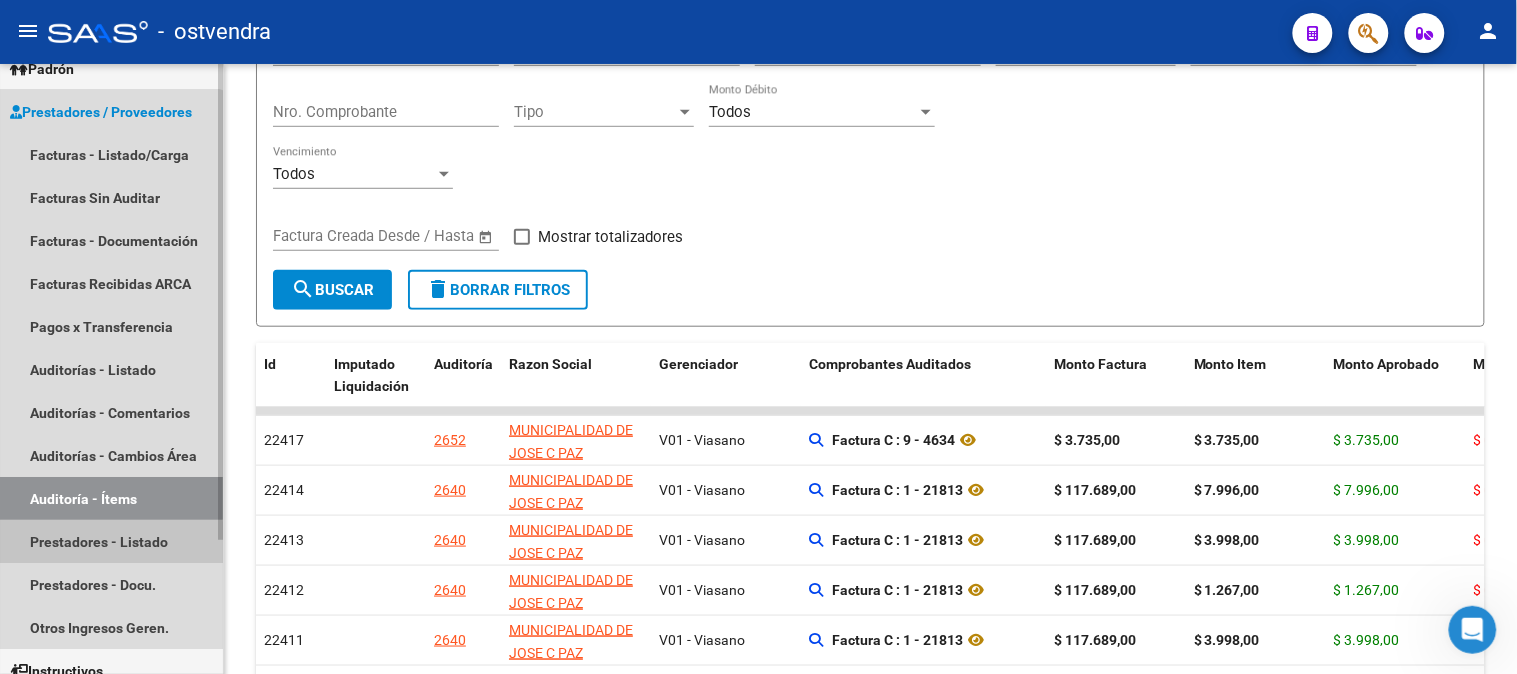 click on "Prestadores - Listado" at bounding box center [111, 541] 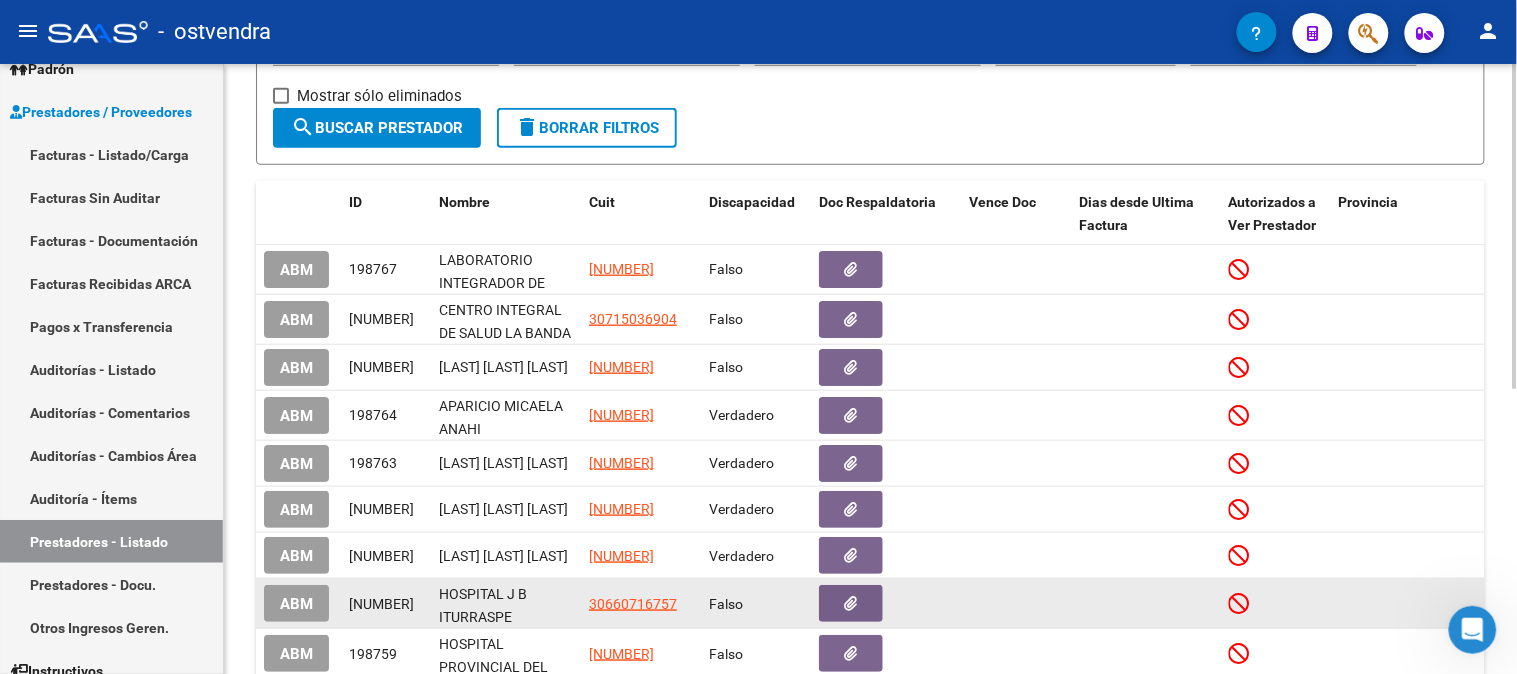 scroll, scrollTop: 534, scrollLeft: 0, axis: vertical 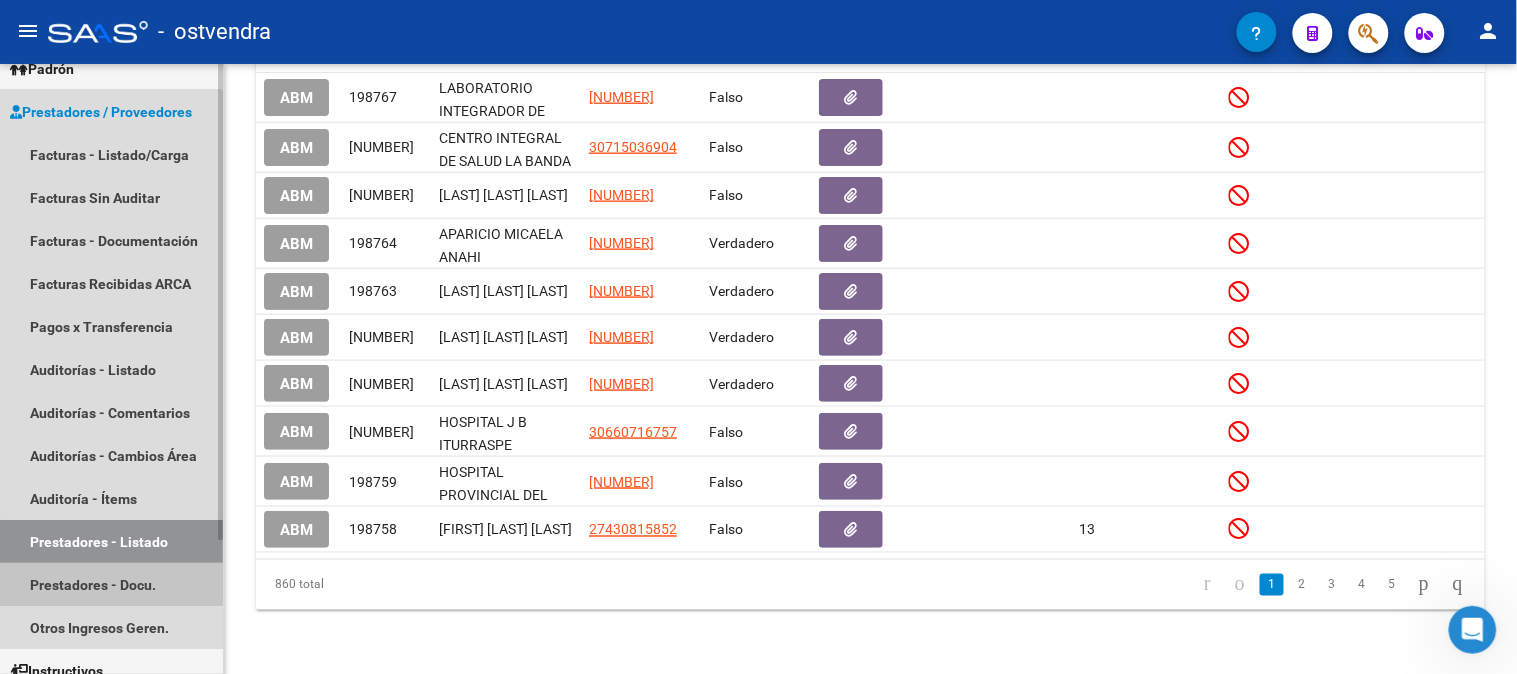 click on "Prestadores - Docu." at bounding box center (111, 584) 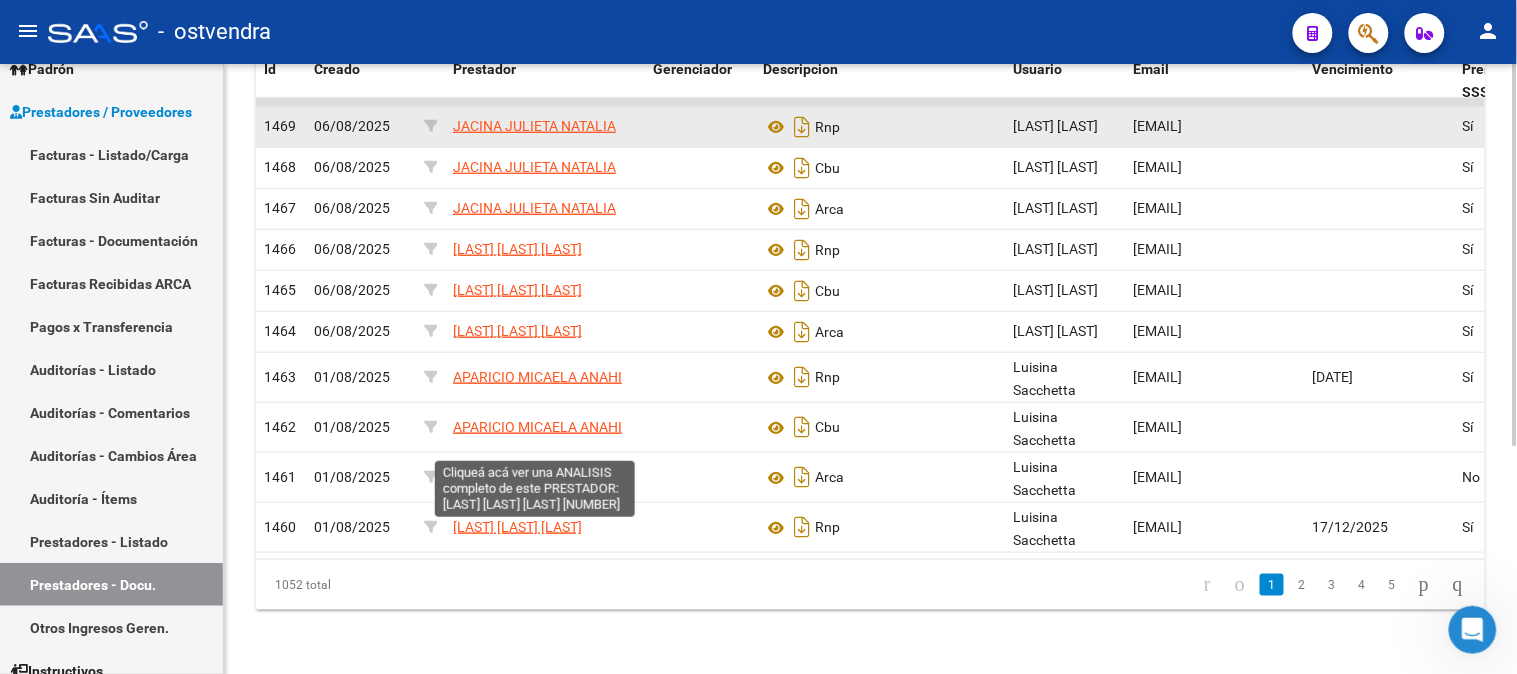 scroll, scrollTop: 140, scrollLeft: 0, axis: vertical 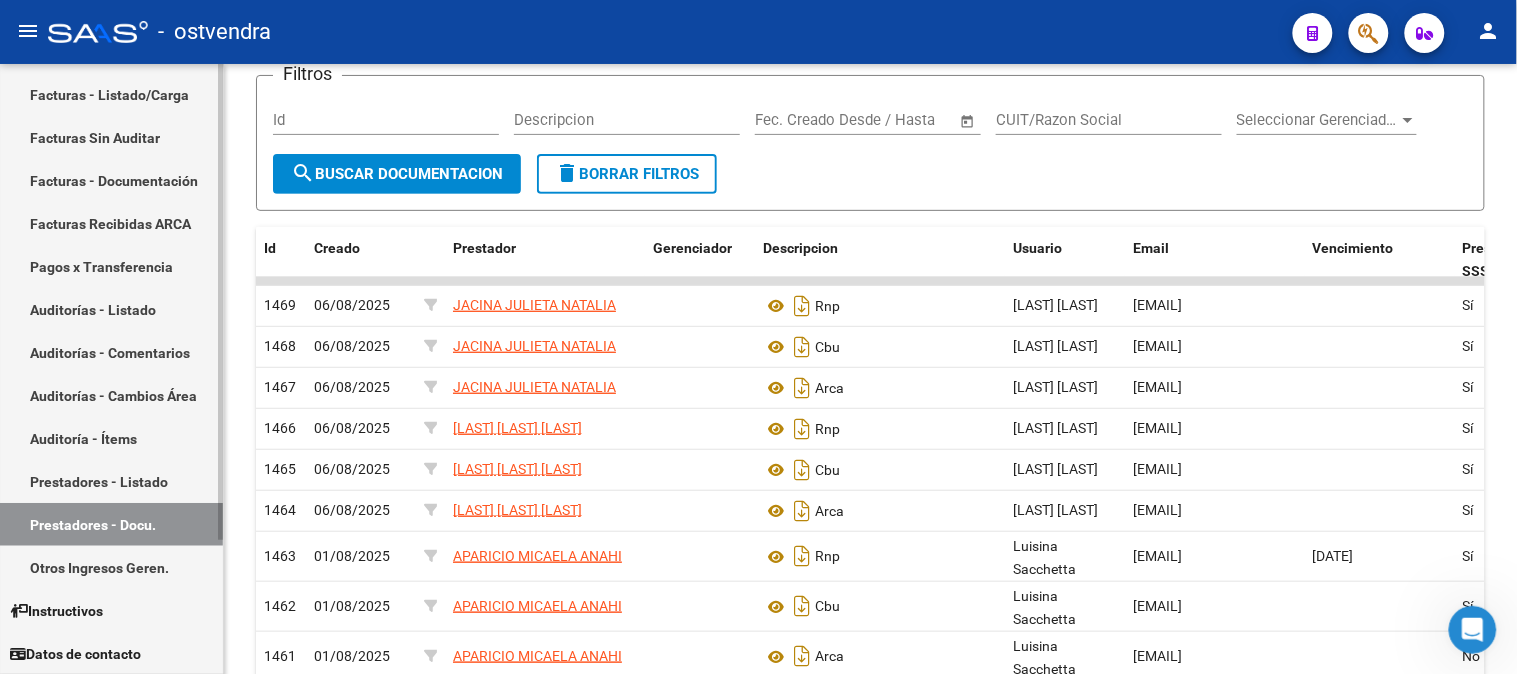 click on "Otros Ingresos Geren." at bounding box center (111, 567) 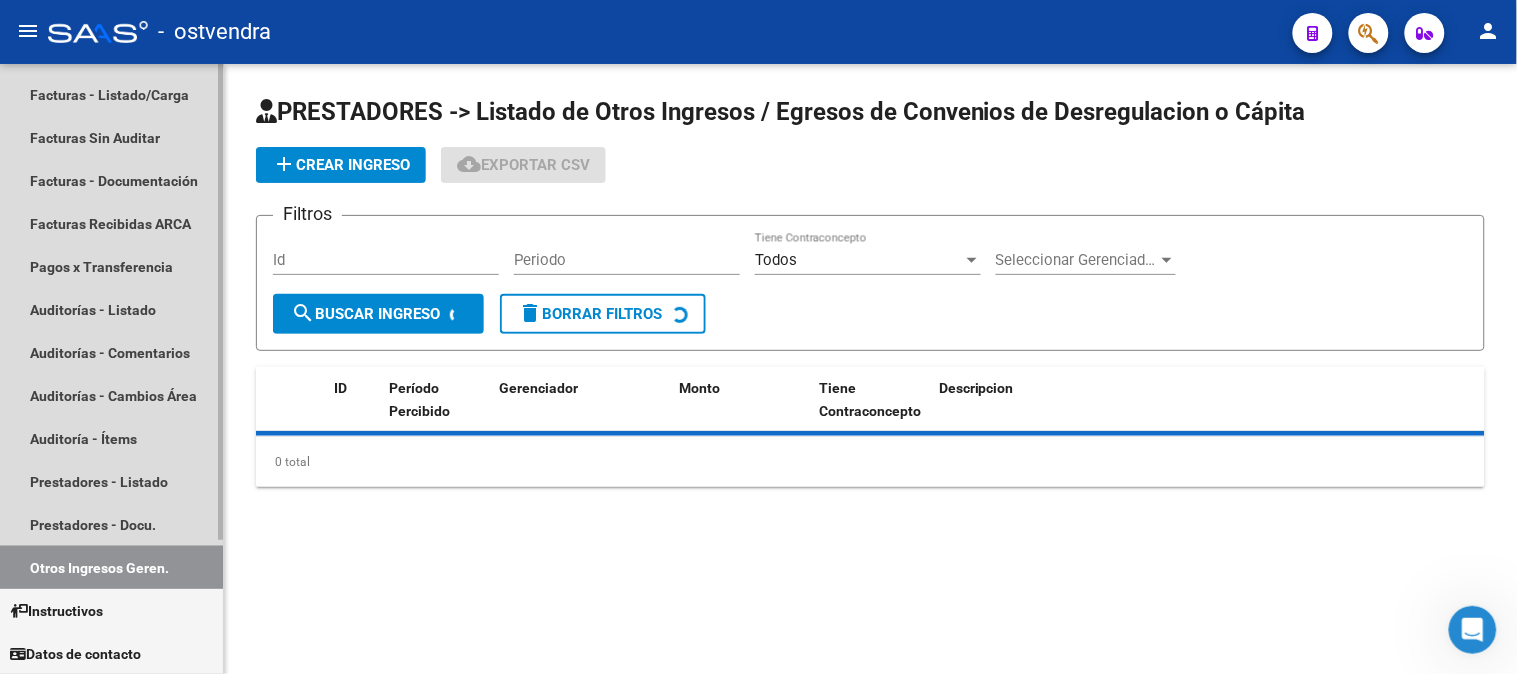 scroll, scrollTop: 0, scrollLeft: 0, axis: both 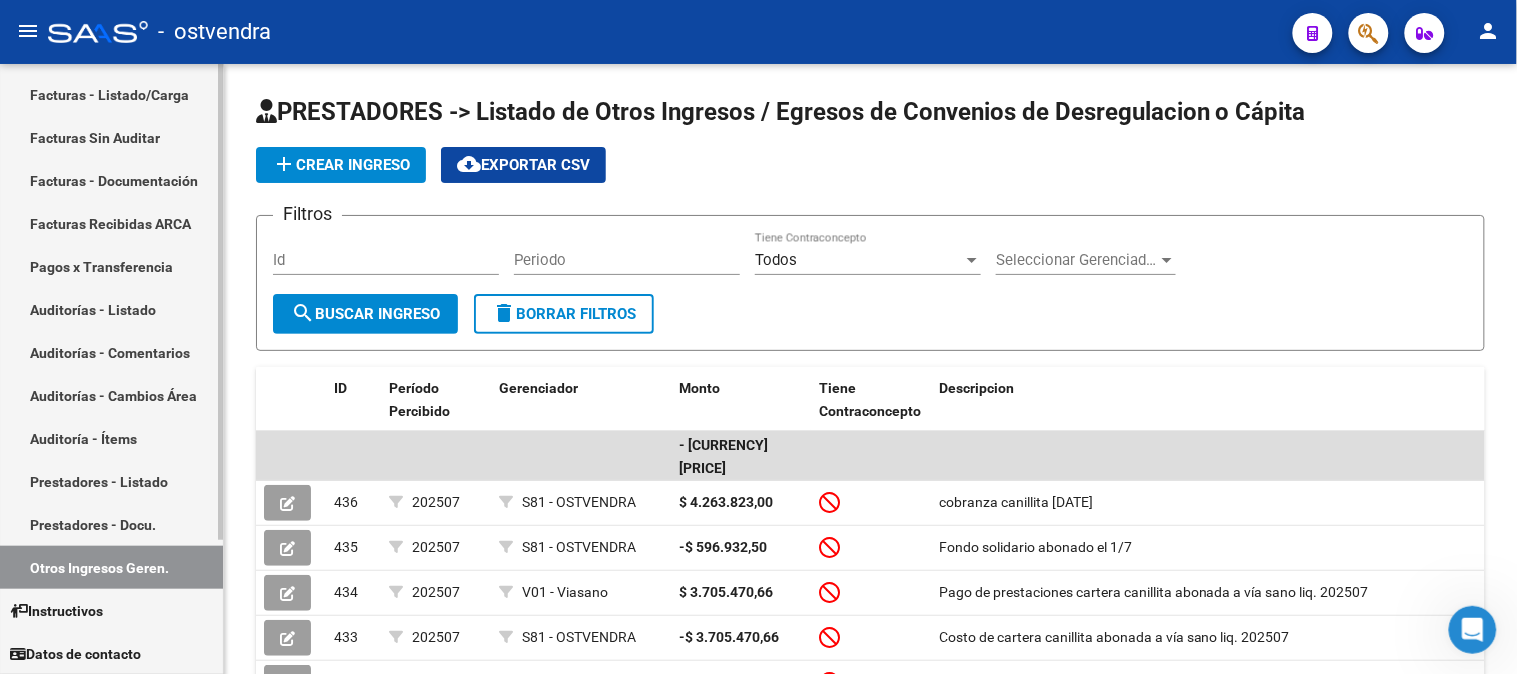click on "Instructivos" at bounding box center (56, 611) 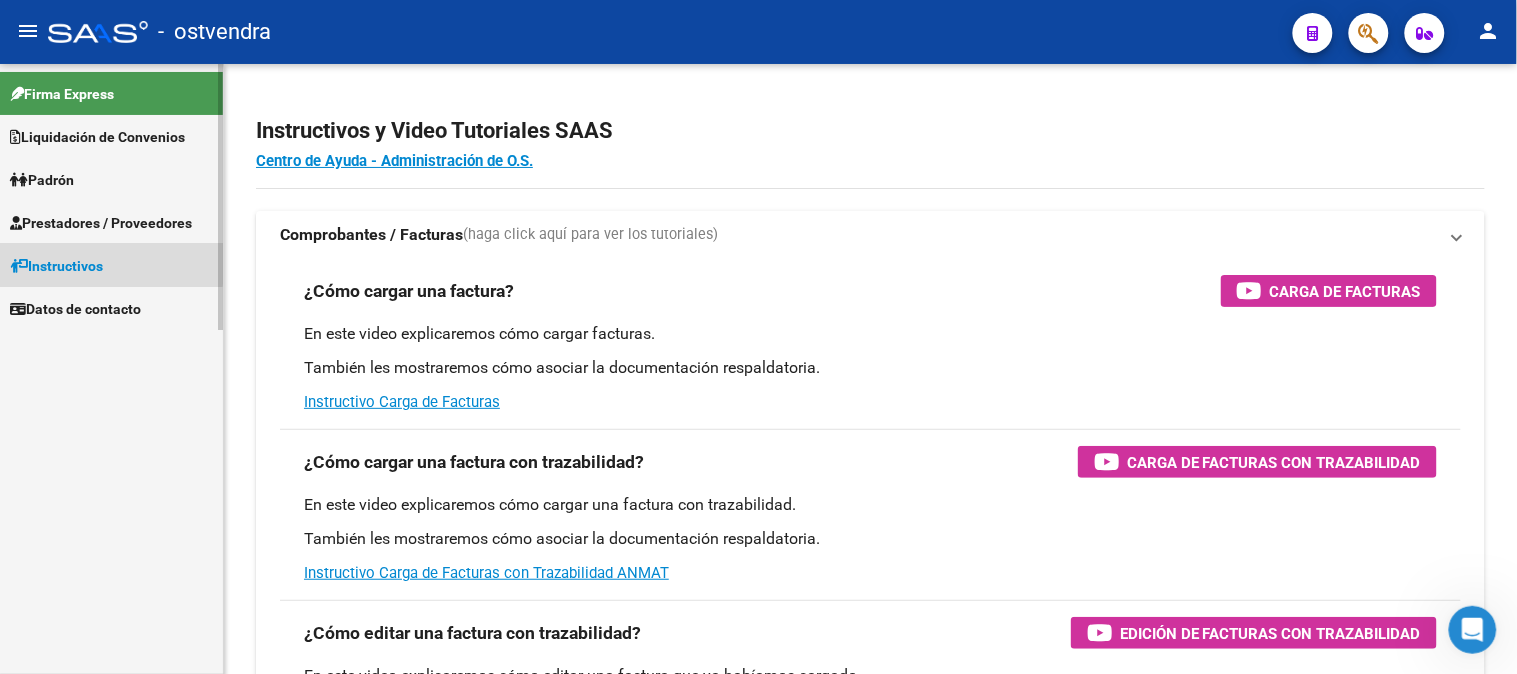 scroll, scrollTop: 0, scrollLeft: 0, axis: both 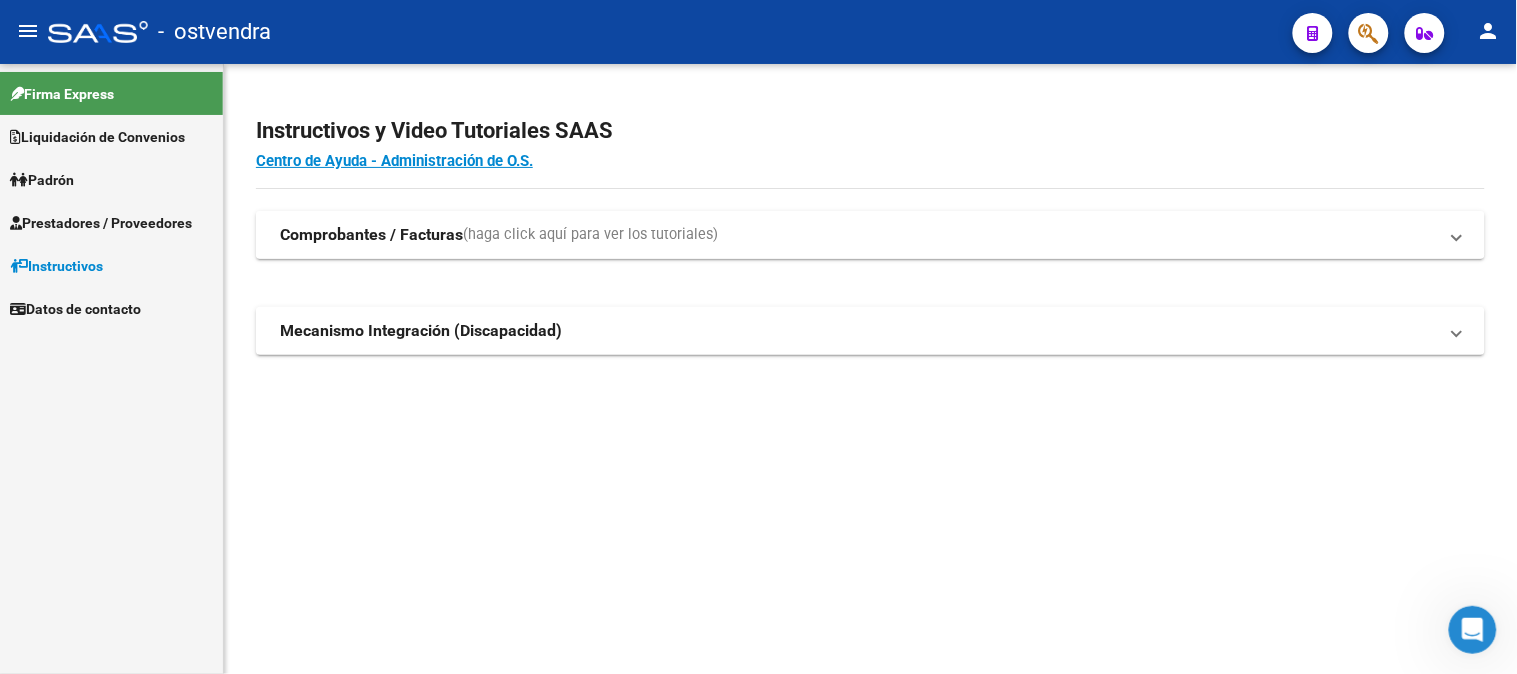 click on "Comprobantes / Facturas  (haga click aquí para ver los tutoriales)" at bounding box center [870, 235] 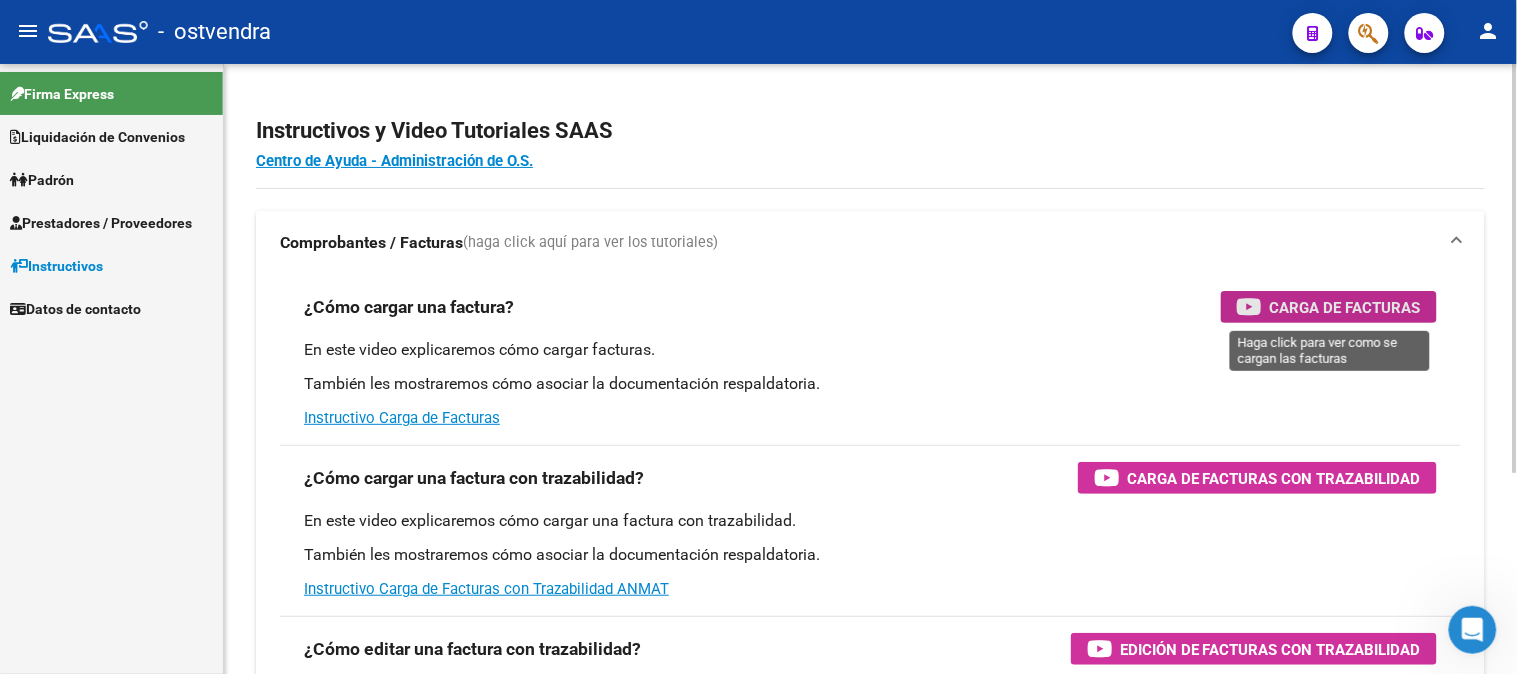 click on "Carga de Facturas" at bounding box center [1345, 307] 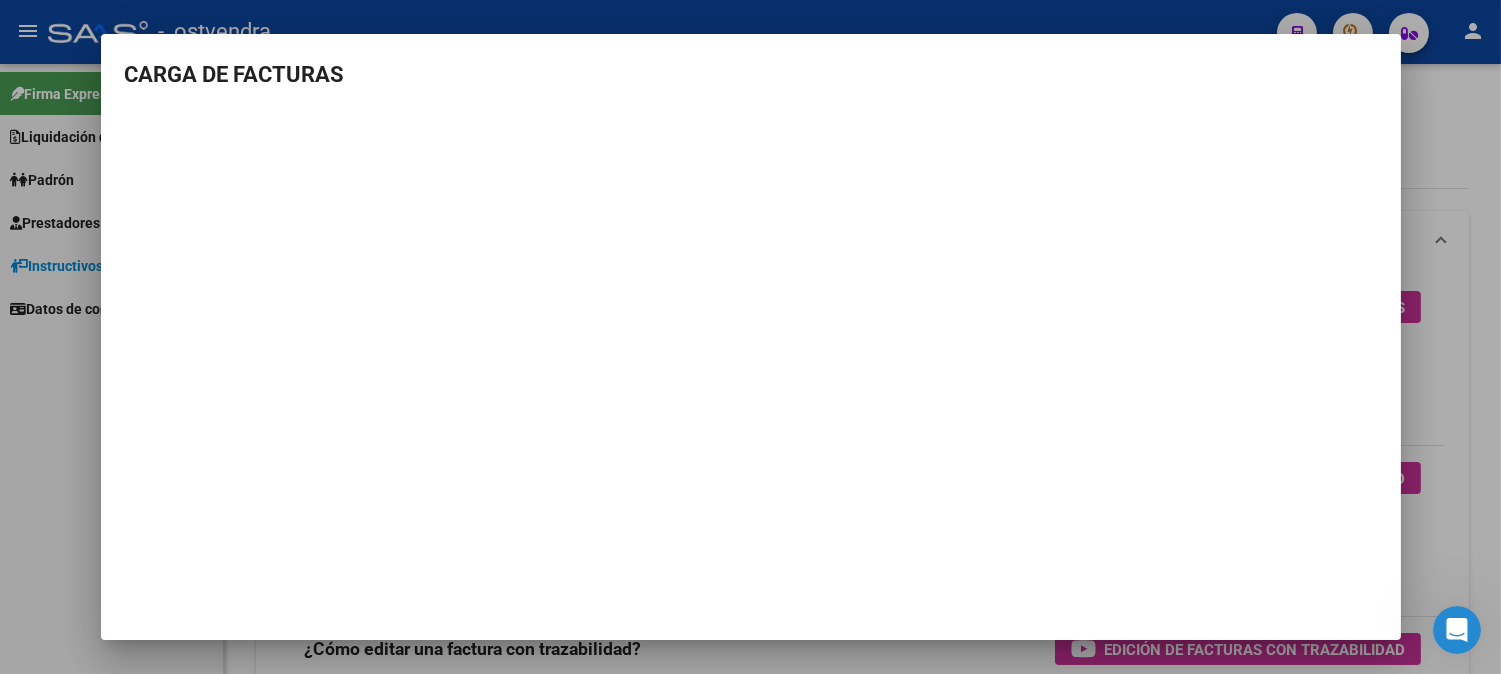 click 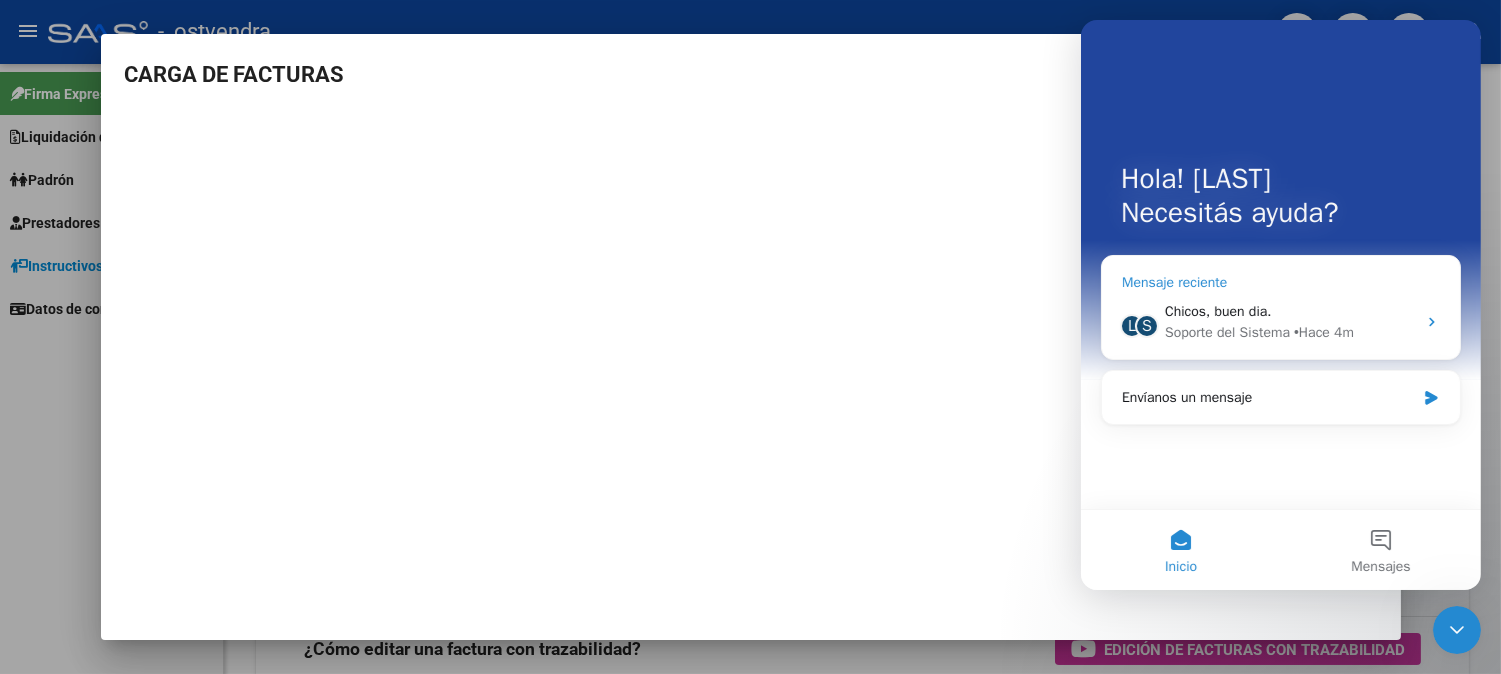 click on "Chicos, buen dia." at bounding box center (1289, 311) 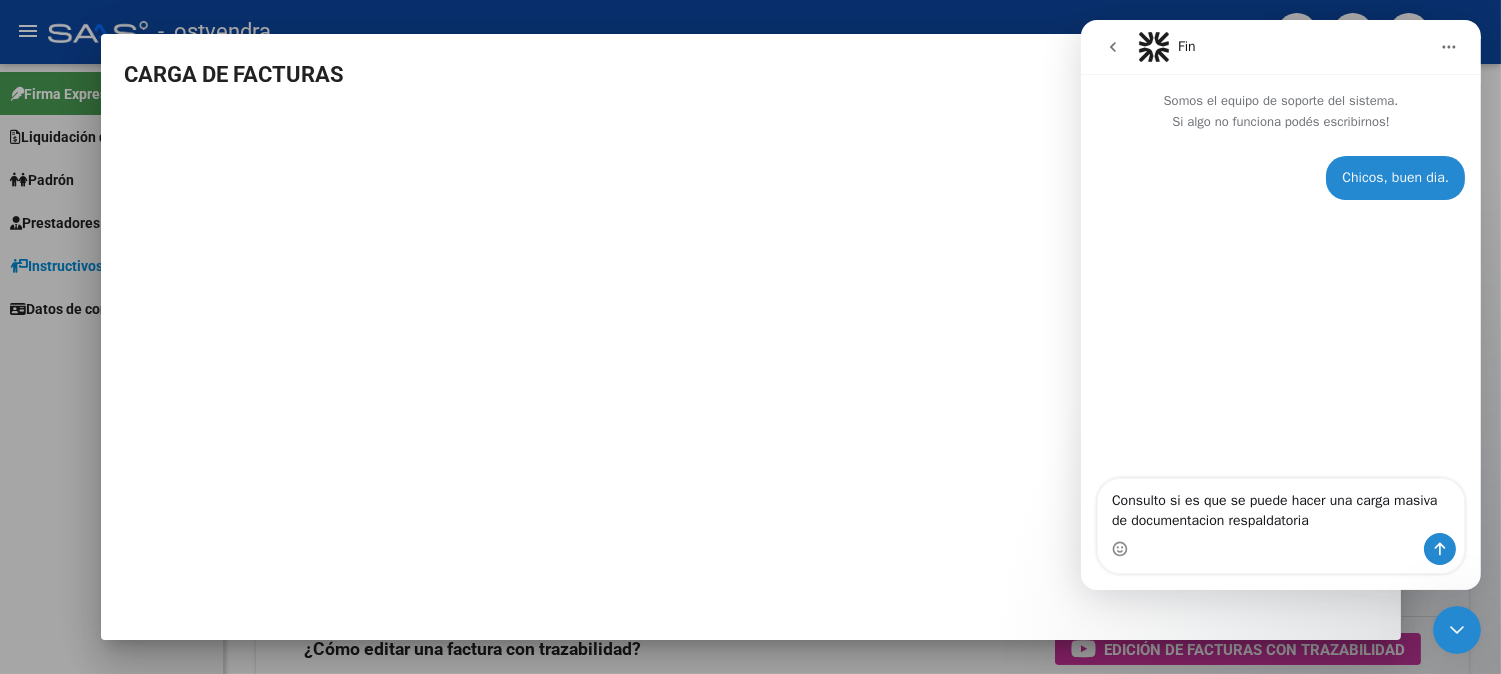 click on "Consulto si es que se puede hacer una carga masiva de documentacion respaldatoria" at bounding box center [1280, 506] 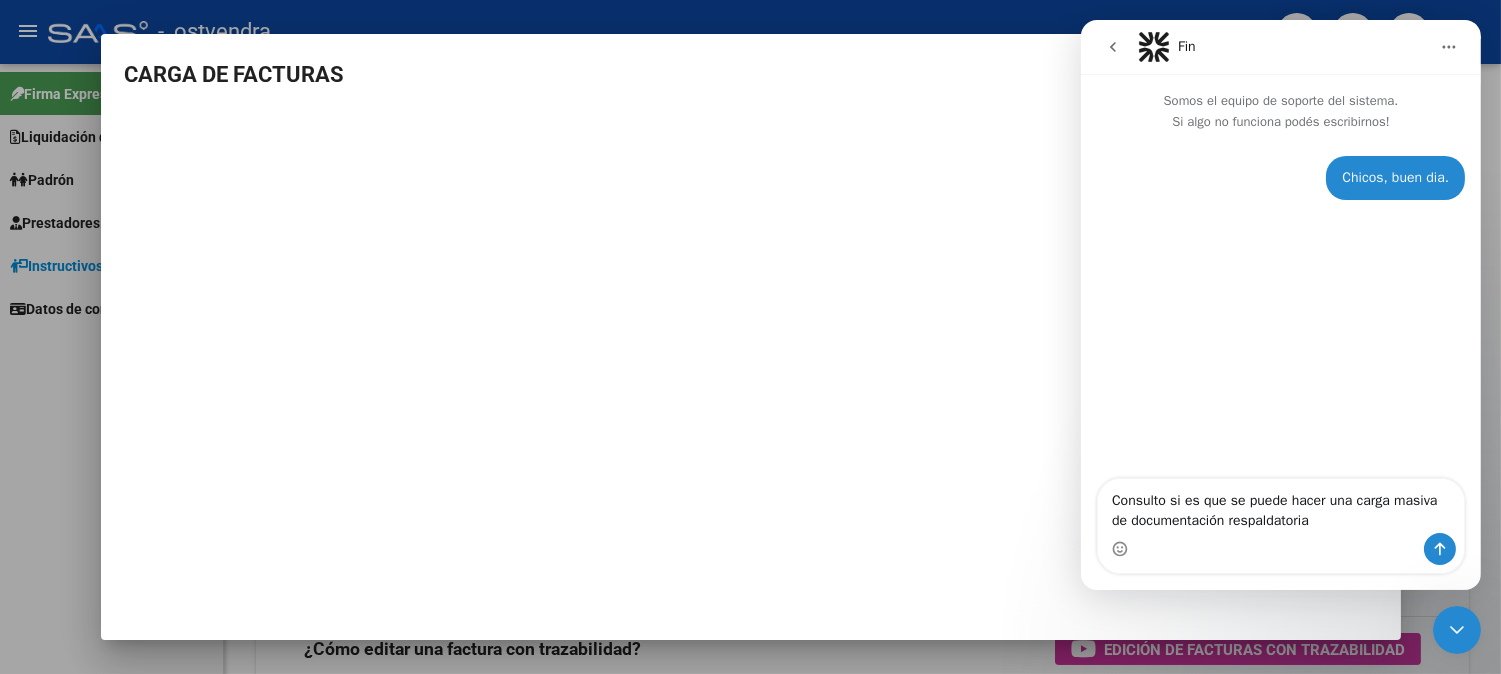 click on "Consulto si es que se puede hacer una carga masiva de documentación respaldatoria" at bounding box center [1280, 506] 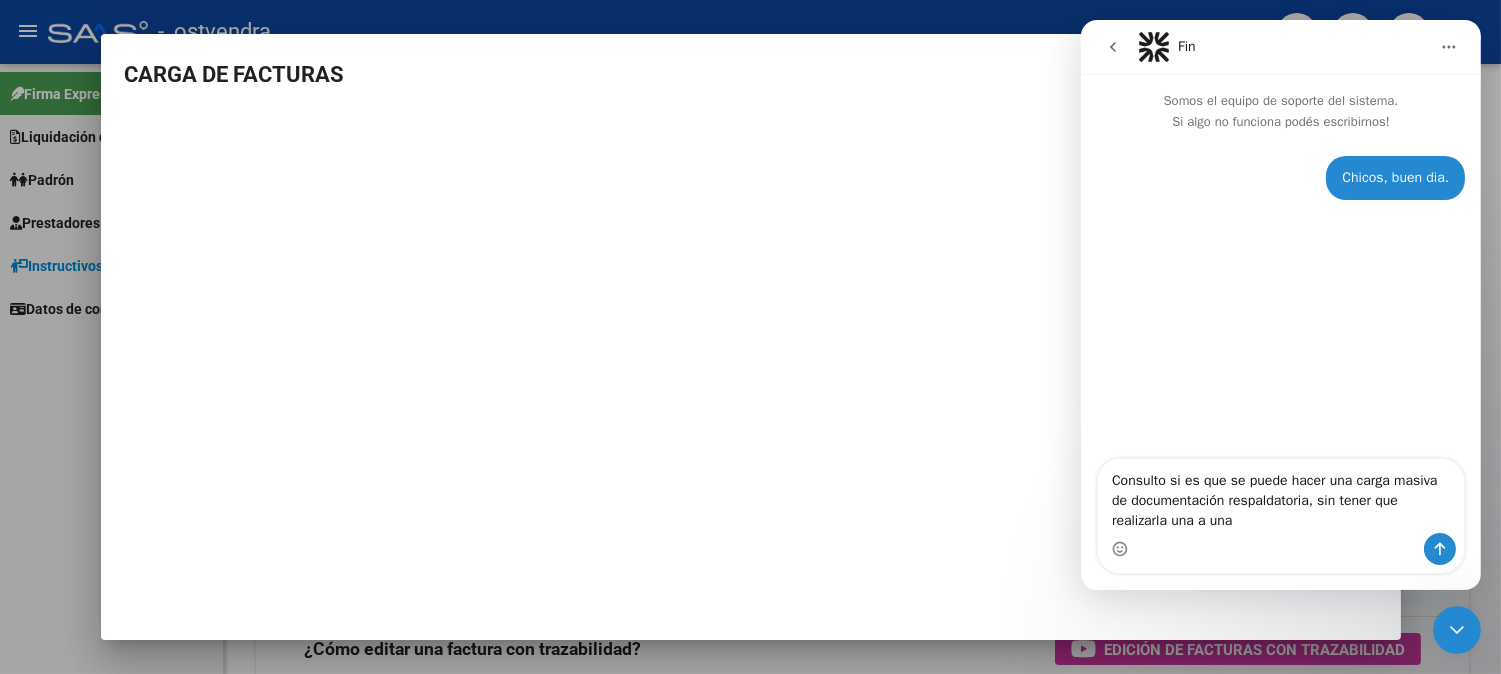 click on "Consulto si es que se puede hacer una carga masiva de documentación respaldatoria, sin tener que realizarla una a una" at bounding box center (1280, 496) 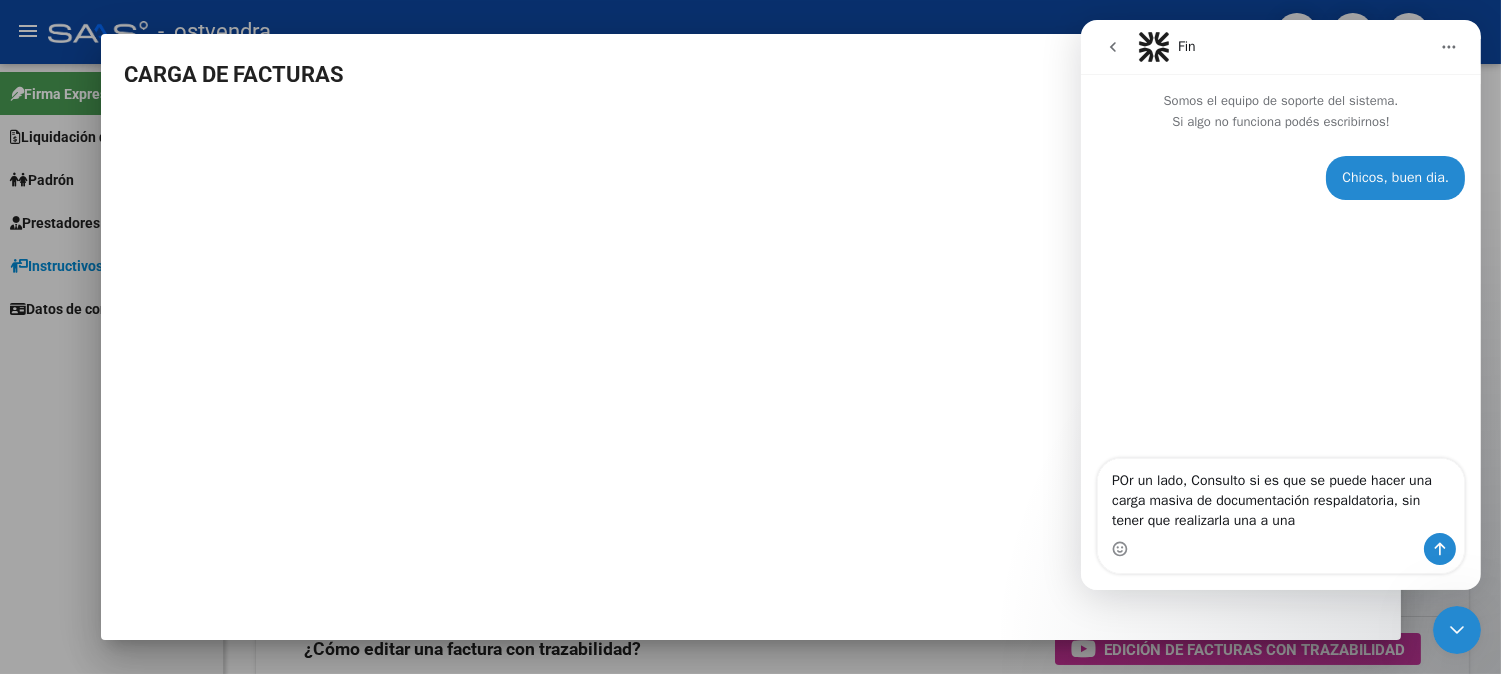 click on "POr un lado, Consulto si es que se puede hacer una carga masiva de documentación respaldatoria, sin tener que realizarla una a una" at bounding box center [1280, 496] 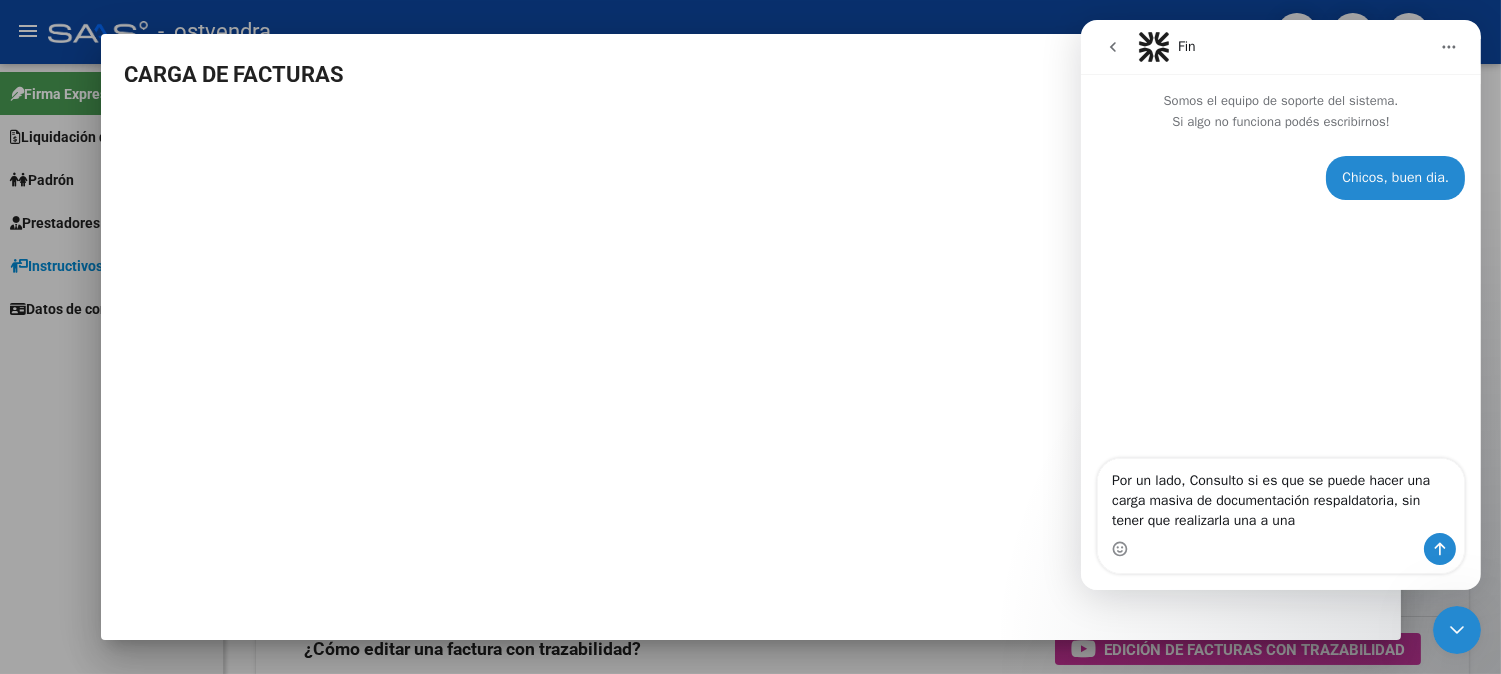 type on "Por un lado, Consulto si es que se puede hacer una carga masiva de documentación respaldatoria, sin tener que realizarla una a una" 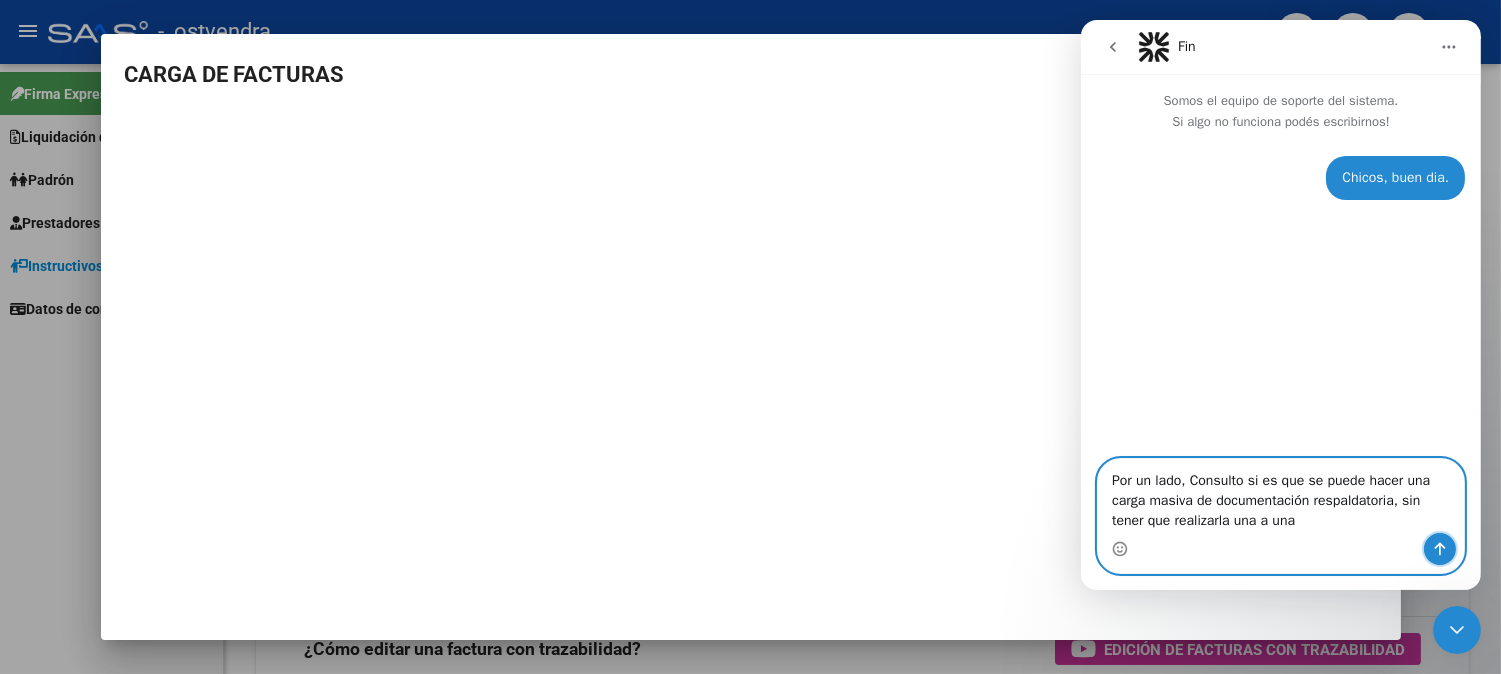 click 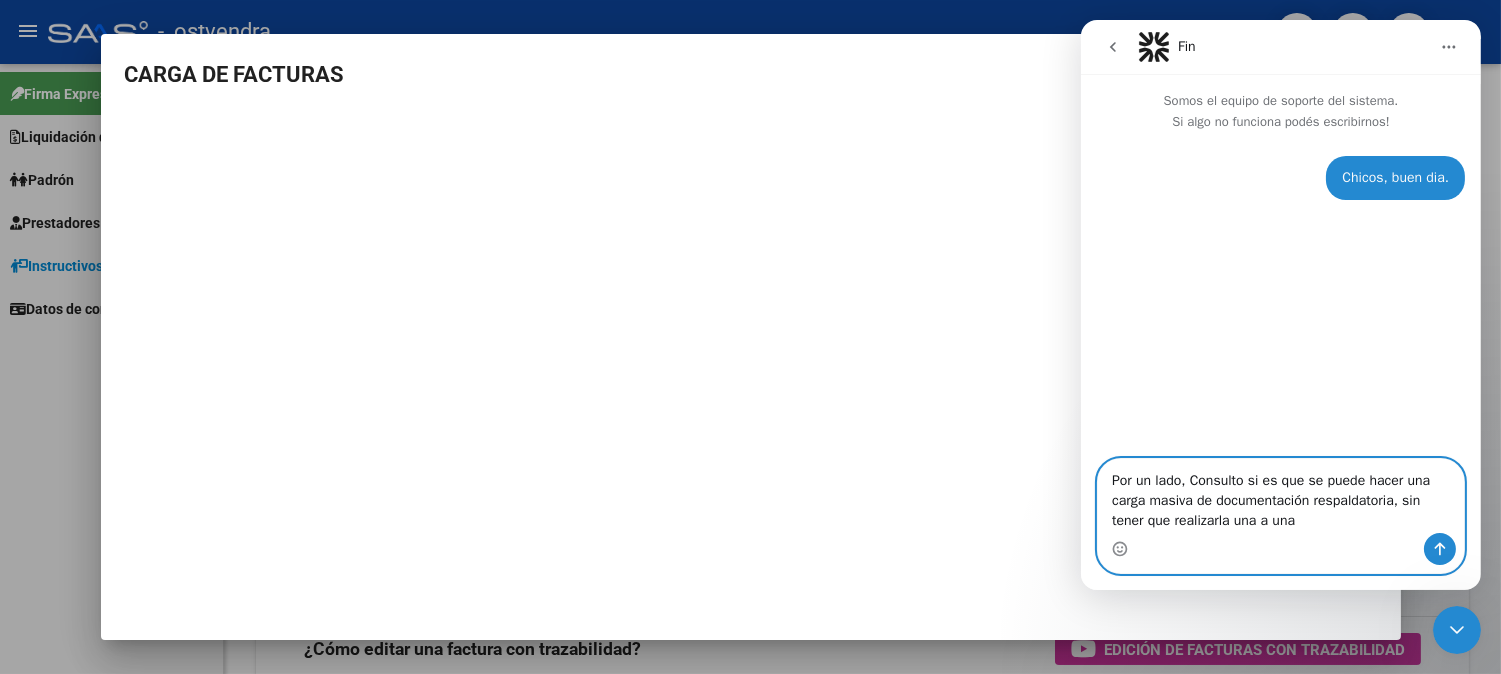 type 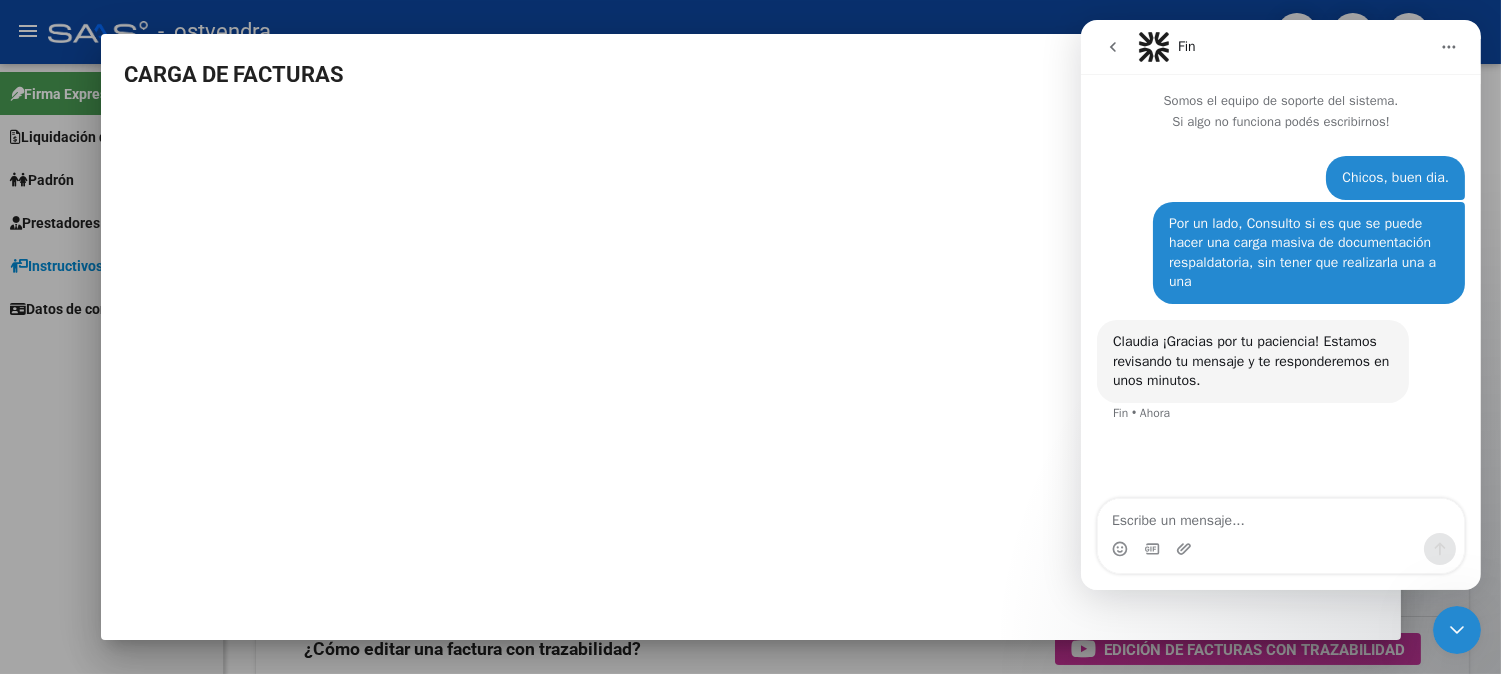 click on "CARGA DE FACTURAS" at bounding box center [751, 74] 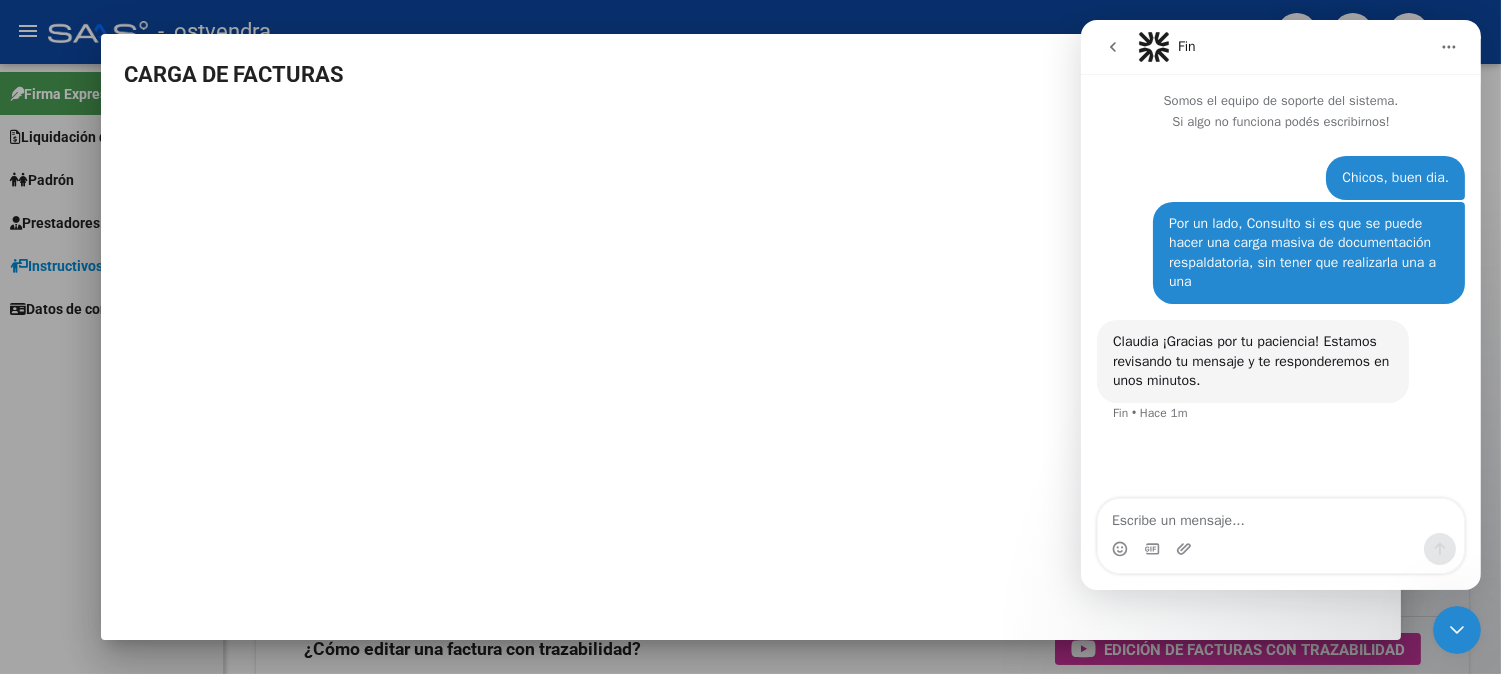 click 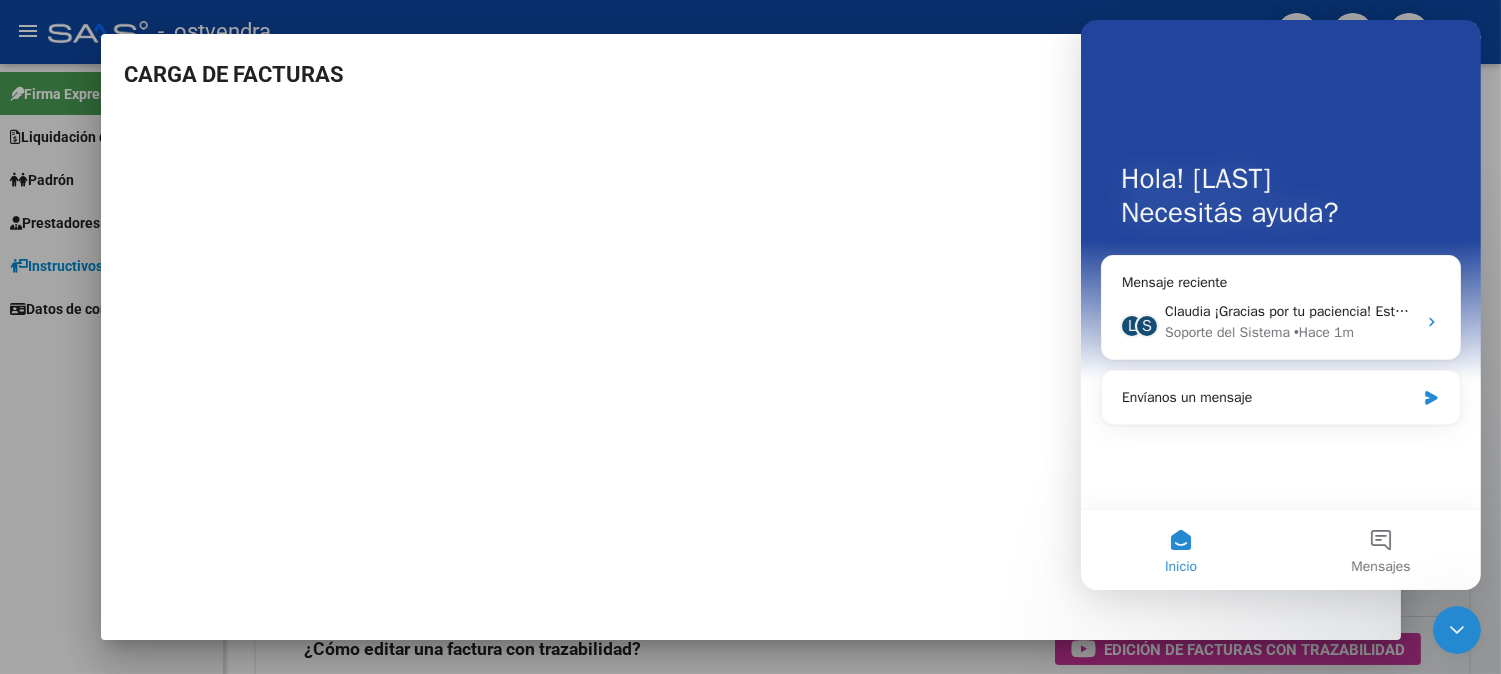 click on "CARGA DE FACTURAS" at bounding box center [751, 74] 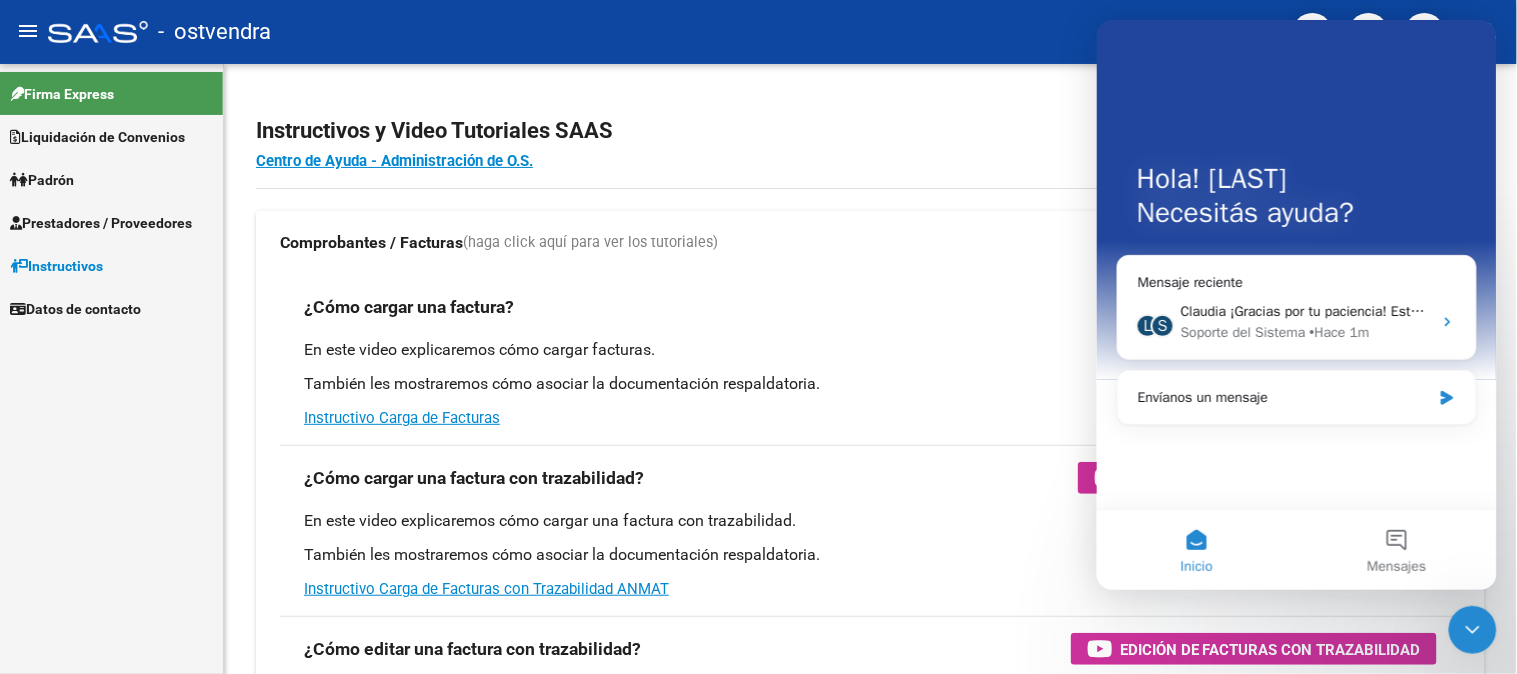 click on "¿Cómo cargar una factura con trazabilidad?  Carga de Facturas con Trazabilidad En este video explicaremos cómo cargar una factura con trazabilidad. También les mostraremos cómo asociar la documentación respaldatoria.  Instructivo Carga de Facturas con Trazabilidad ANMAT" at bounding box center [870, 531] 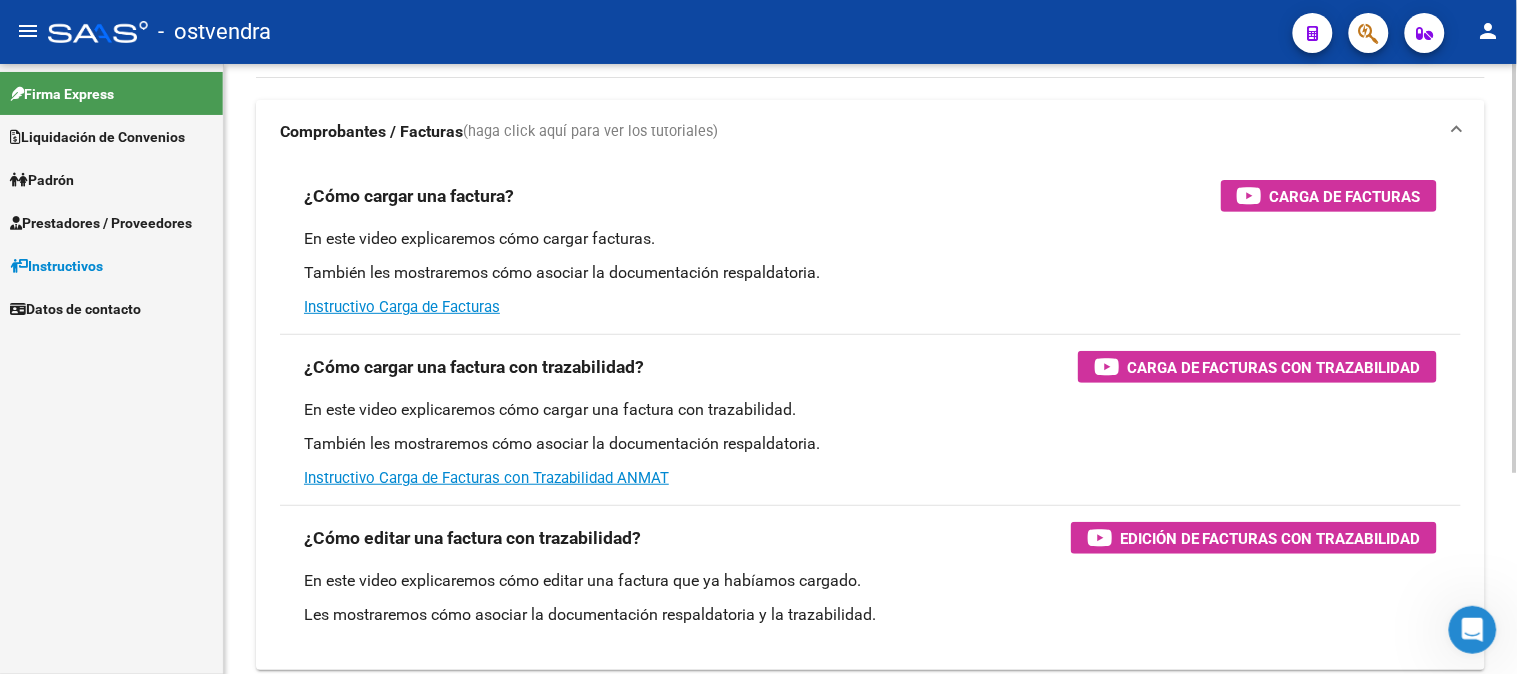 scroll, scrollTop: 298, scrollLeft: 0, axis: vertical 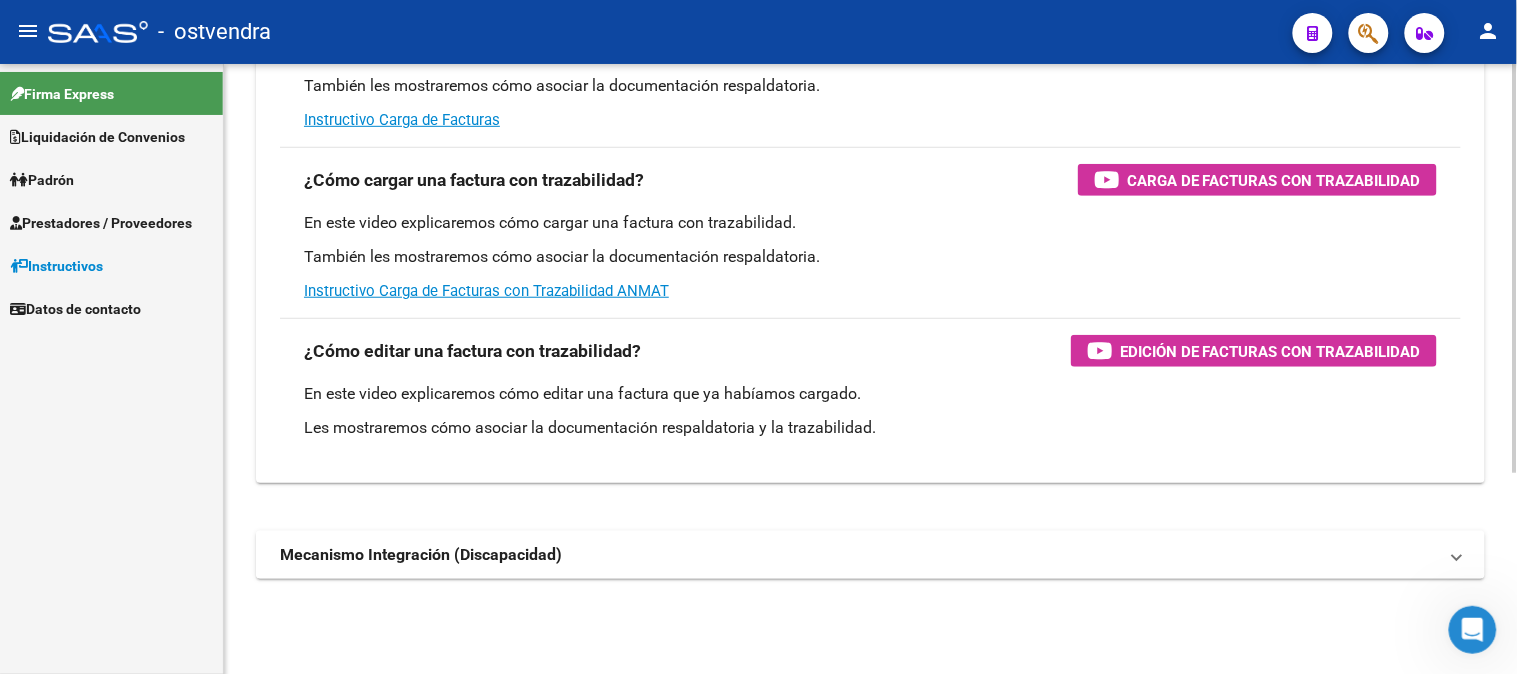 click on "Mecanismo Integración (Discapacidad)" at bounding box center [870, 555] 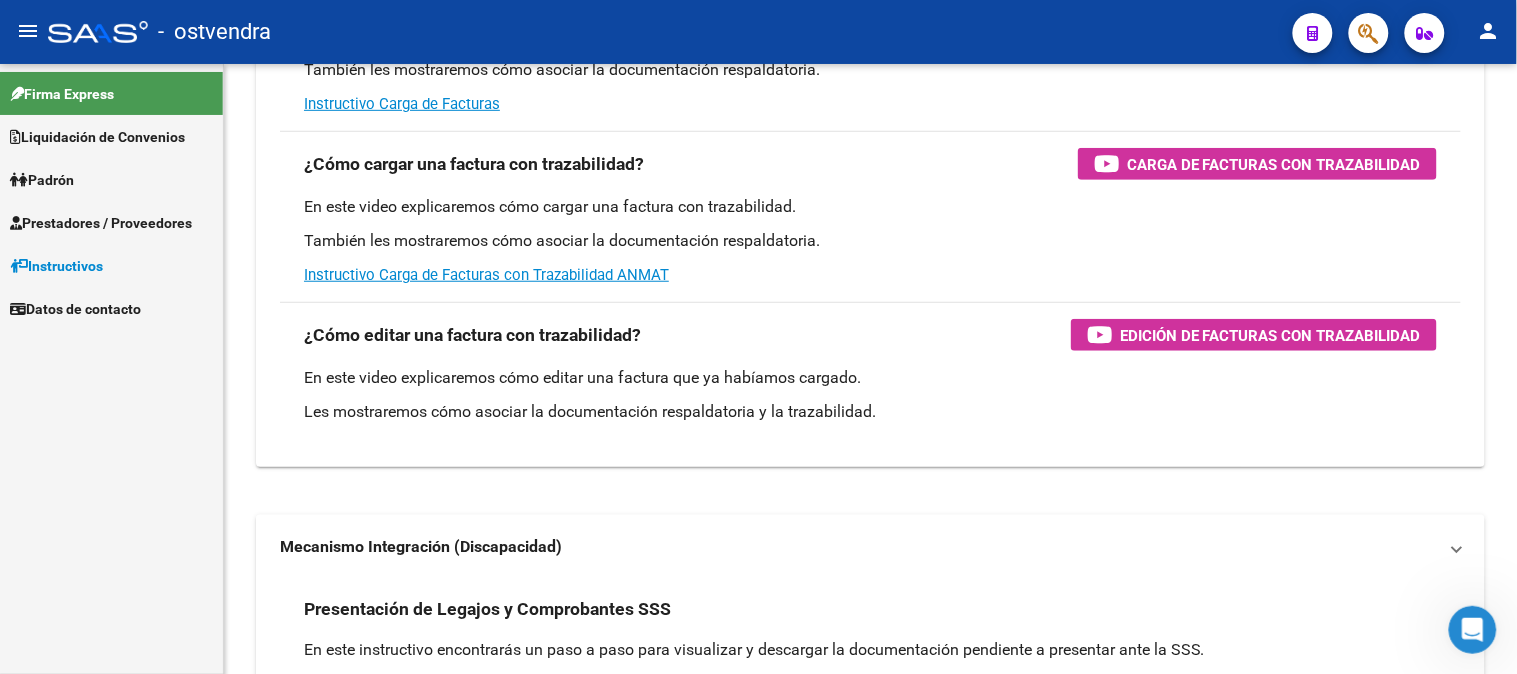 scroll, scrollTop: 0, scrollLeft: 0, axis: both 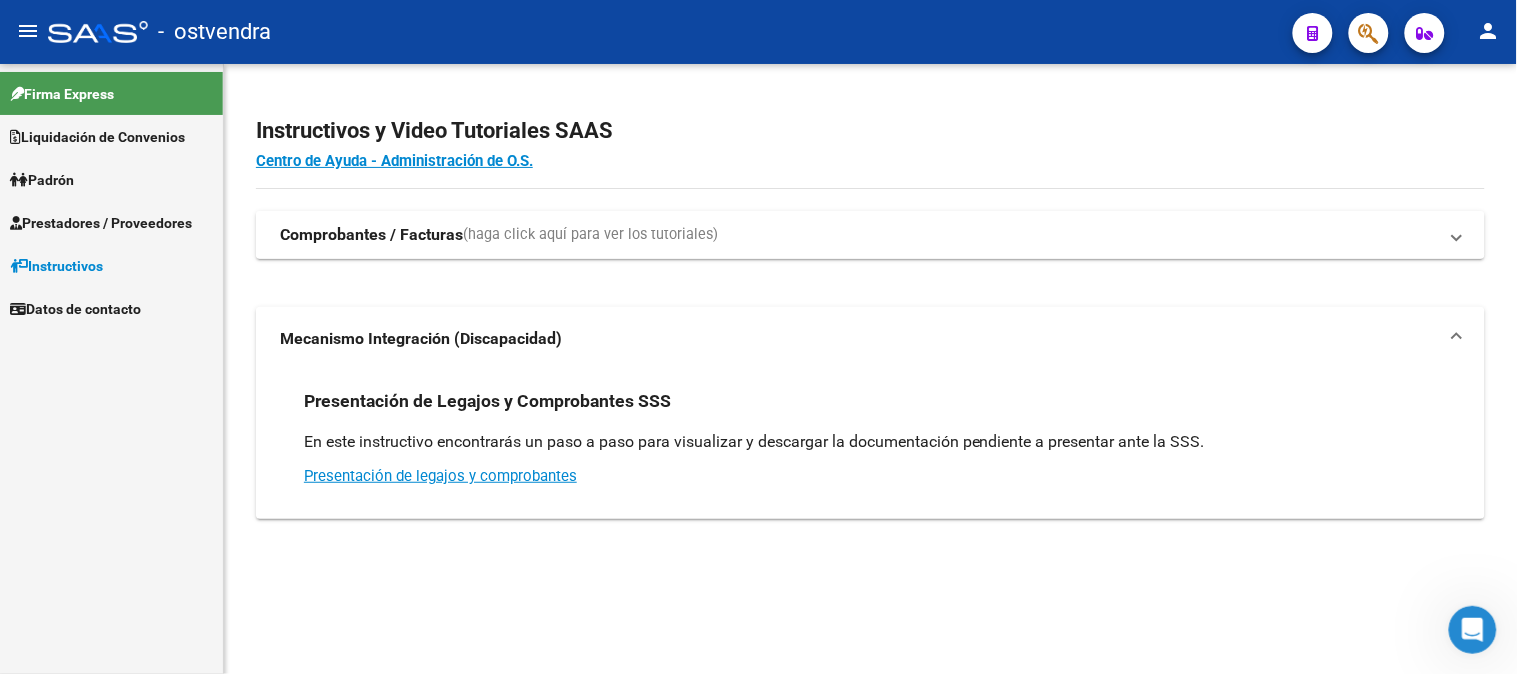 click on "Comprobantes / Facturas" at bounding box center [371, 235] 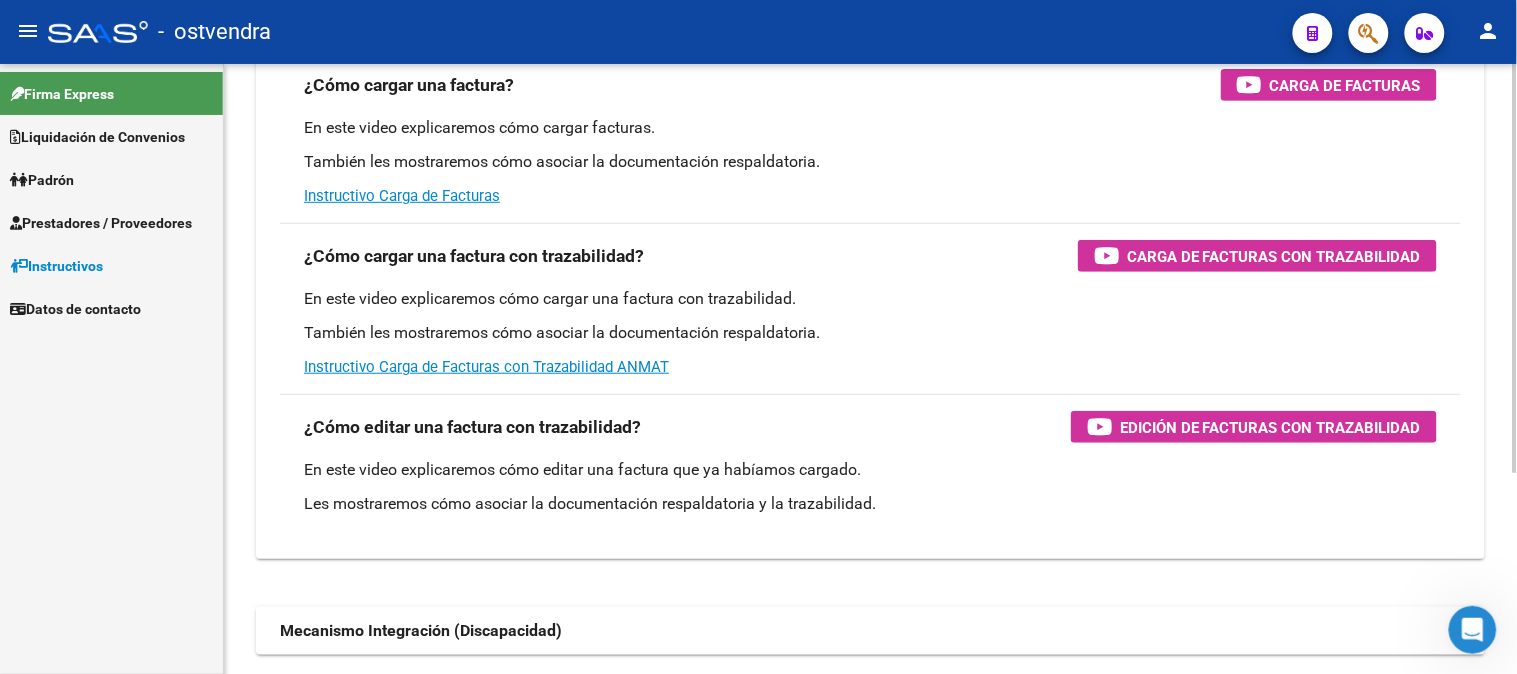 scroll, scrollTop: 111, scrollLeft: 0, axis: vertical 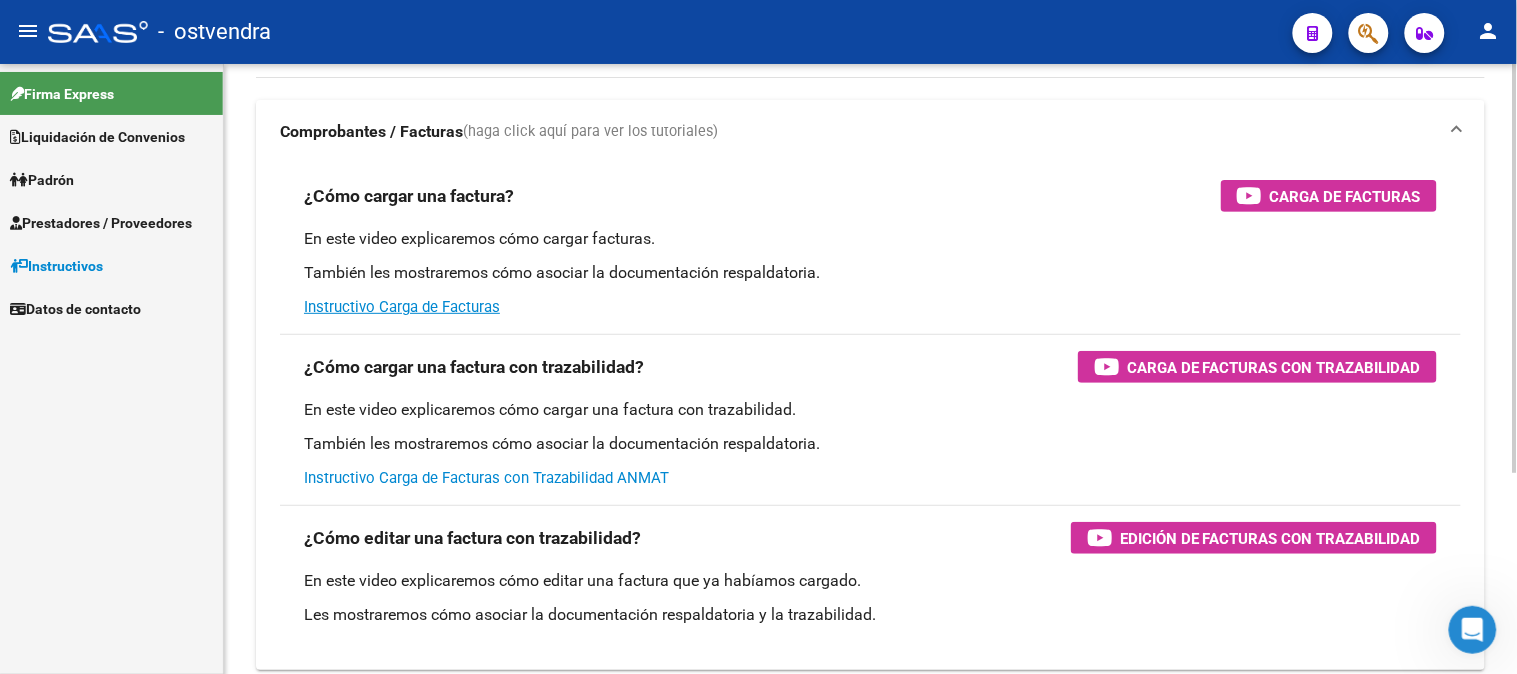 click on "Instructivo Carga de Facturas con Trazabilidad ANMAT" at bounding box center [486, 478] 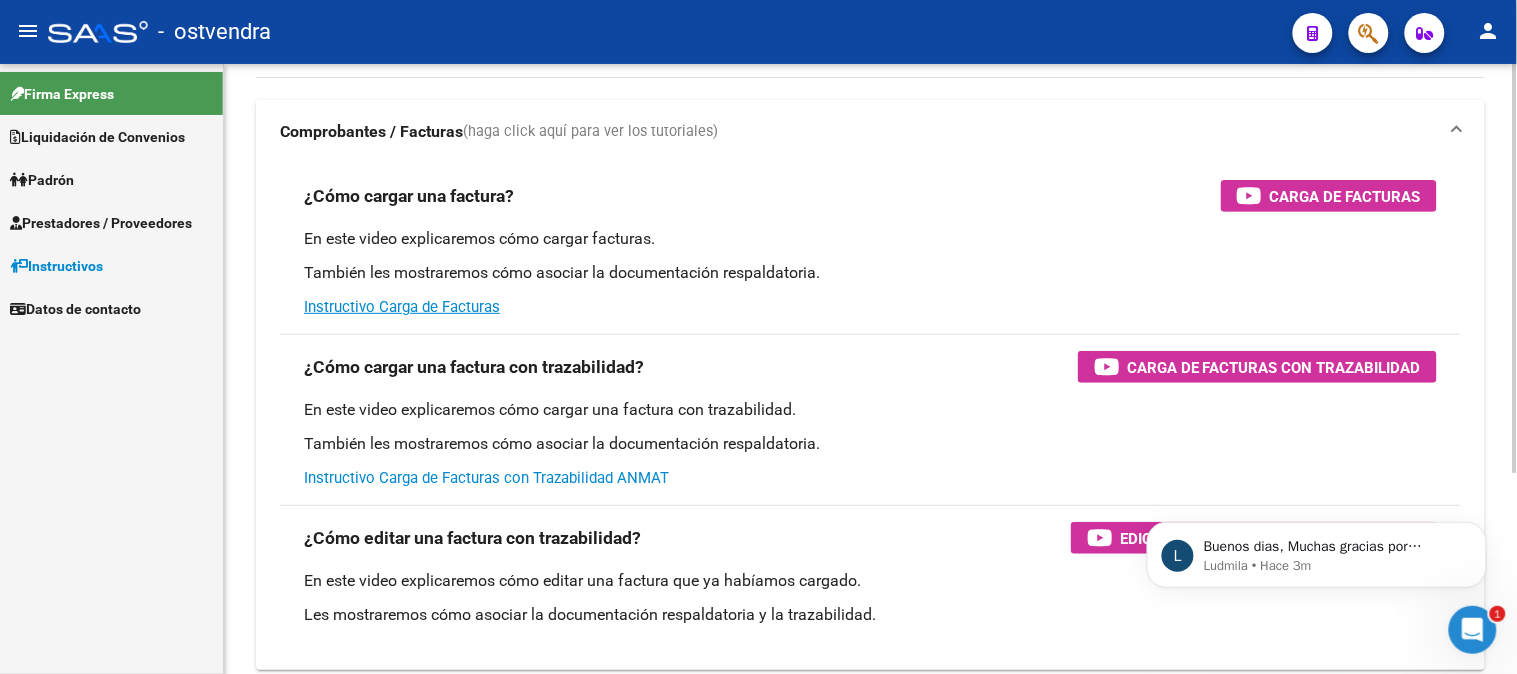 scroll, scrollTop: 0, scrollLeft: 0, axis: both 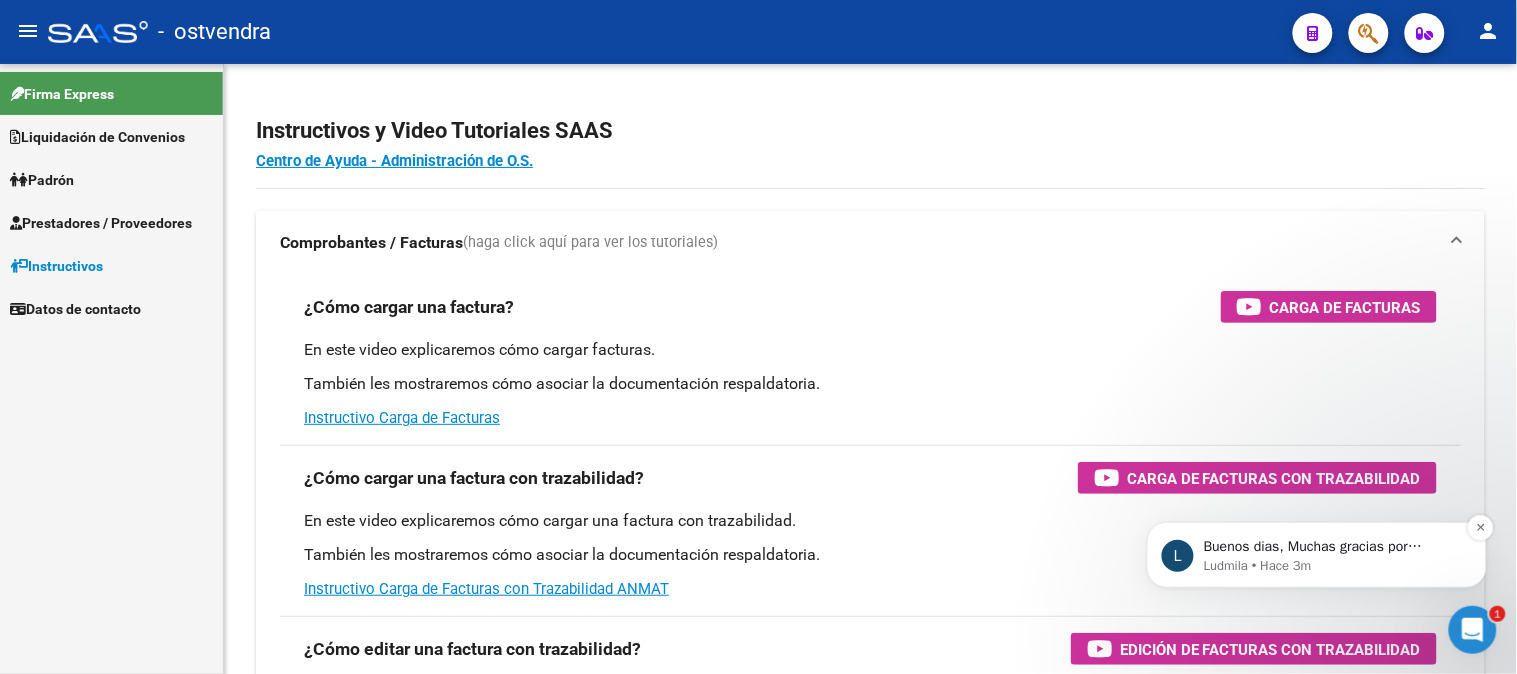 click on "Buenos dias, Muchas gracias por comunicarse con el soporte técnico de la plataforma" at bounding box center (1332, 546) 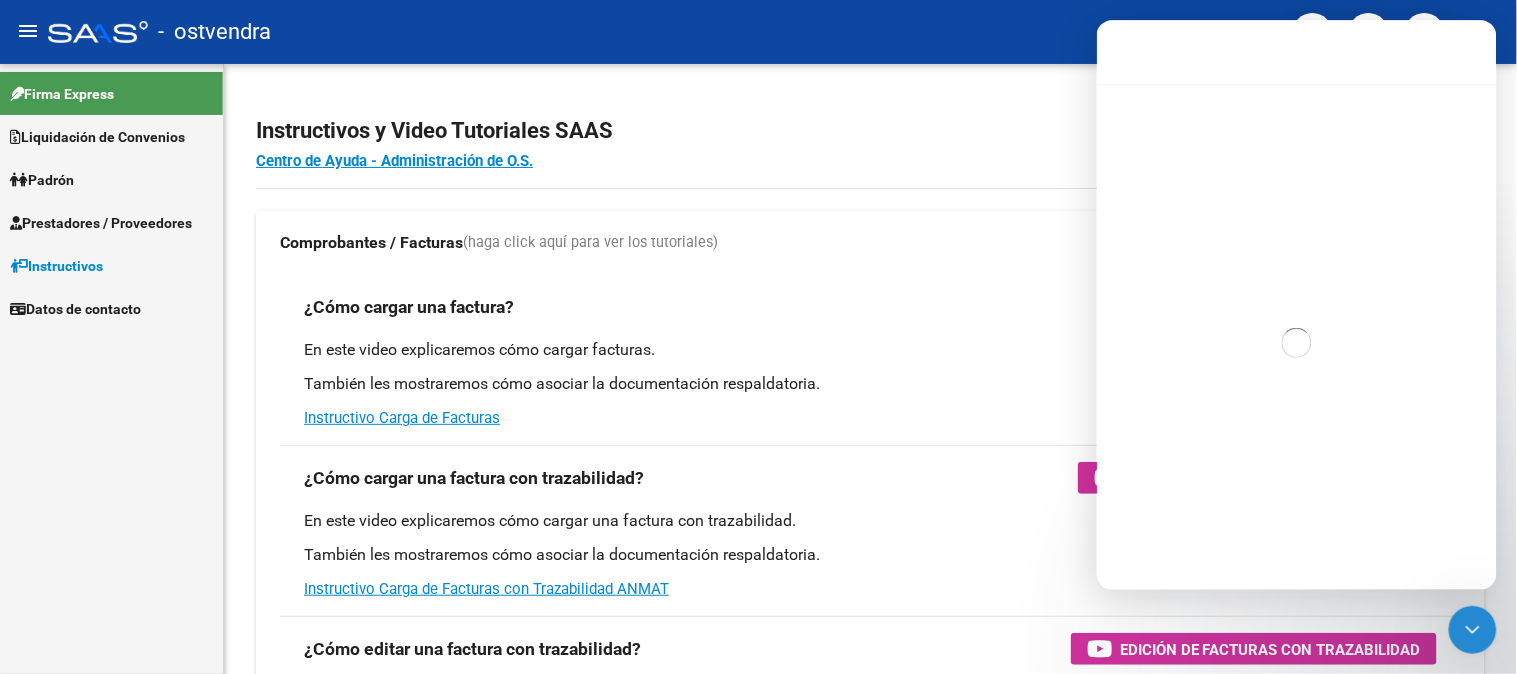 scroll, scrollTop: 3, scrollLeft: 0, axis: vertical 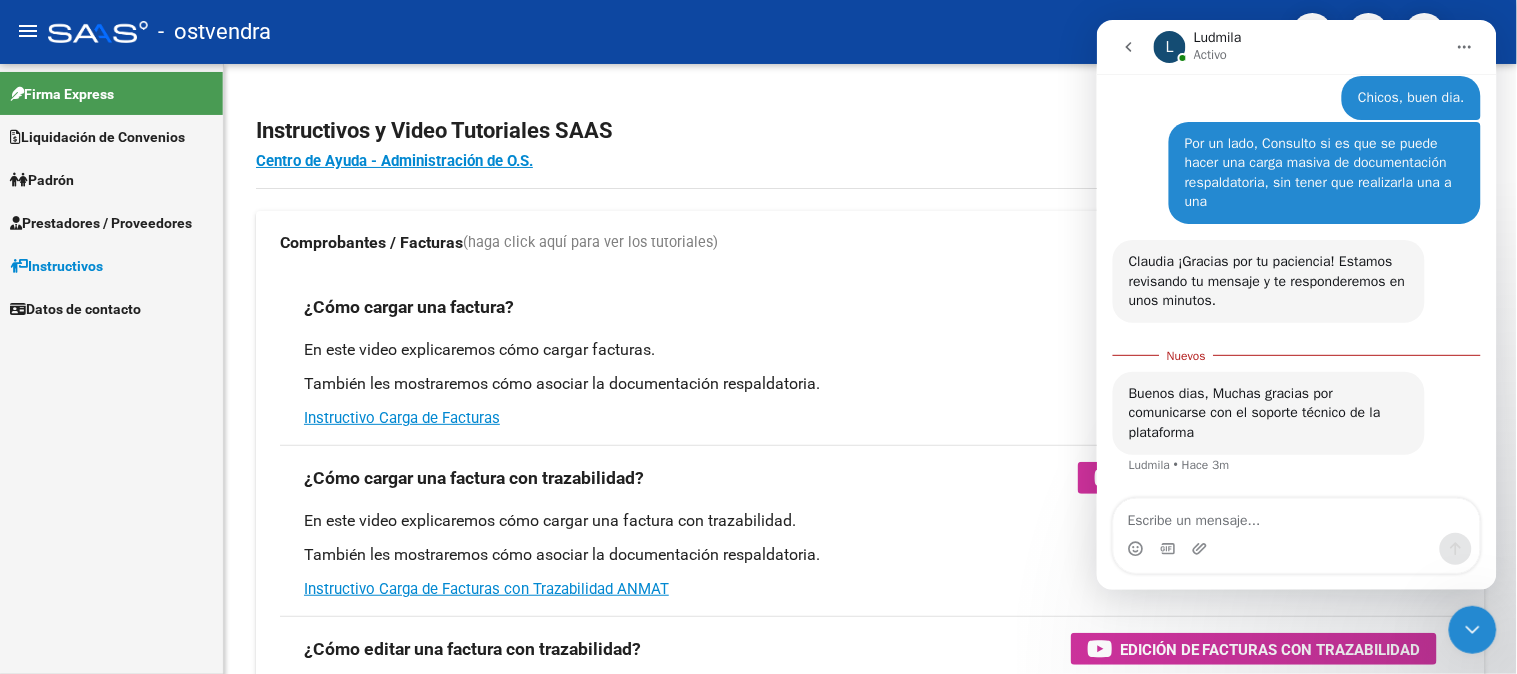 click on "Firma Express     Liquidación de Convenios Gastos - Items Gastos - Facturas    Padrón Padrón Ágil    Prestadores / Proveedores Facturas - Listado/Carga Facturas Sin Auditar Facturas - Documentación Facturas Recibidas ARCA Pagos x Transferencia Auditorías - Listado Auditorías - Comentarios Auditorías - Cambios Área Auditoría - Ítems Prestadores - Listado Prestadores - Docu. Otros Ingresos Geren.    Instructivos    Datos de contacto" at bounding box center (111, 369) 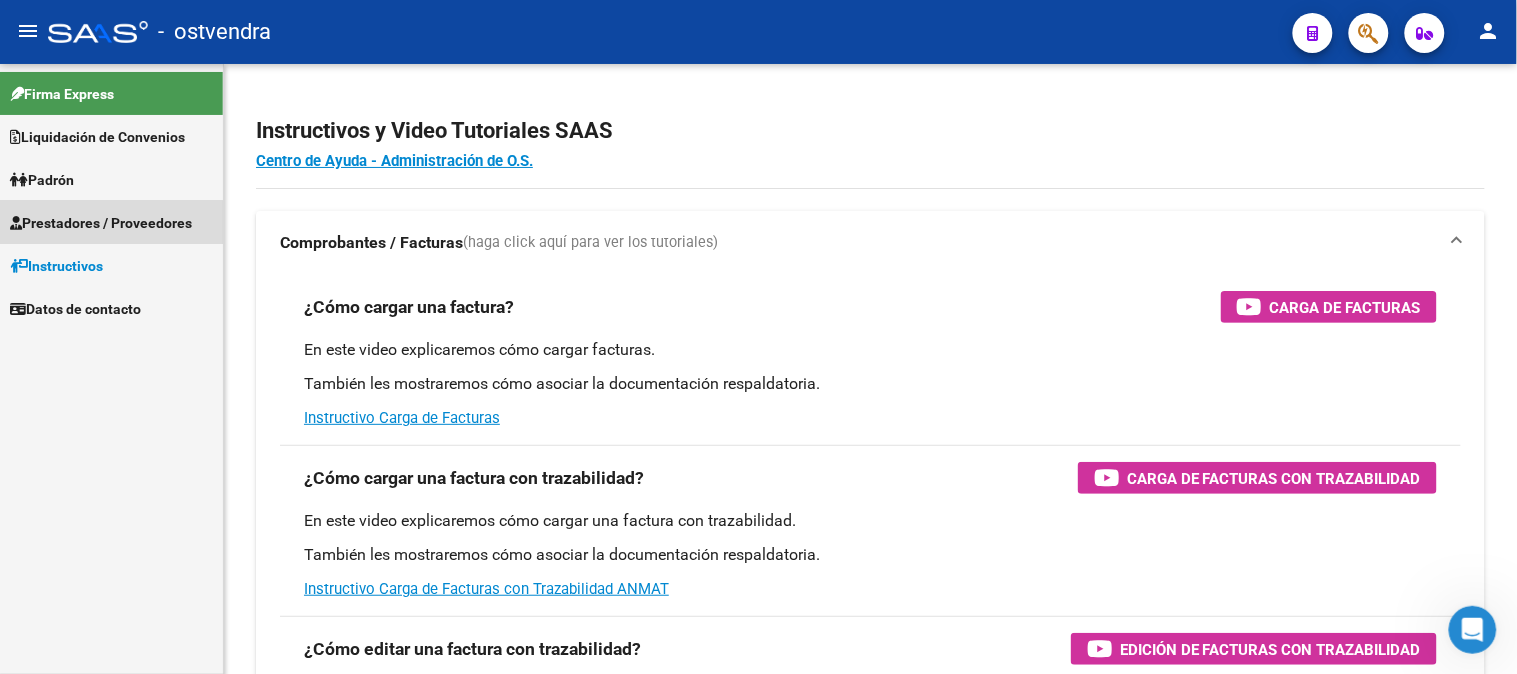 click on "Prestadores / Proveedores" at bounding box center (101, 223) 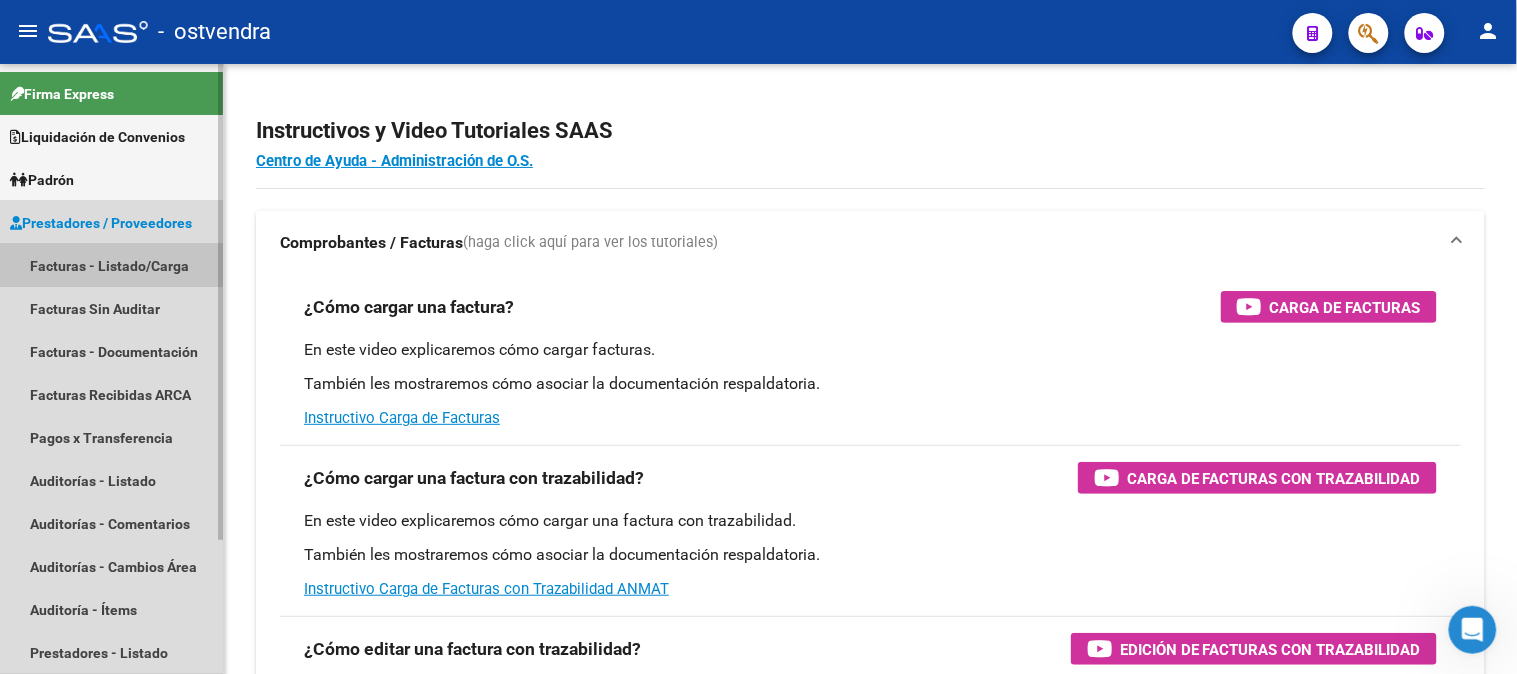 click on "Facturas - Listado/Carga" at bounding box center [111, 265] 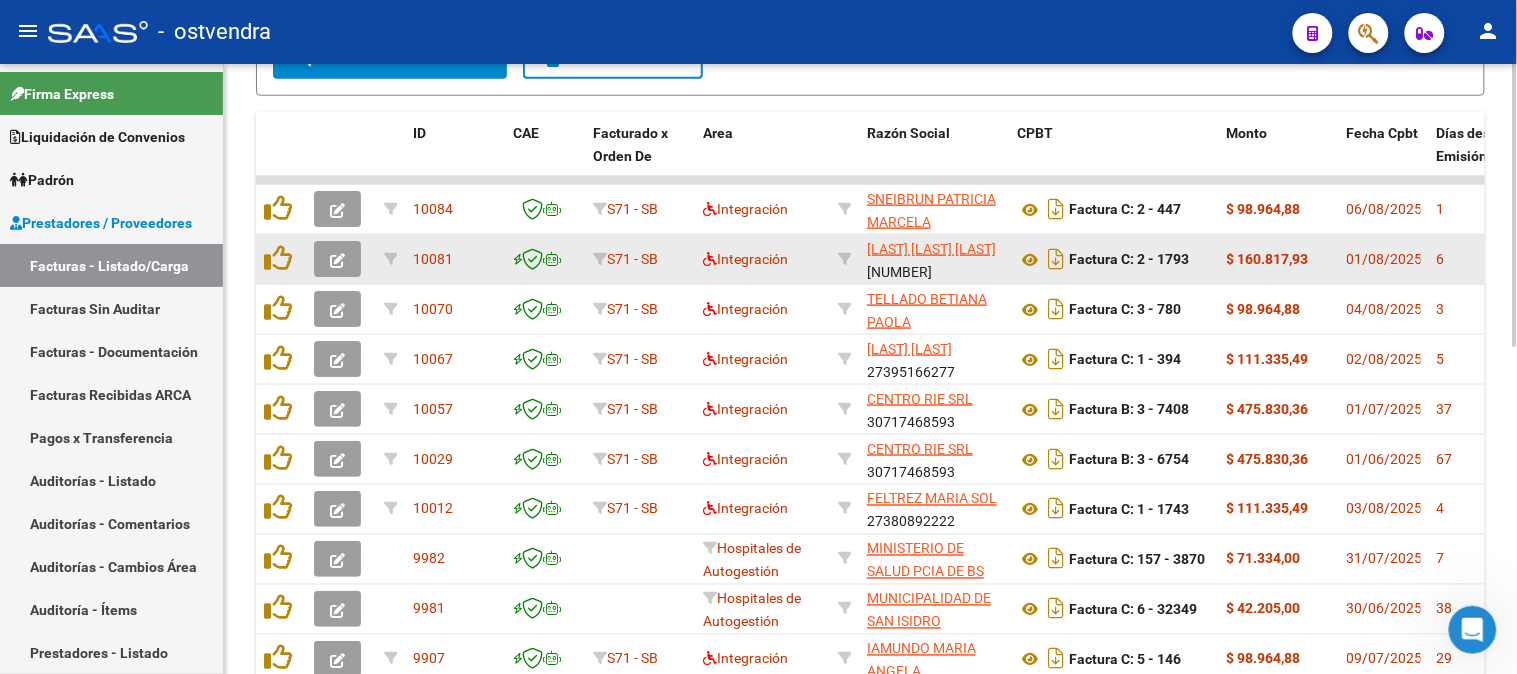 scroll, scrollTop: 333, scrollLeft: 0, axis: vertical 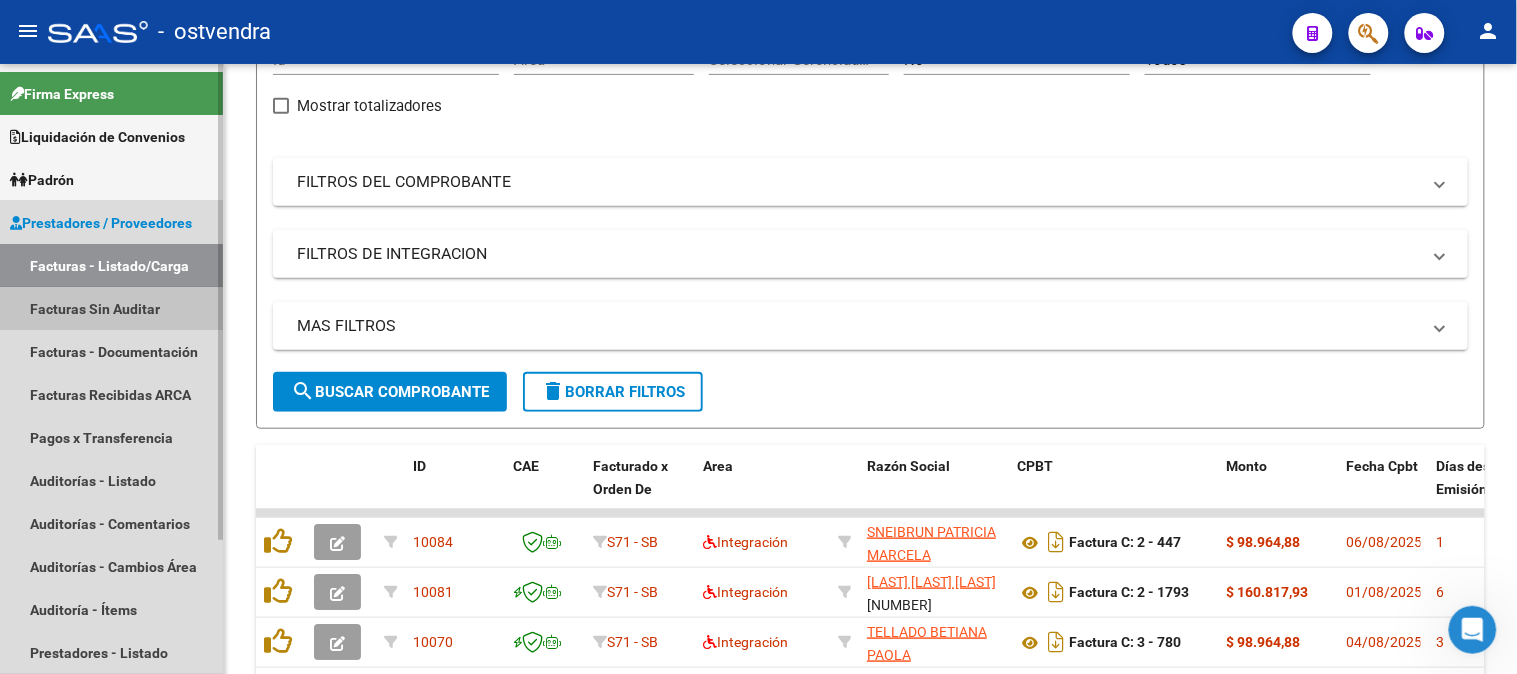 click on "Facturas Sin Auditar" at bounding box center [111, 308] 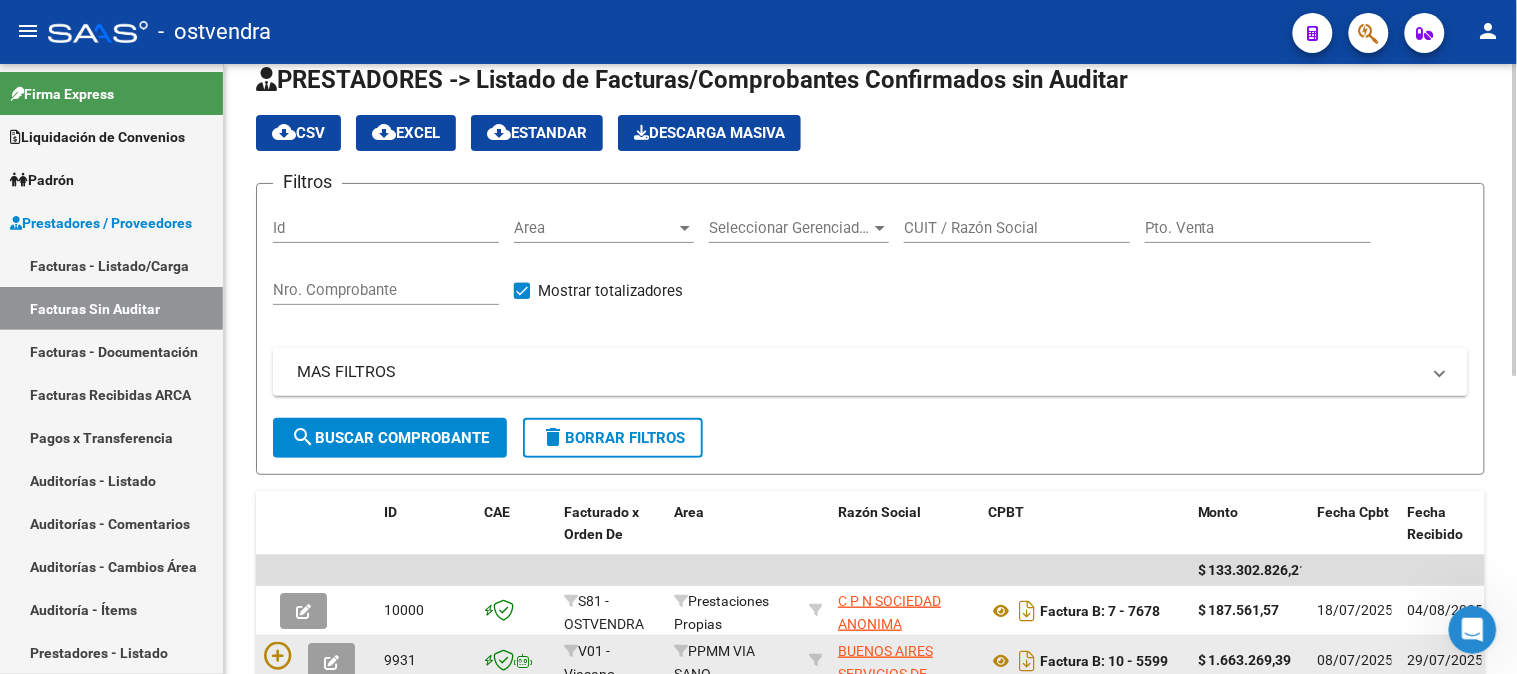 scroll, scrollTop: 222, scrollLeft: 0, axis: vertical 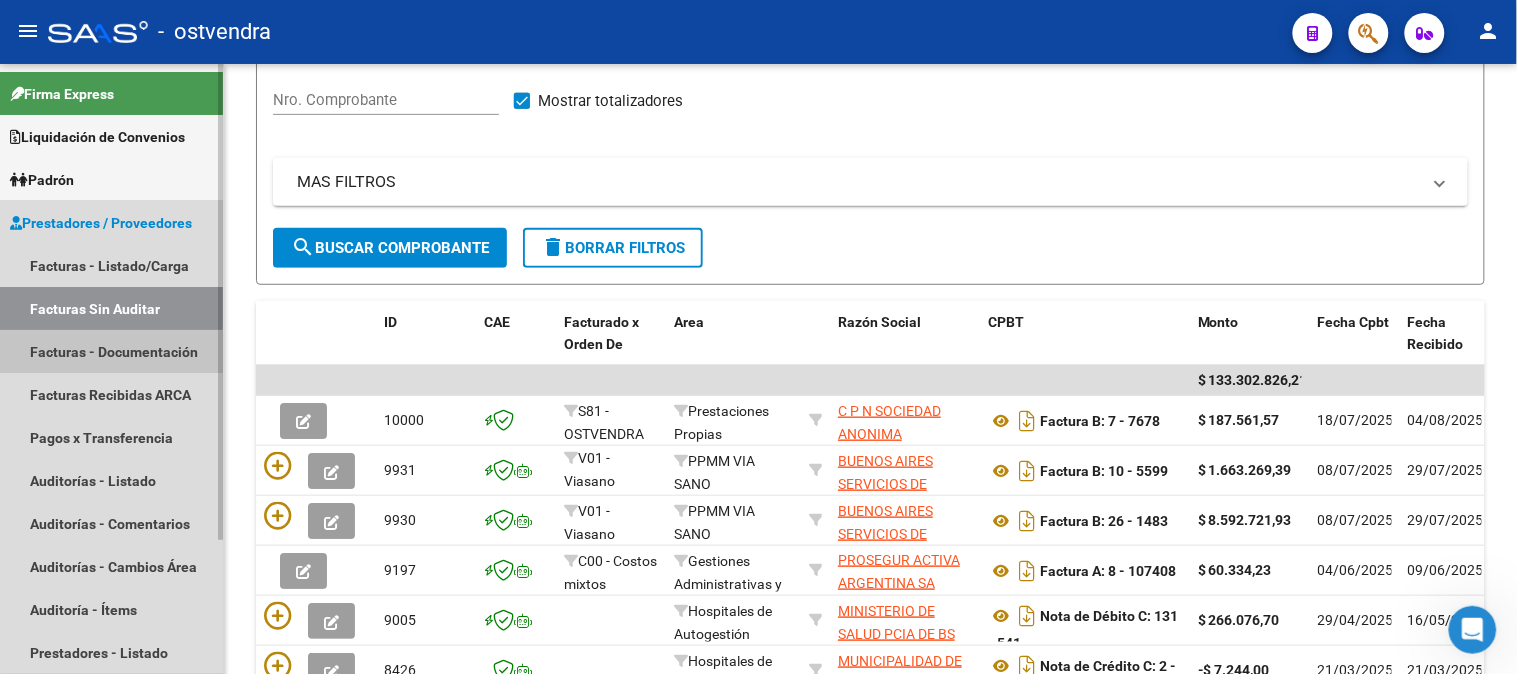 click on "Facturas - Documentación" at bounding box center [111, 351] 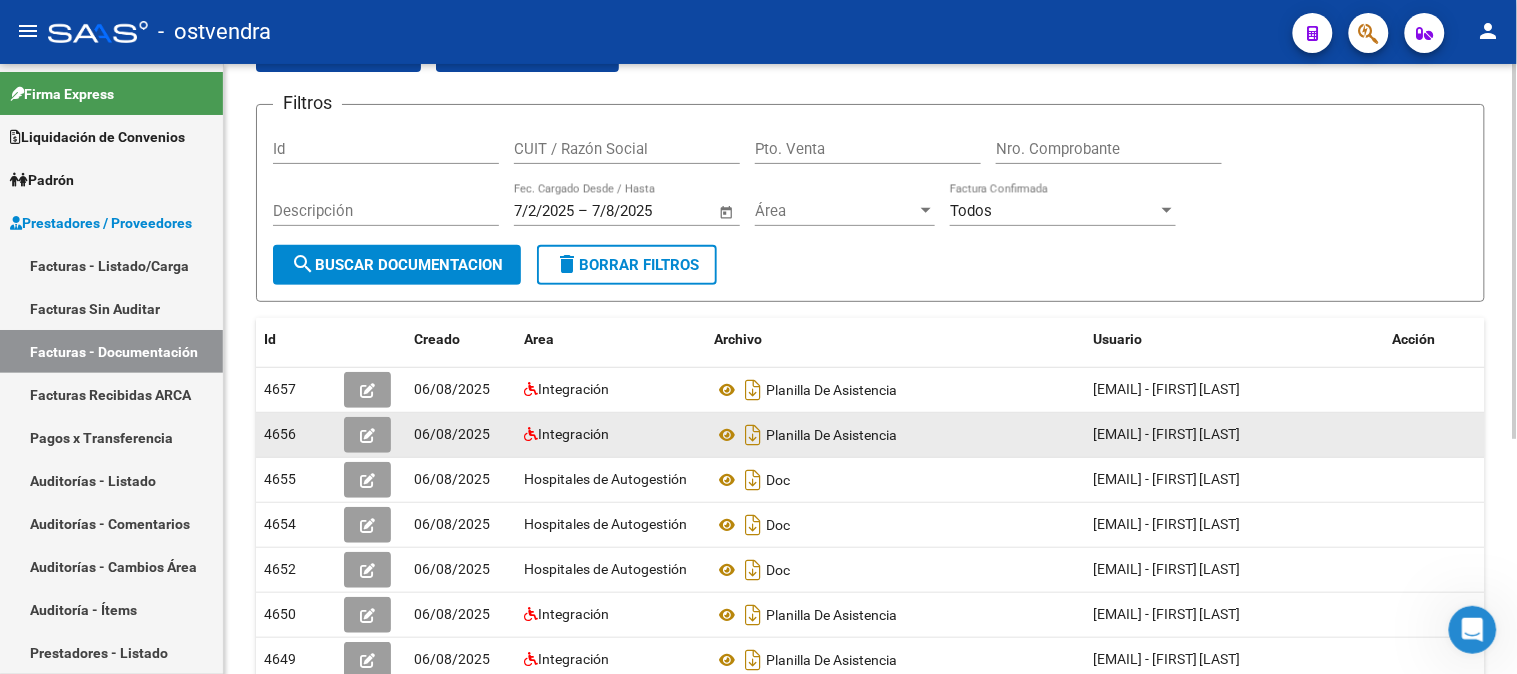 scroll, scrollTop: 222, scrollLeft: 0, axis: vertical 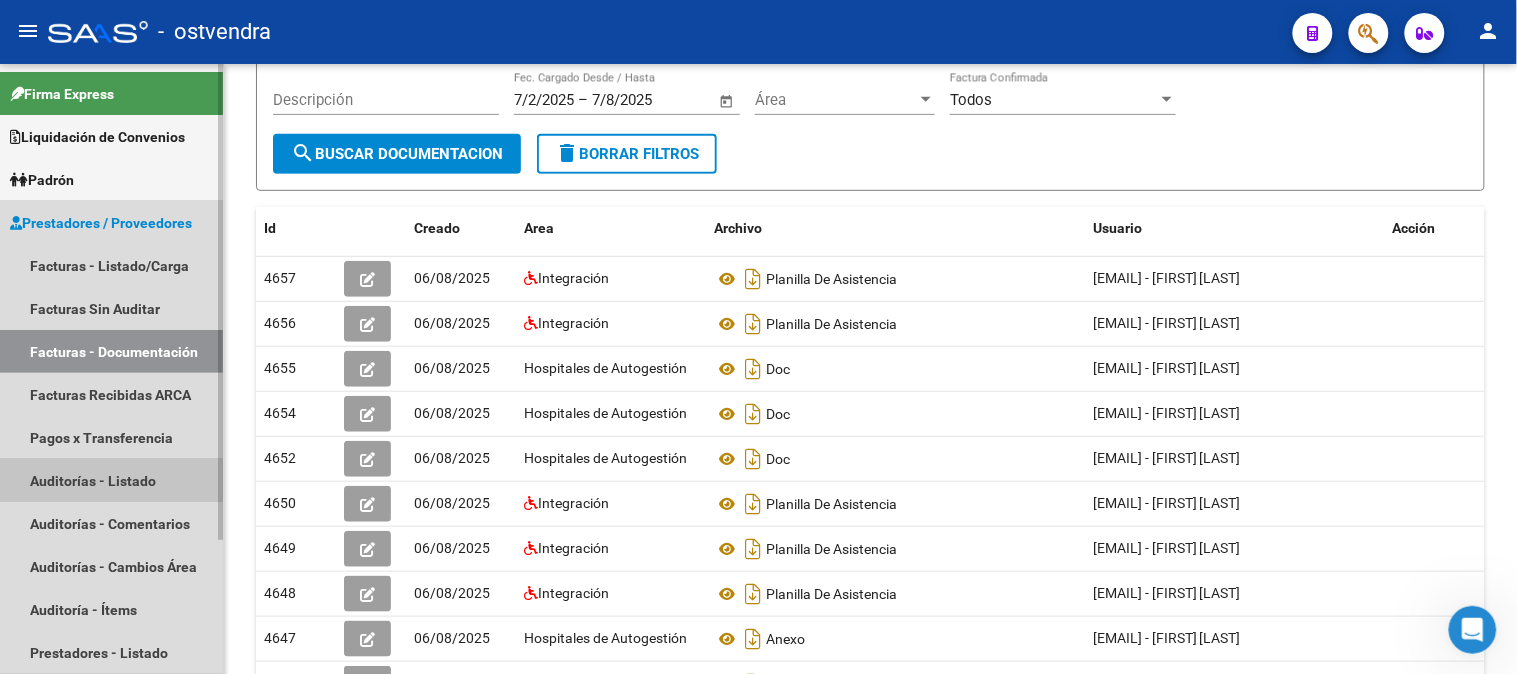 click on "Auditorías - Listado" at bounding box center [111, 480] 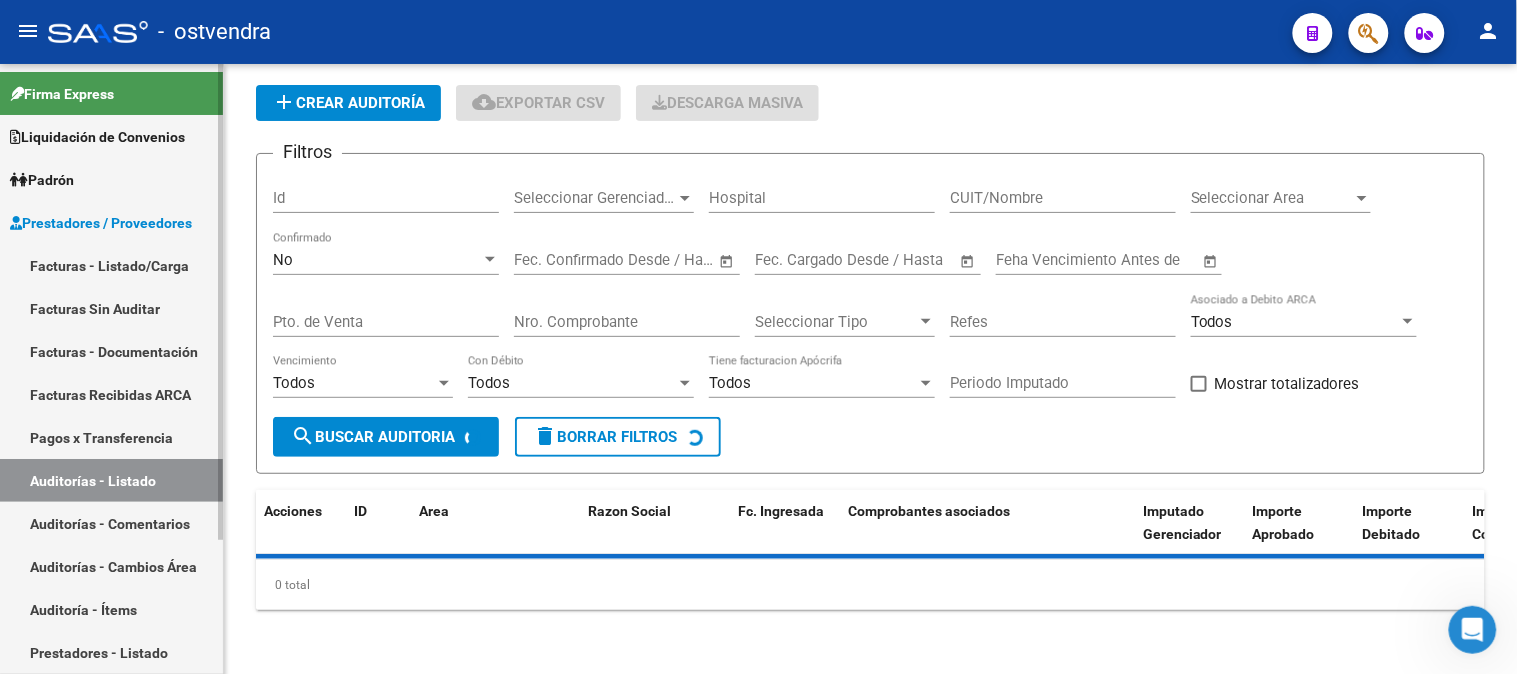 scroll, scrollTop: 222, scrollLeft: 0, axis: vertical 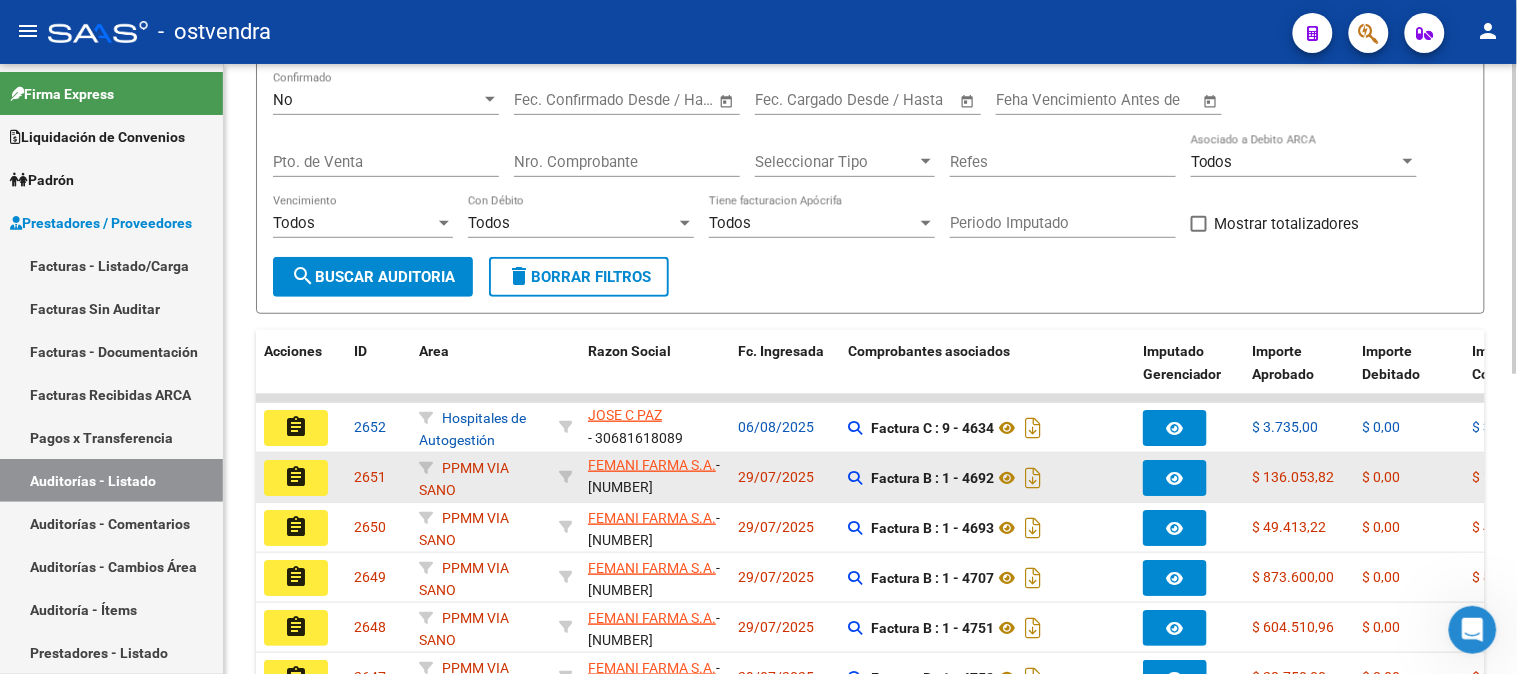click on "2651" 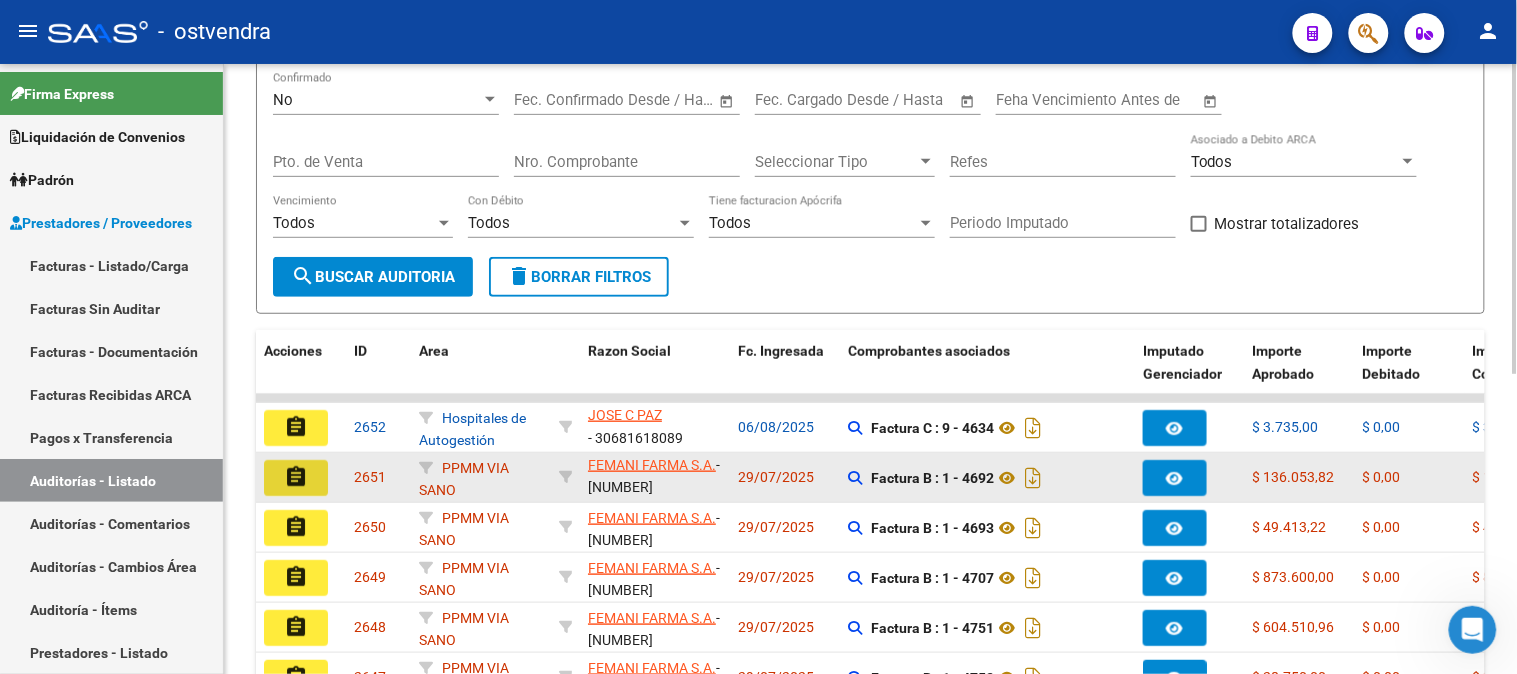 click on "assignment" 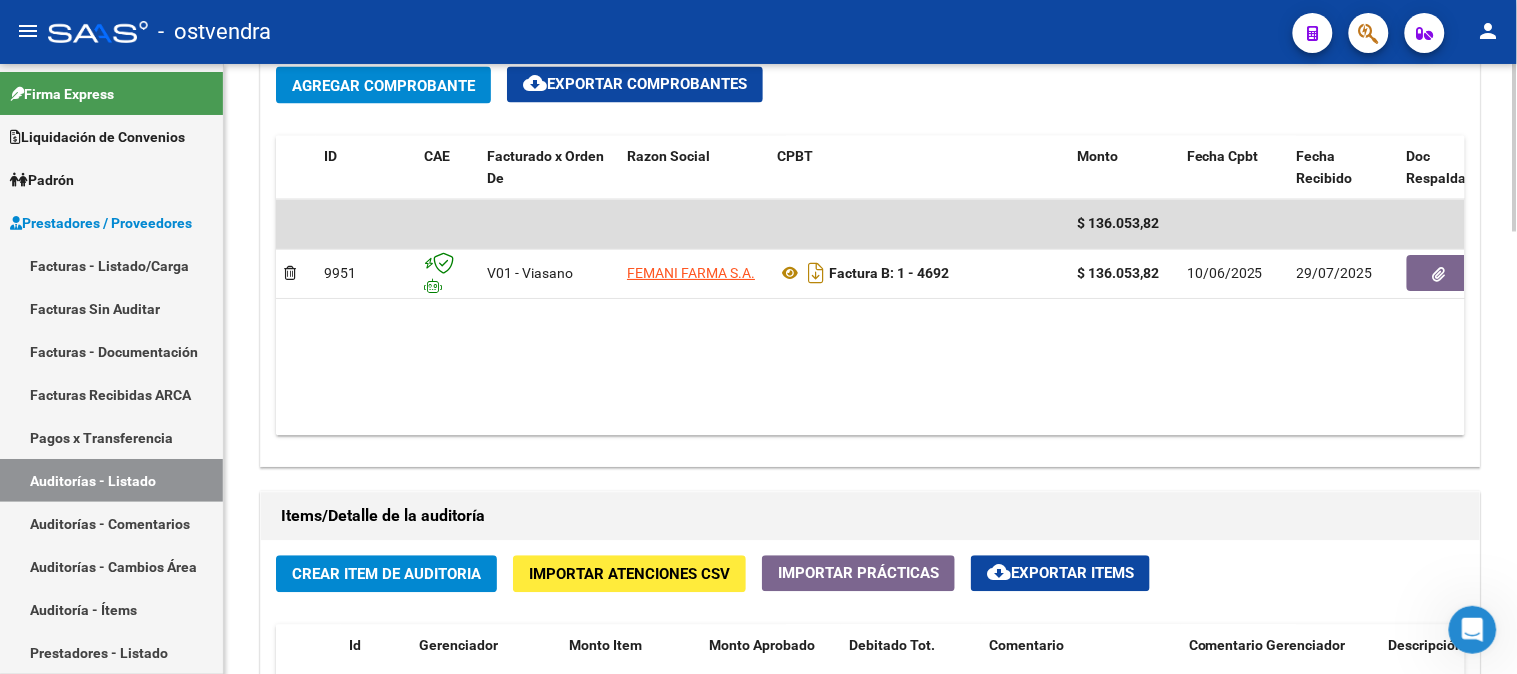 scroll, scrollTop: 1222, scrollLeft: 0, axis: vertical 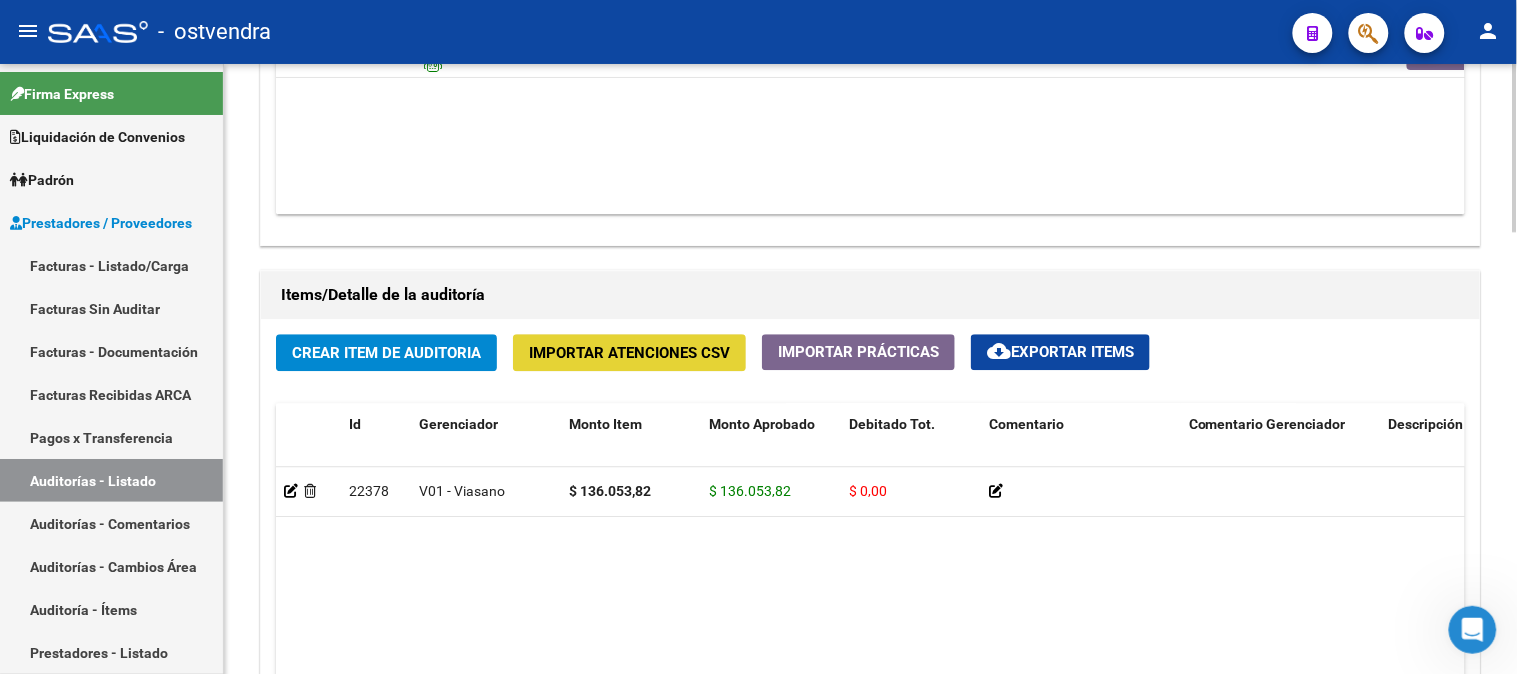 click on "Importar Atenciones CSV" 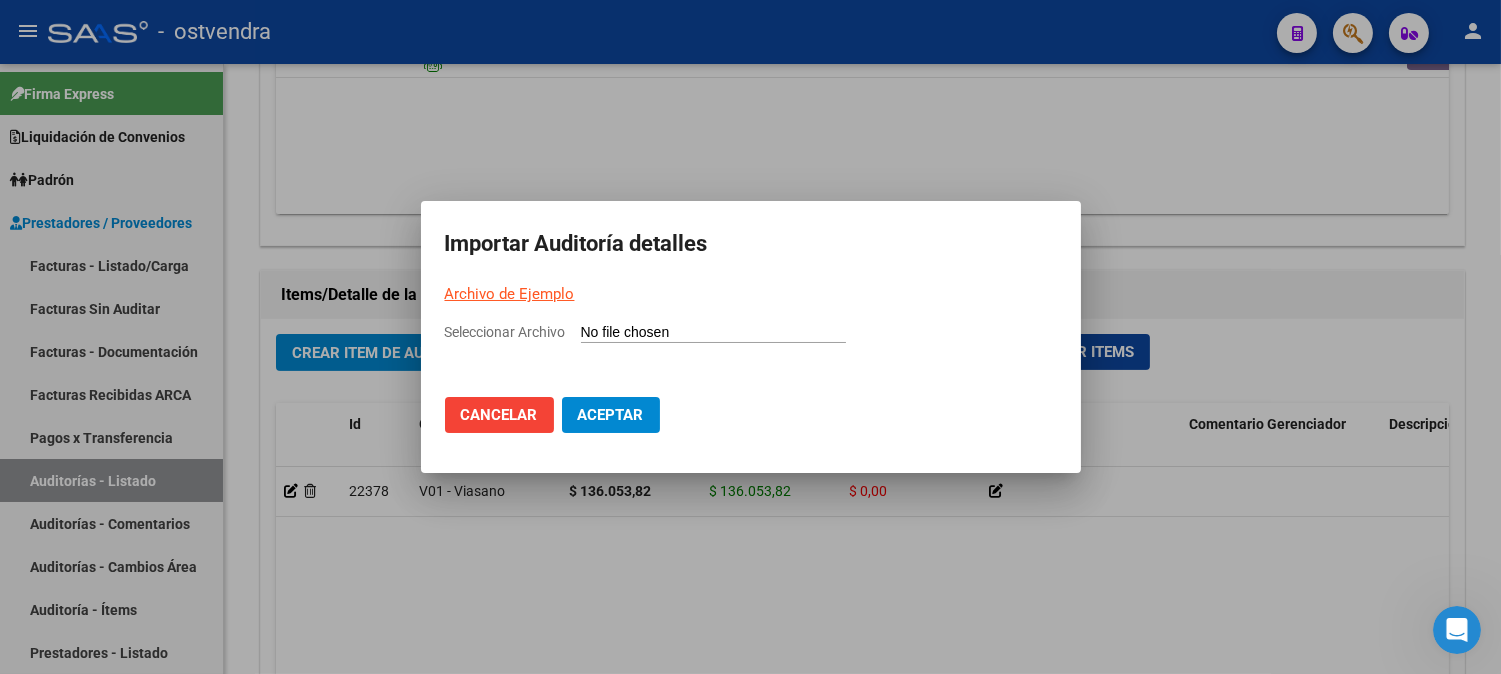 click on "Archivo de Ejemplo" at bounding box center (510, 294) 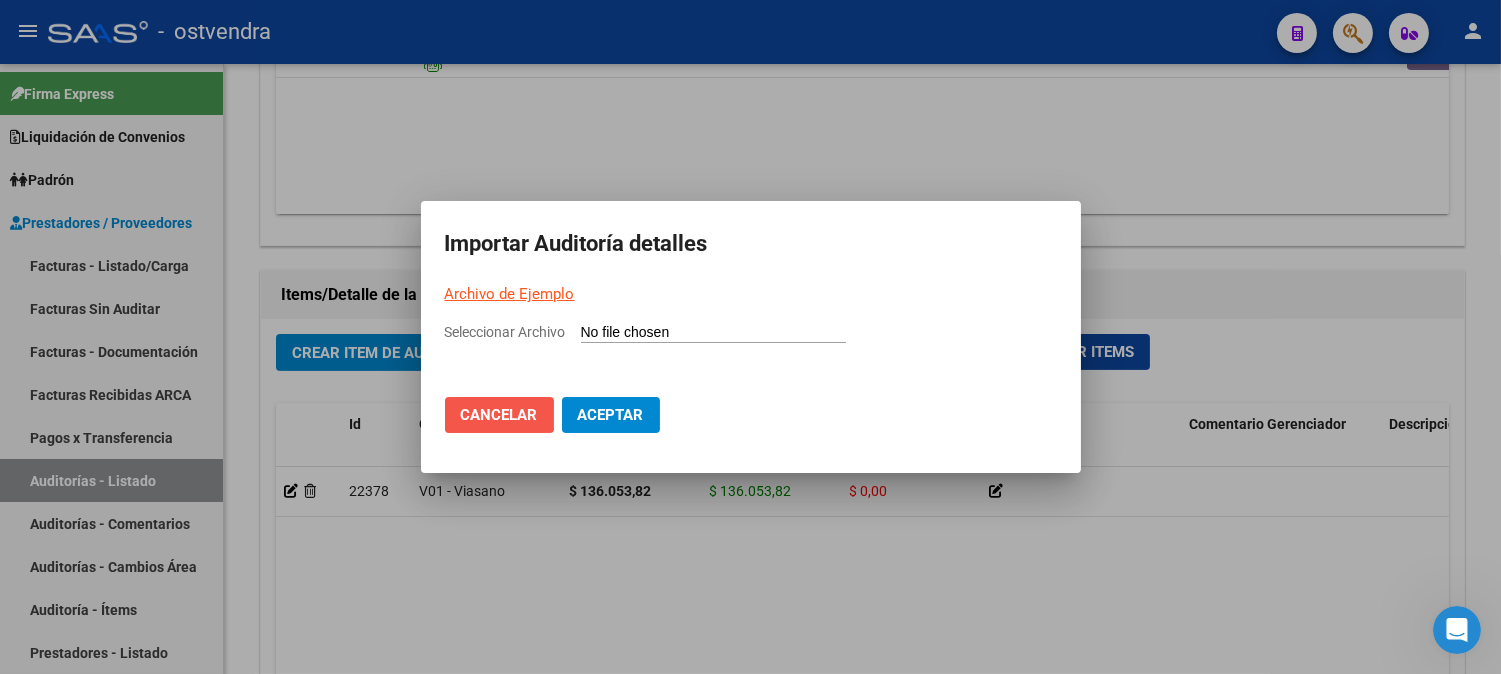 click on "Cancelar" 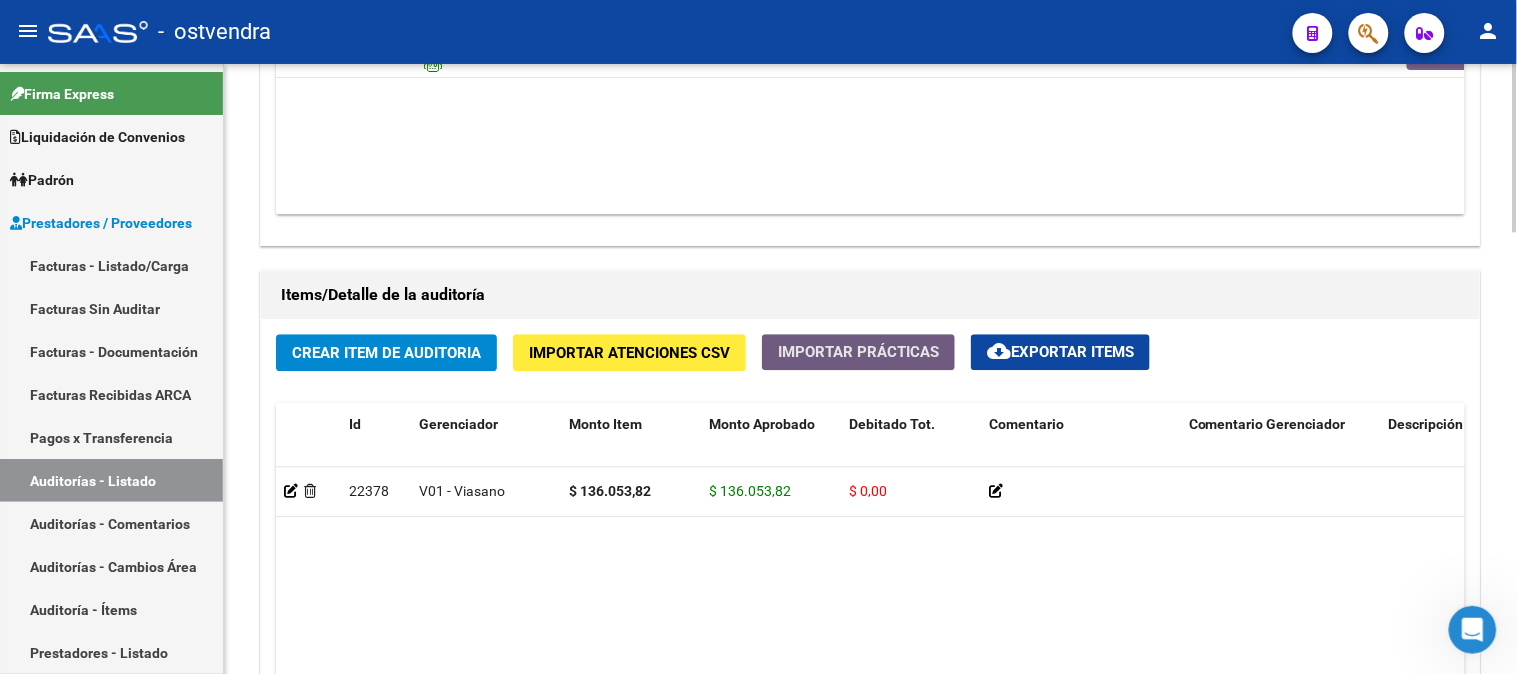 click on "Importar Prácticas" 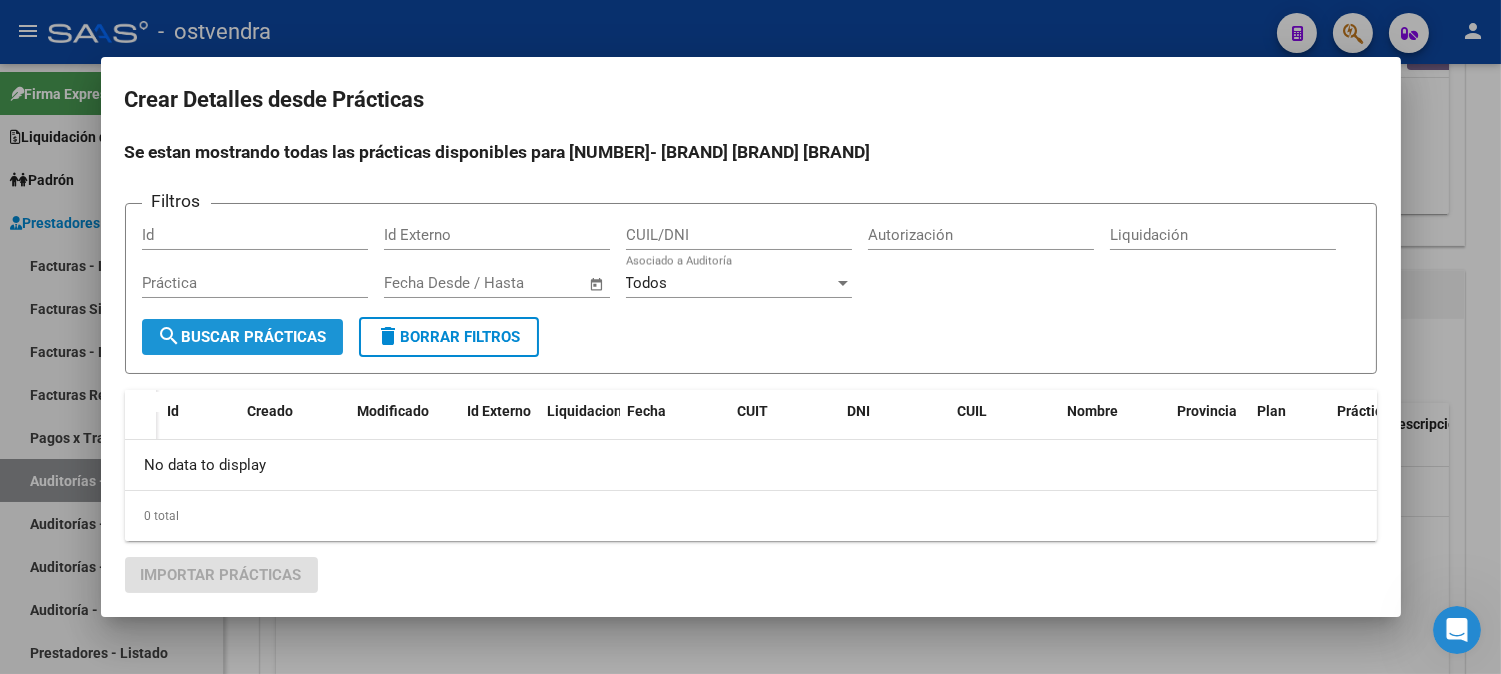 click on "search  Buscar Prácticas" at bounding box center (242, 337) 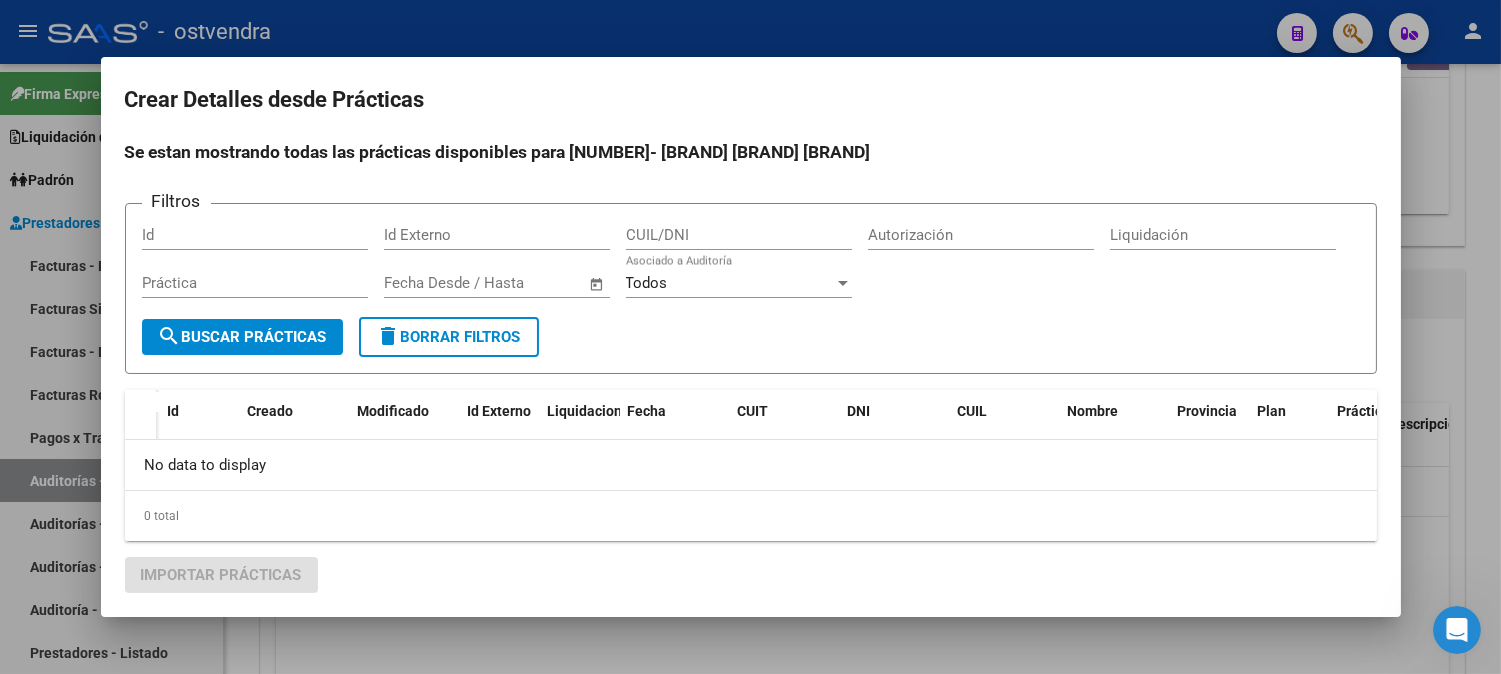 click at bounding box center (750, 337) 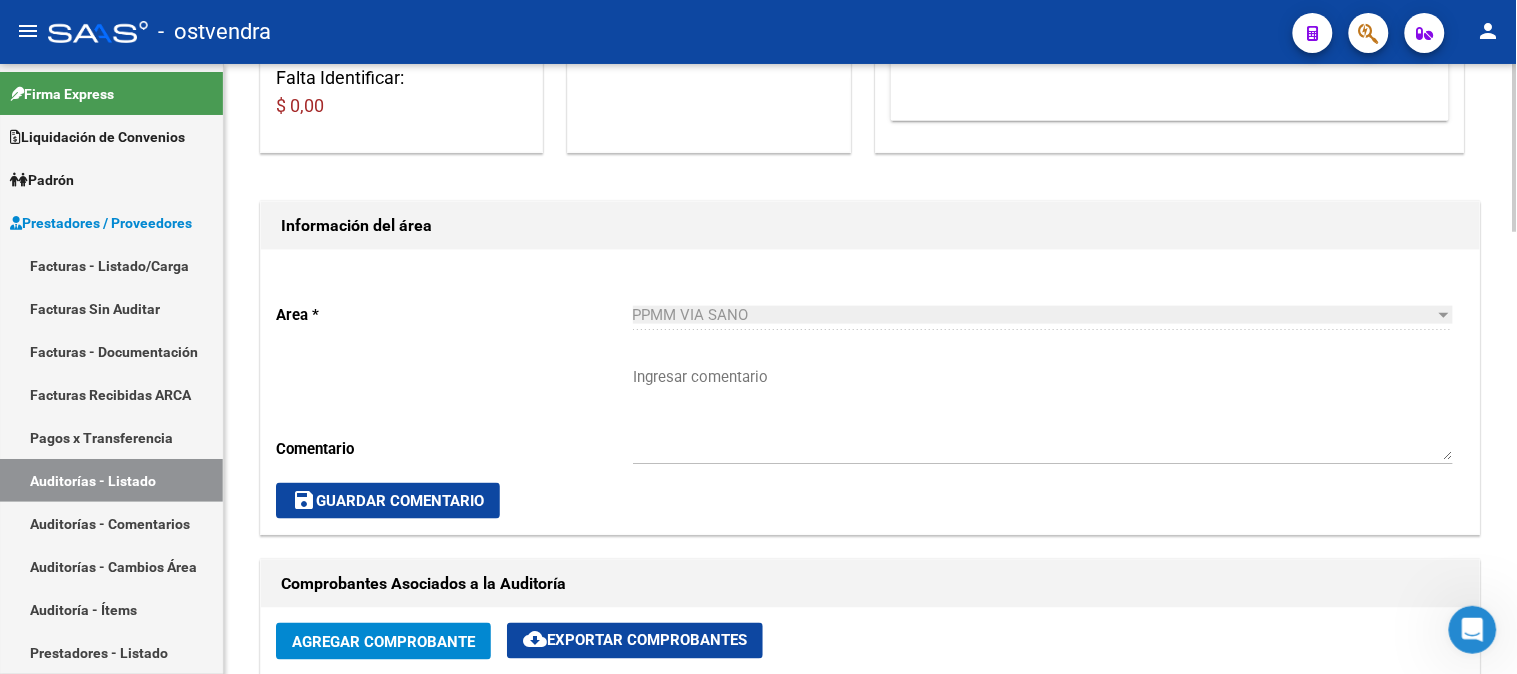 scroll, scrollTop: 0, scrollLeft: 0, axis: both 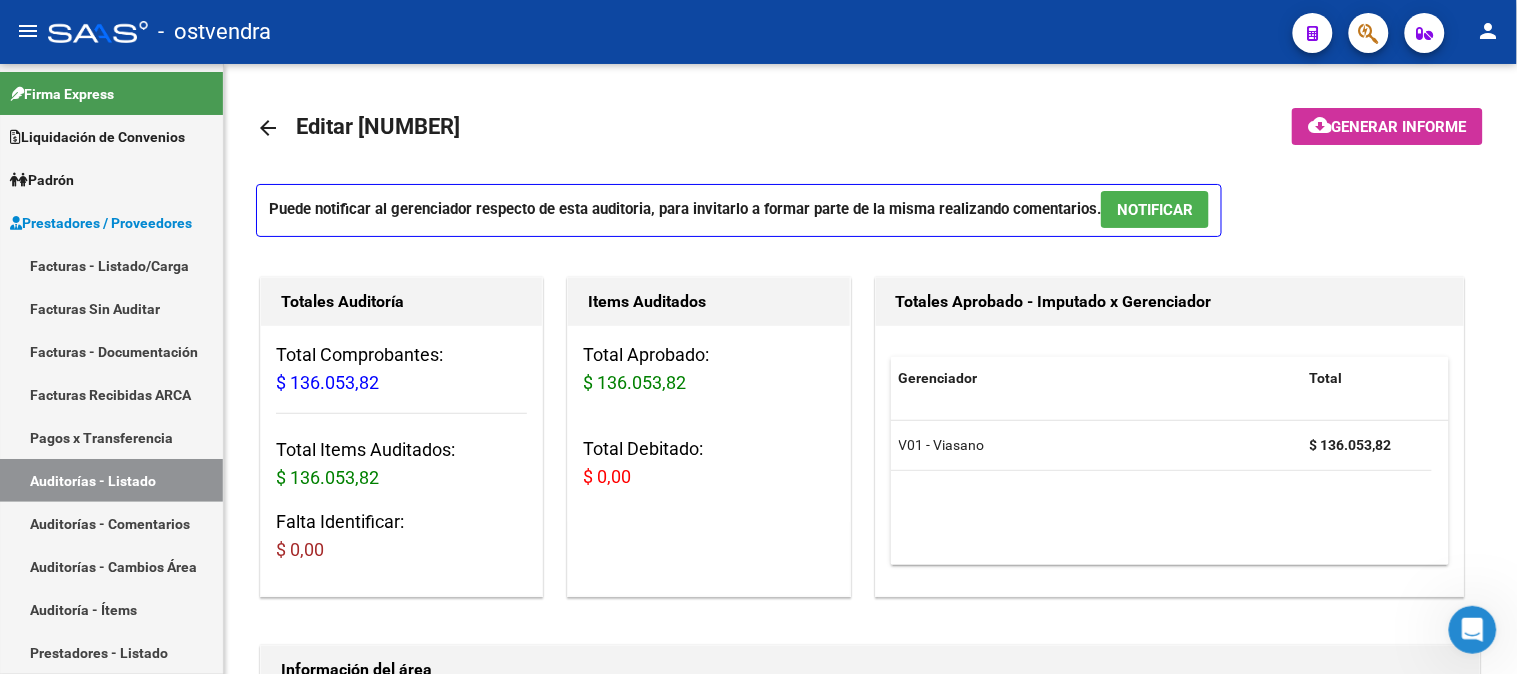 type 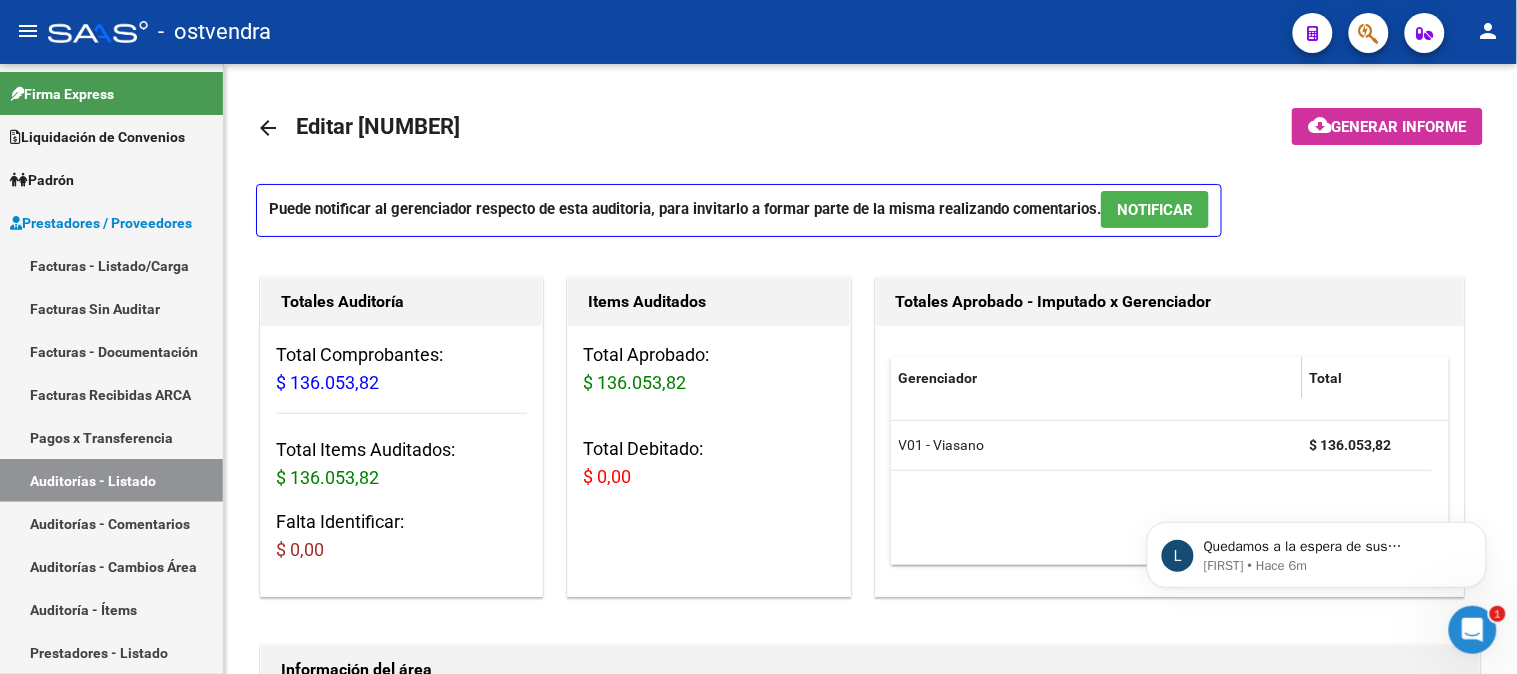 scroll, scrollTop: 2, scrollLeft: 0, axis: vertical 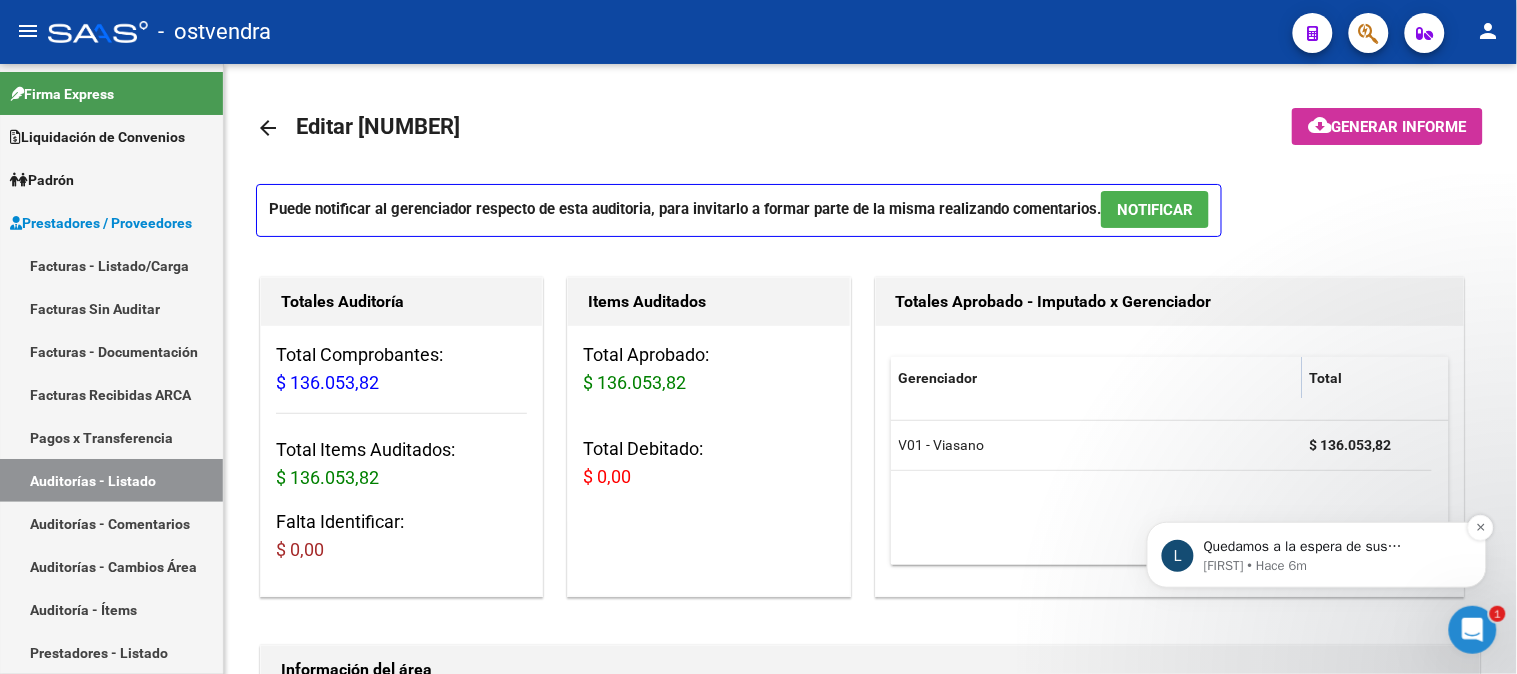 click on "Quedamos a la espera de sus comentarios" at bounding box center (1332, 546) 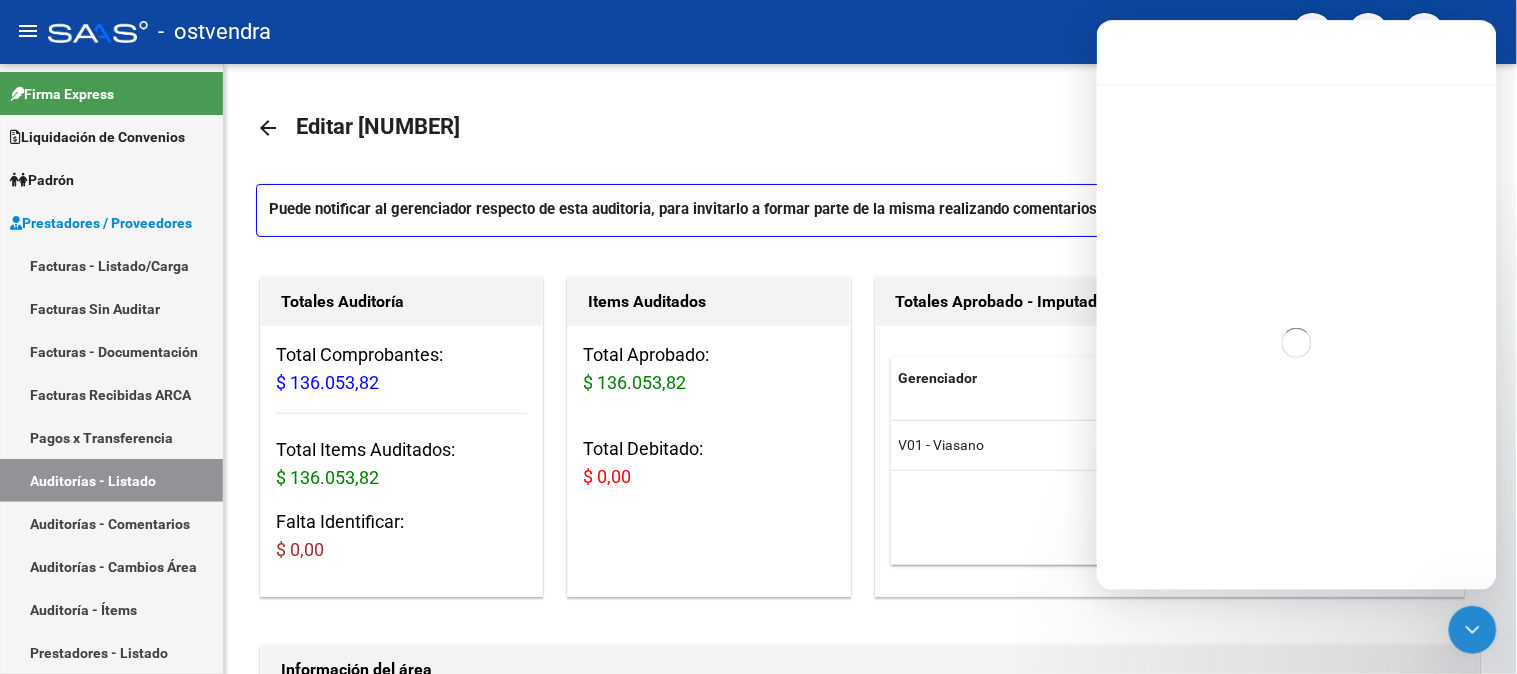 scroll, scrollTop: 3, scrollLeft: 0, axis: vertical 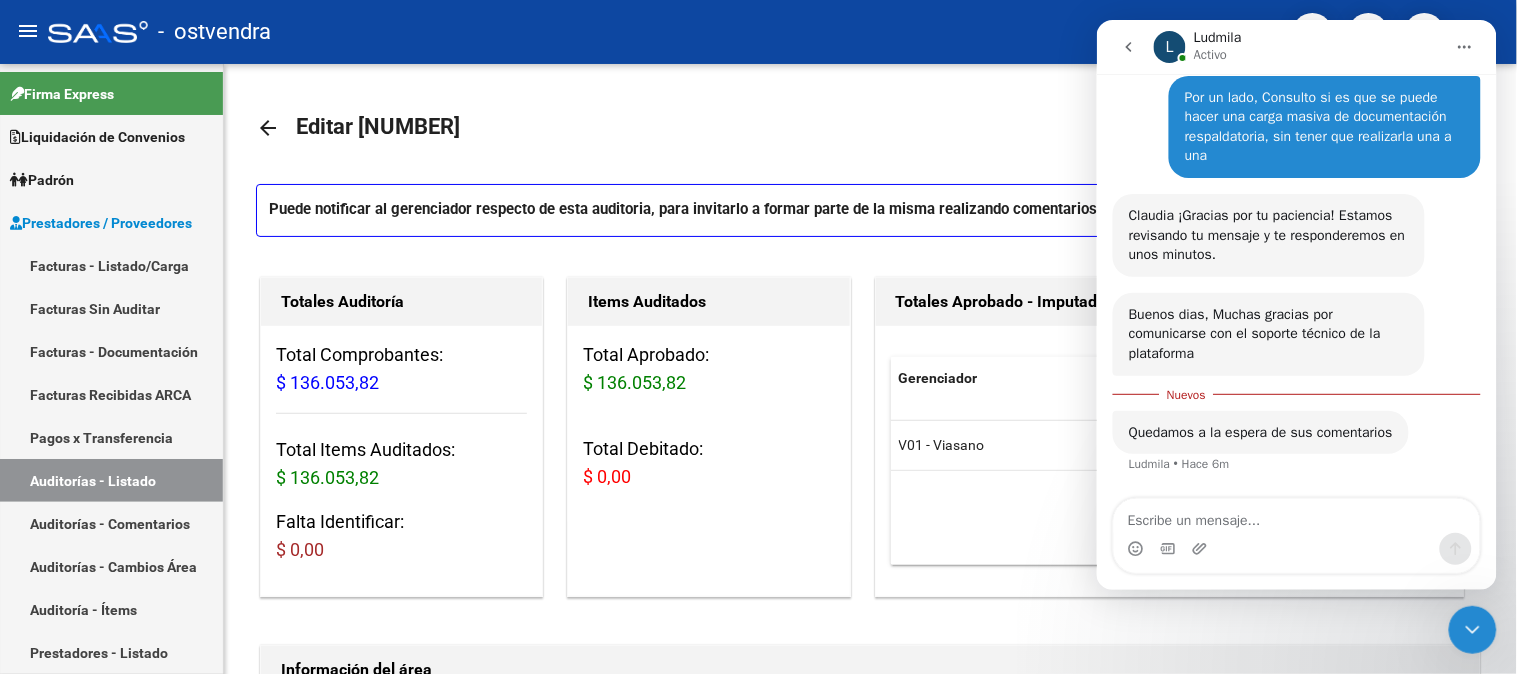 click at bounding box center [1296, 515] 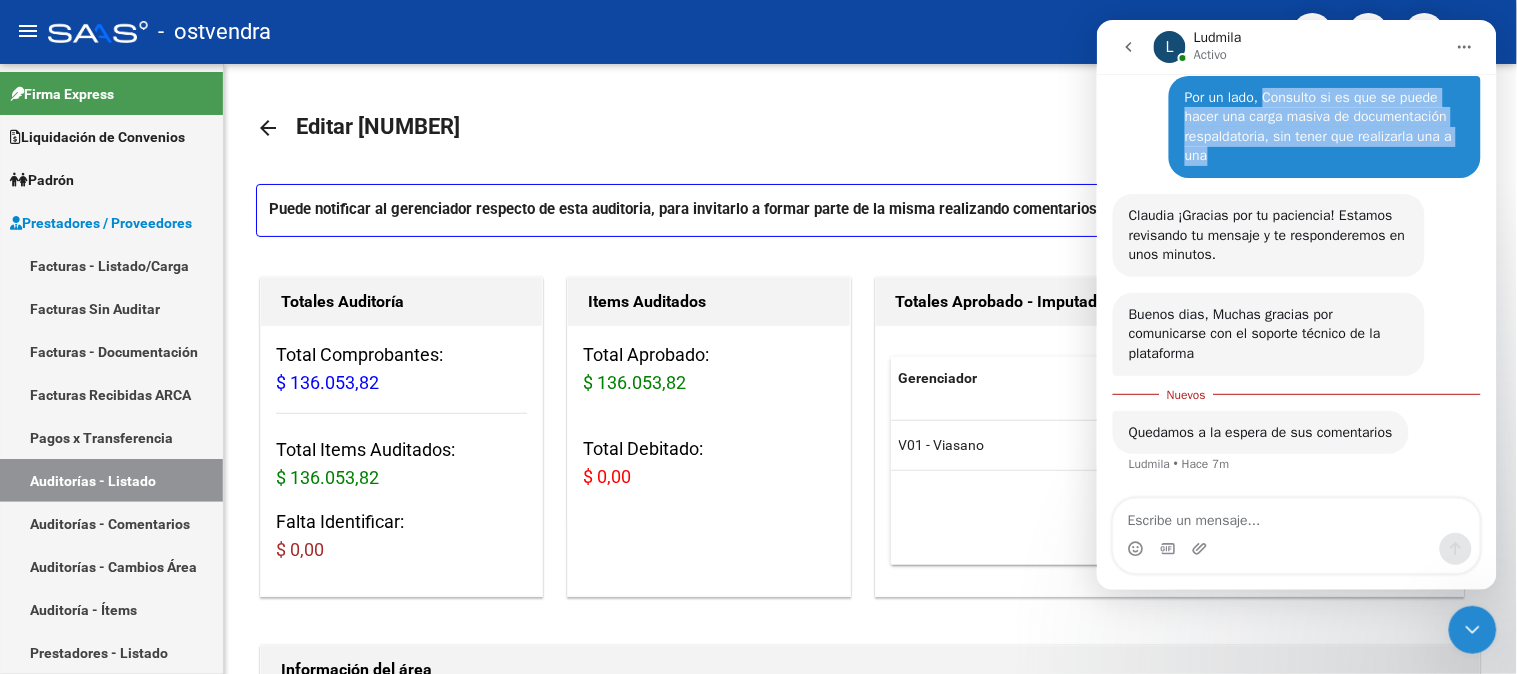 drag, startPoint x: 1252, startPoint y: 94, endPoint x: 1268, endPoint y: 150, distance: 58.24088 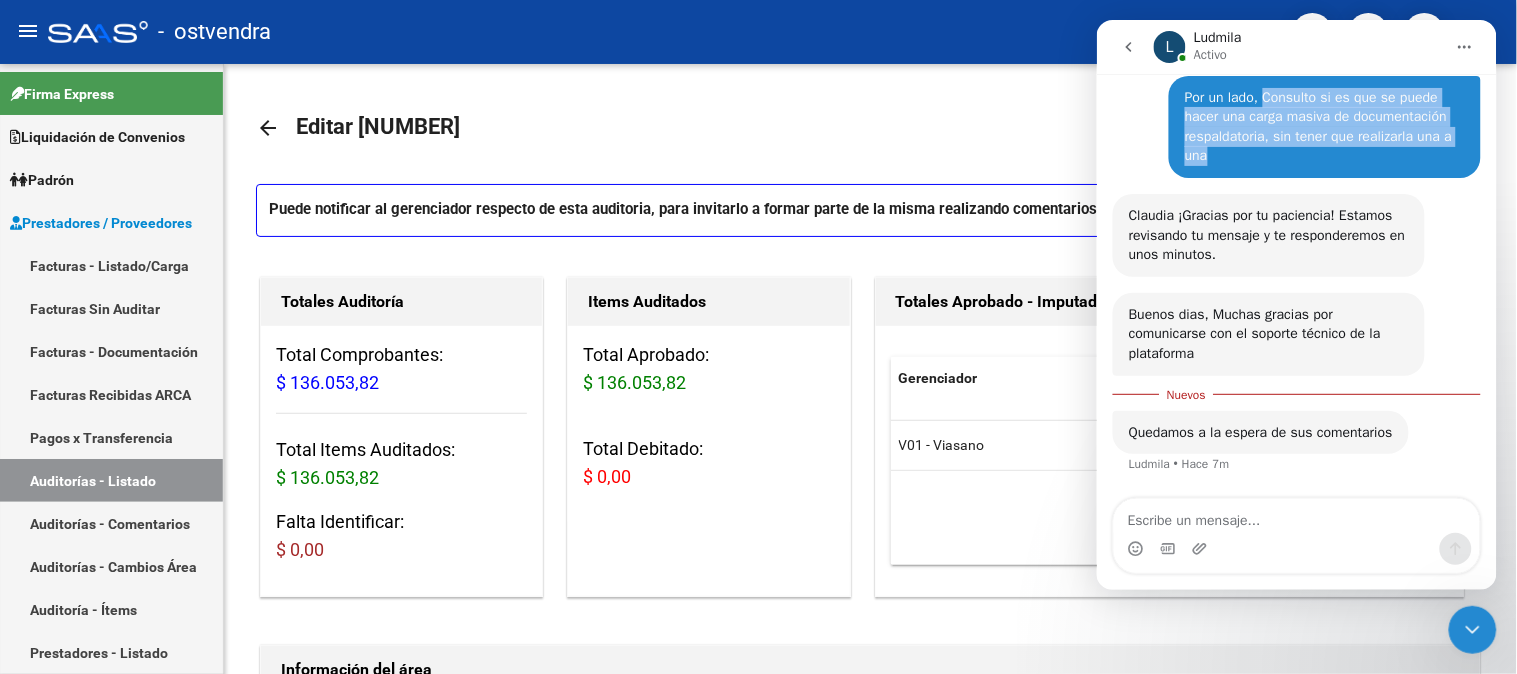 copy on "Consulto si es que se puede hacer una carga masiva de documentación respaldatoria, sin tener que realizarla una a una" 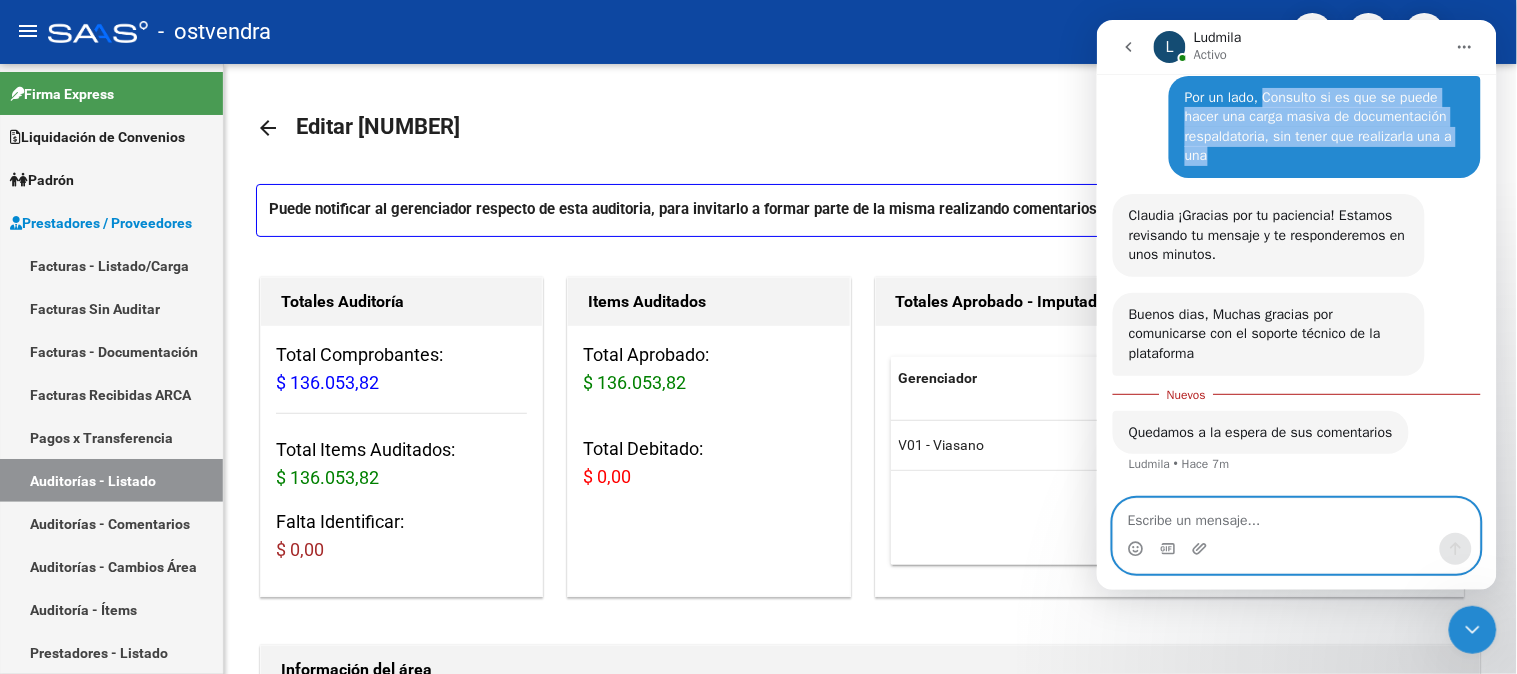 click at bounding box center [1296, 515] 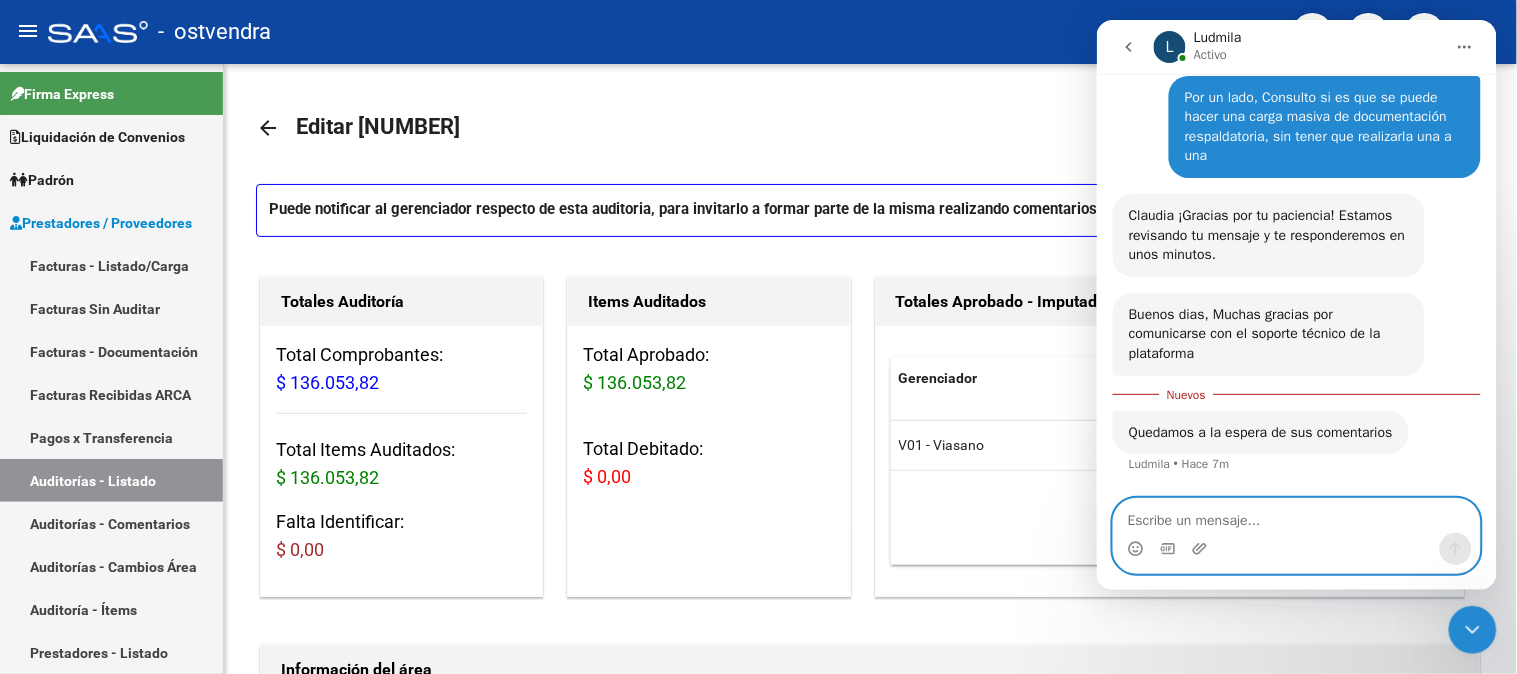 paste on "Consulto si es que se puede hacer una carga masiva de documentación respaldatoria, sin tener que realizarla una a una" 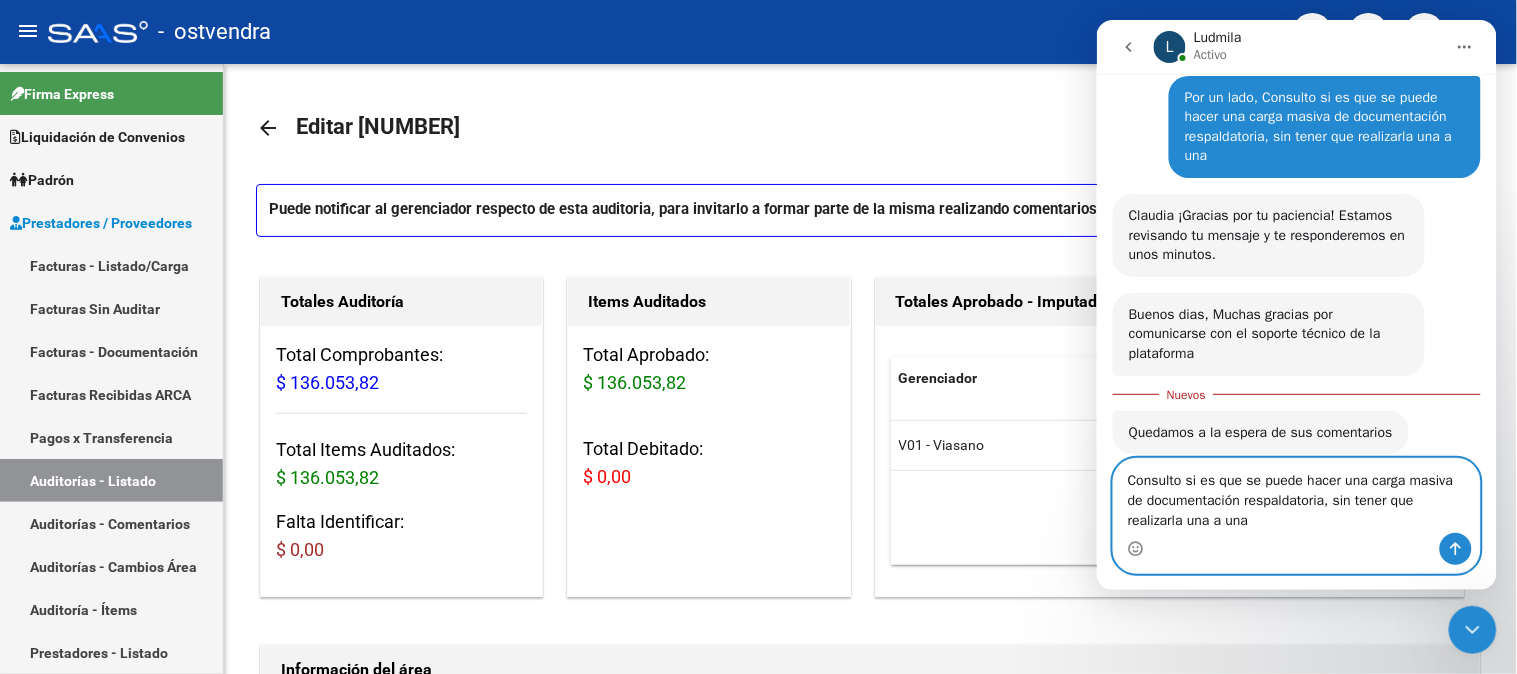type on "Consulto si es que se puede hacer una carga masiva de documentación respaldatoria, sin tener que realizarla una a una" 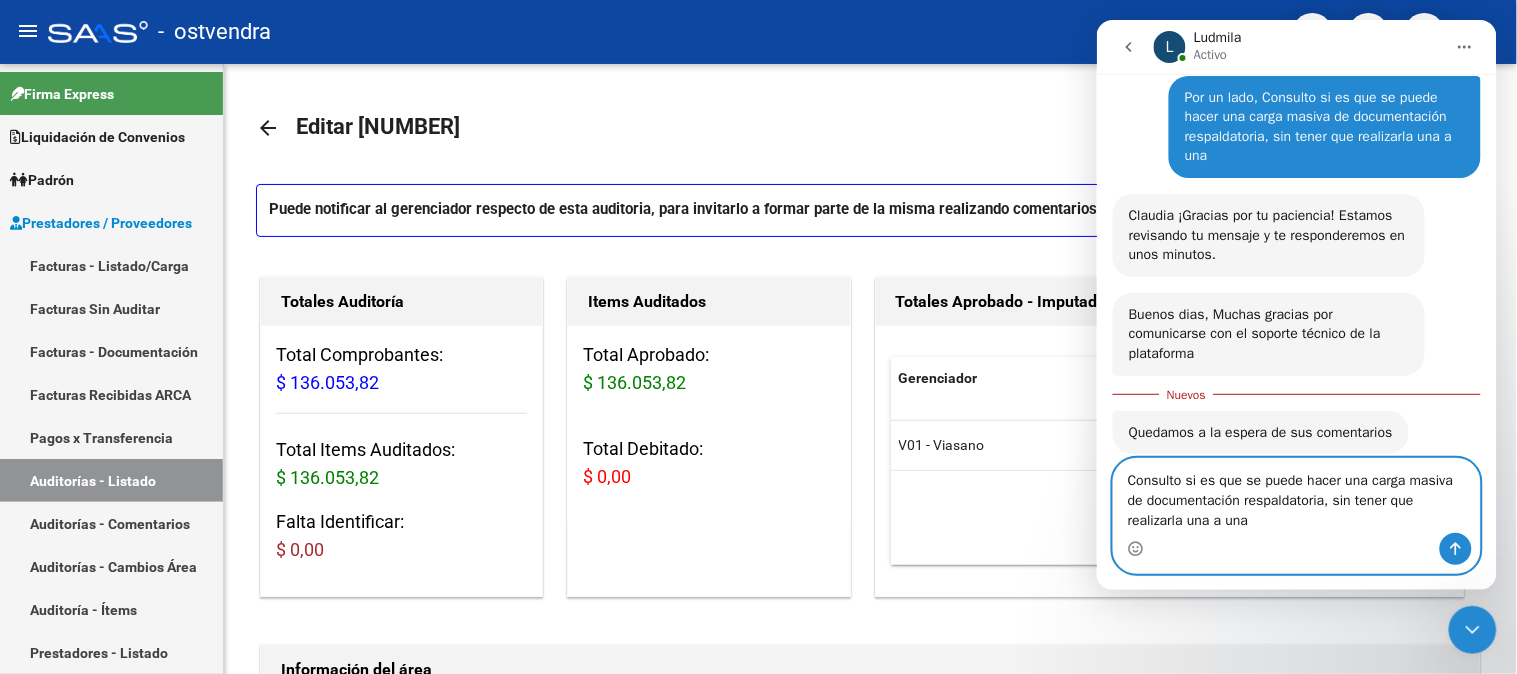 scroll, scrollTop: 163, scrollLeft: 0, axis: vertical 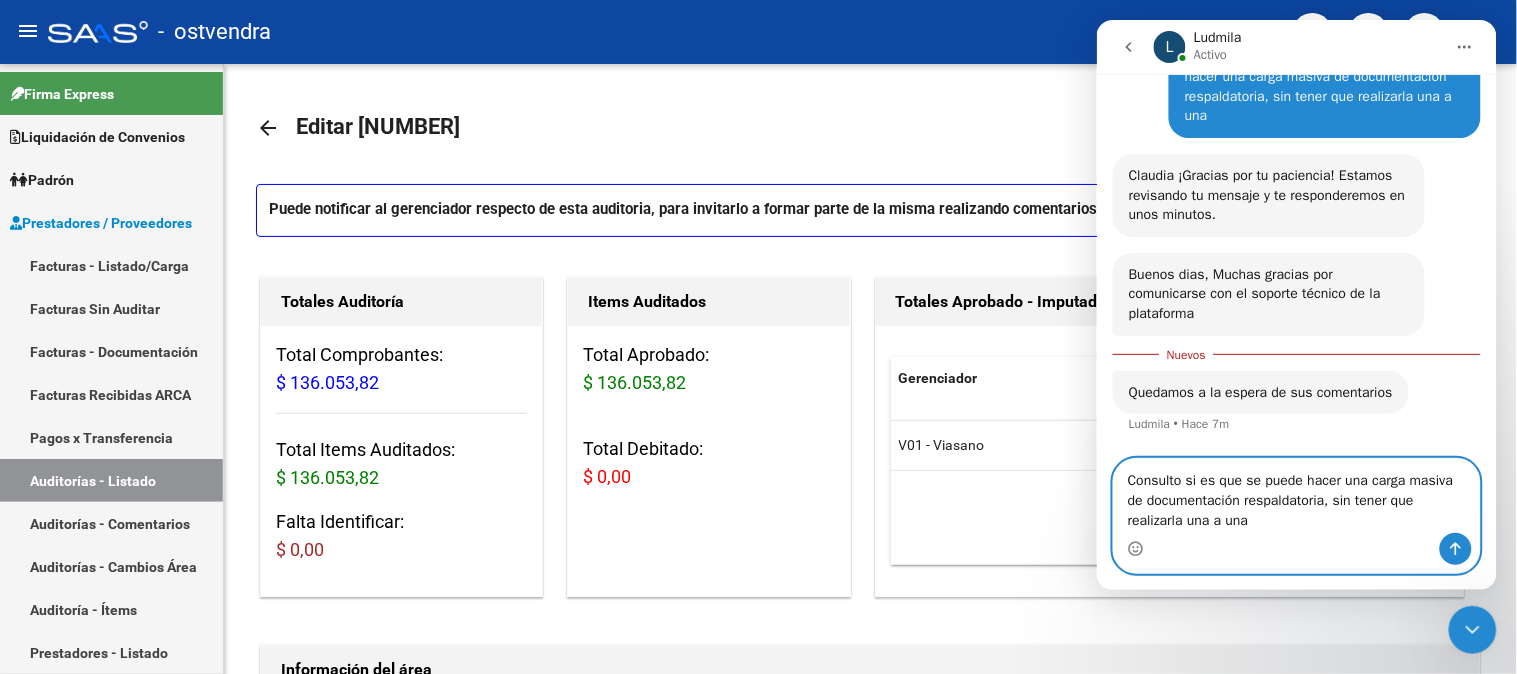 type 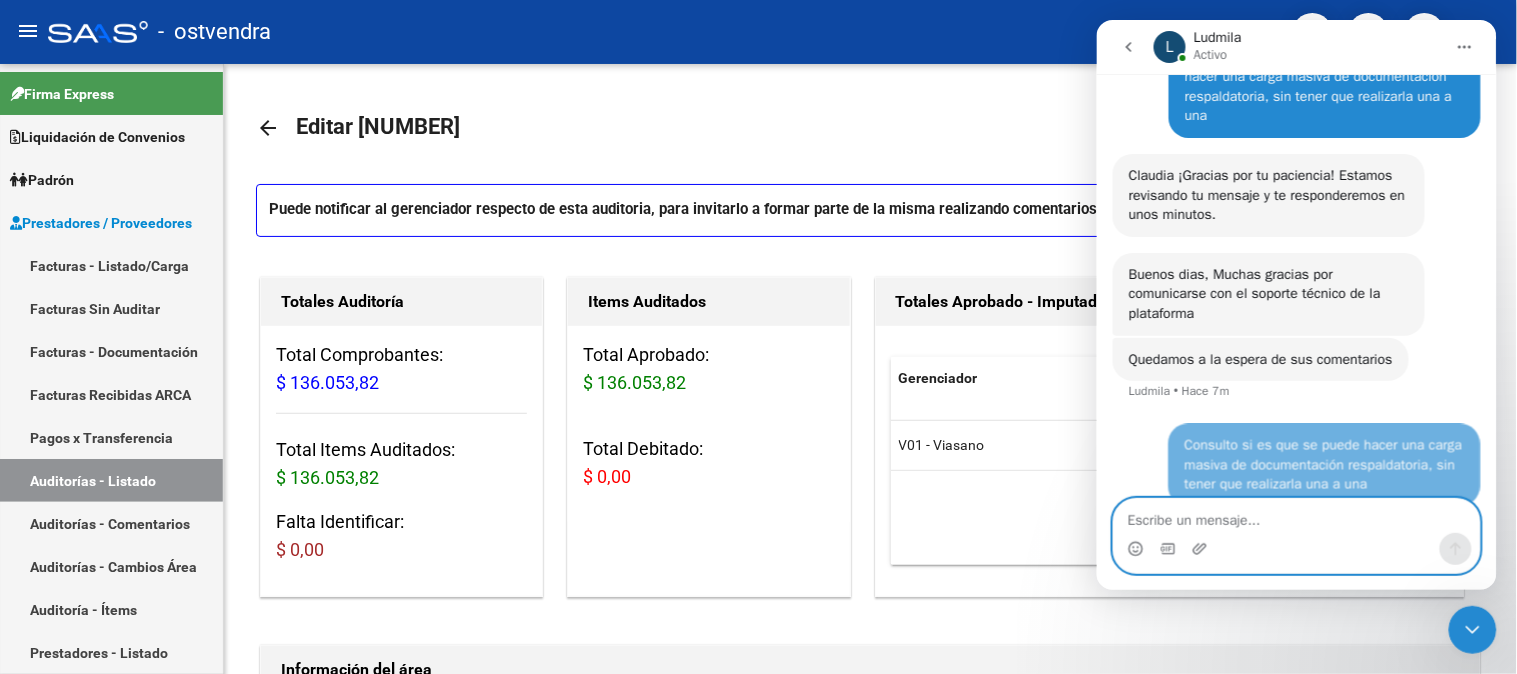 scroll, scrollTop: 188, scrollLeft: 0, axis: vertical 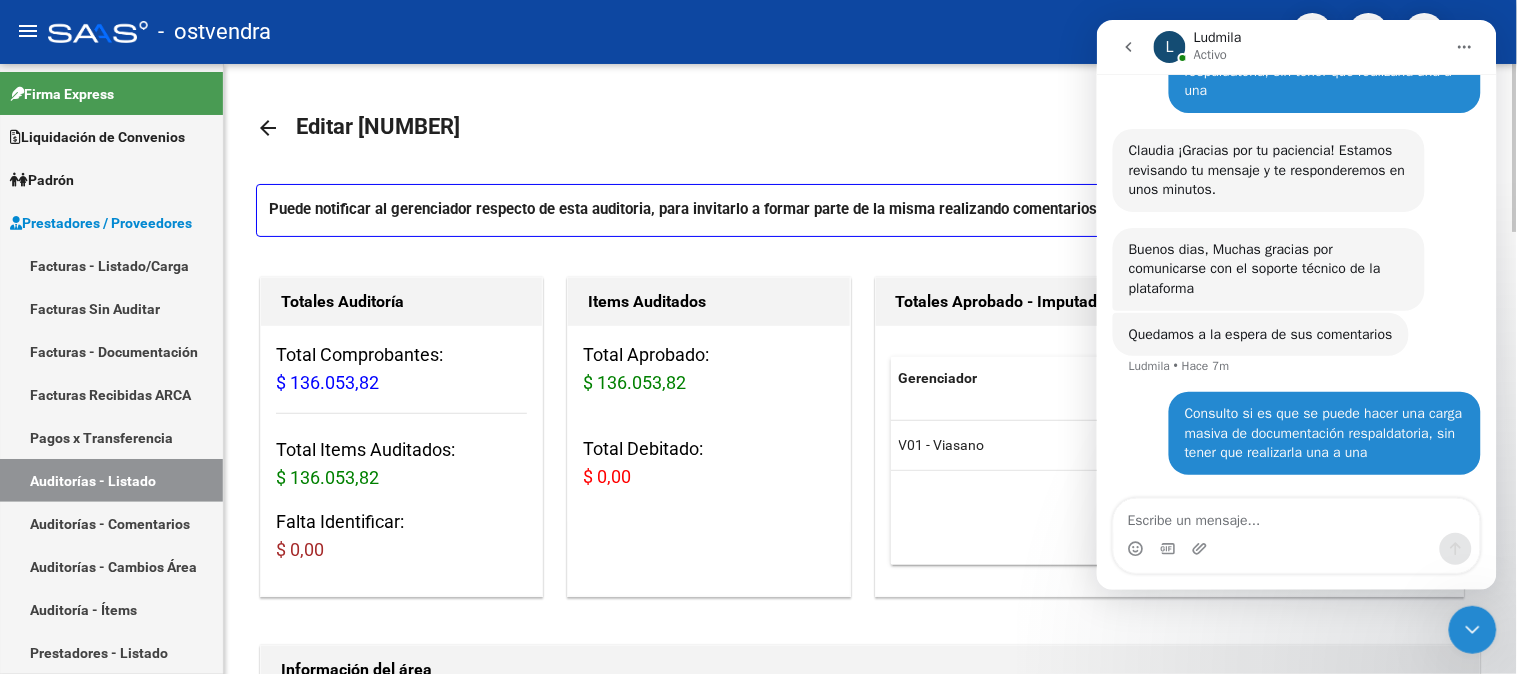 click on "arrow_back Editar [NUMBER]" 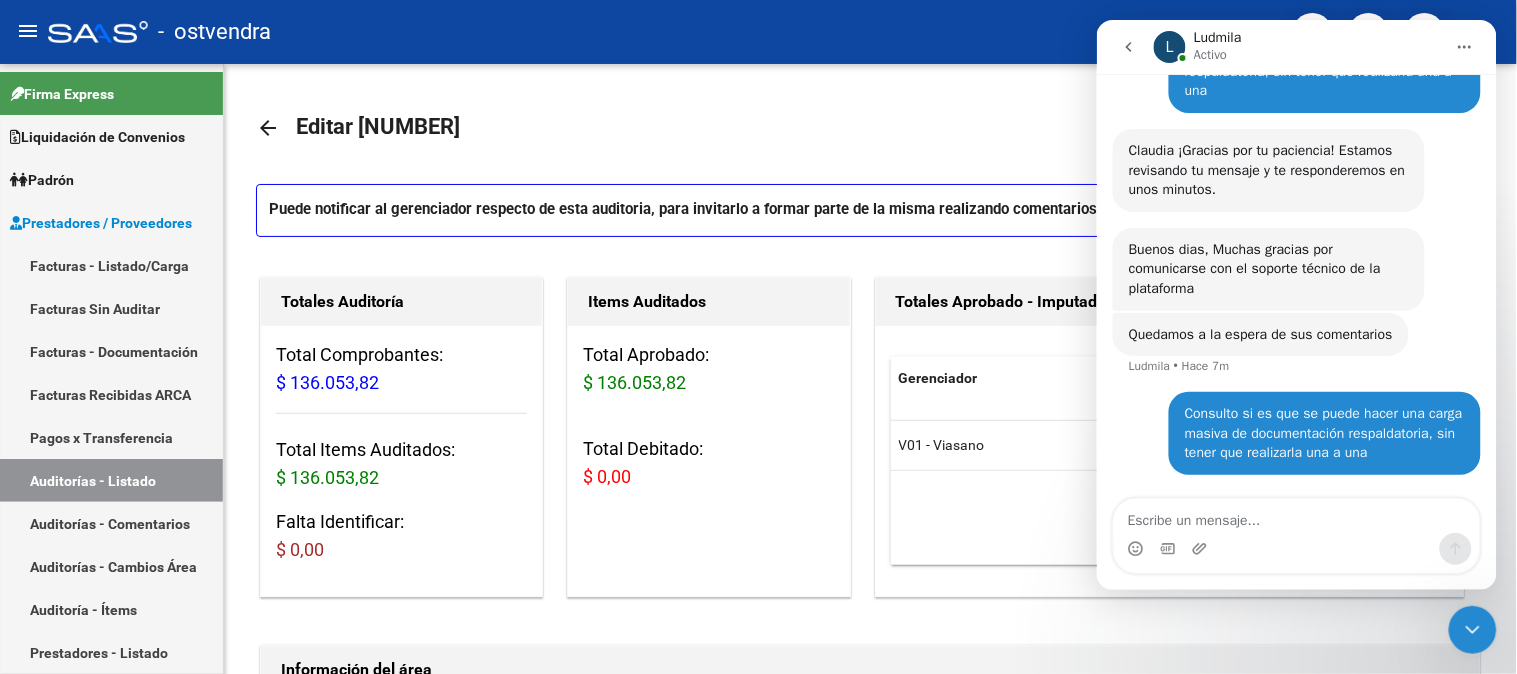 click 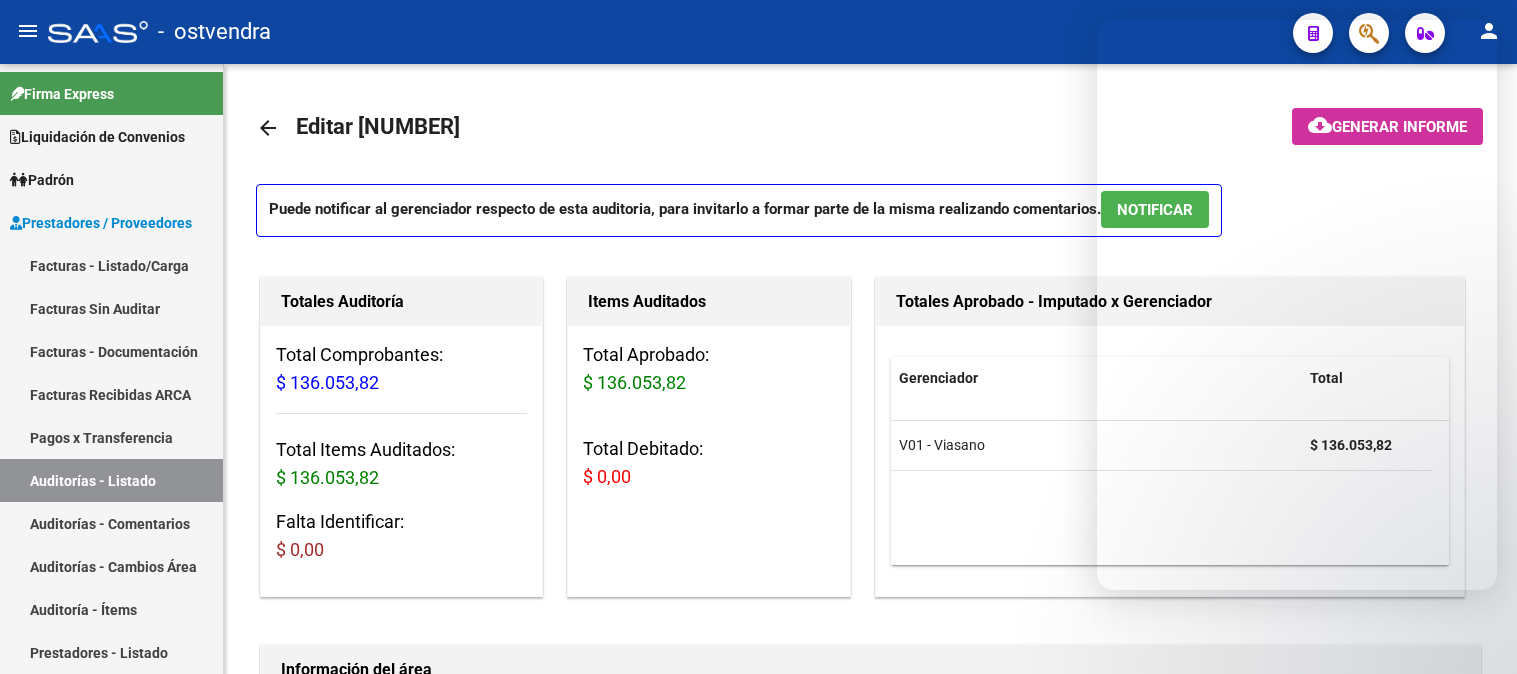 scroll, scrollTop: 0, scrollLeft: 0, axis: both 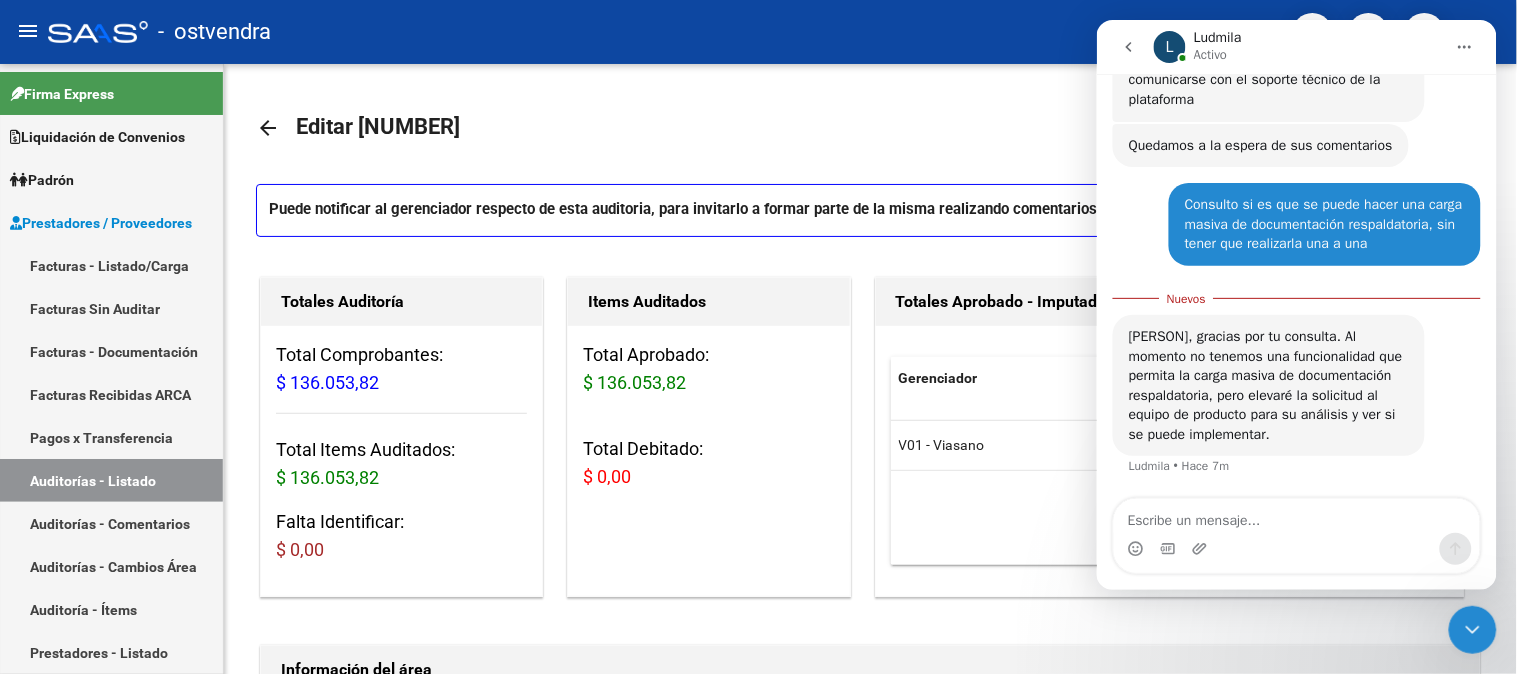 click at bounding box center (1296, 515) 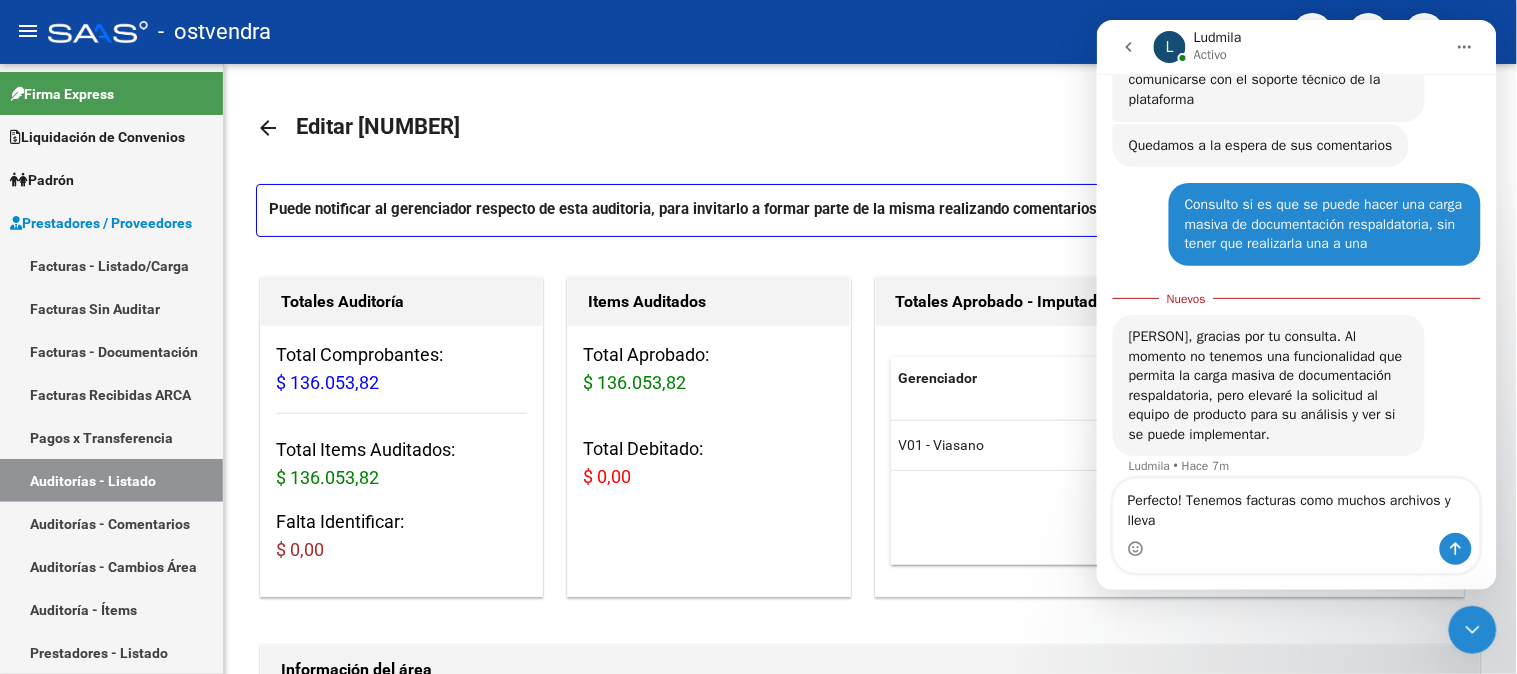 scroll, scrollTop: 400, scrollLeft: 0, axis: vertical 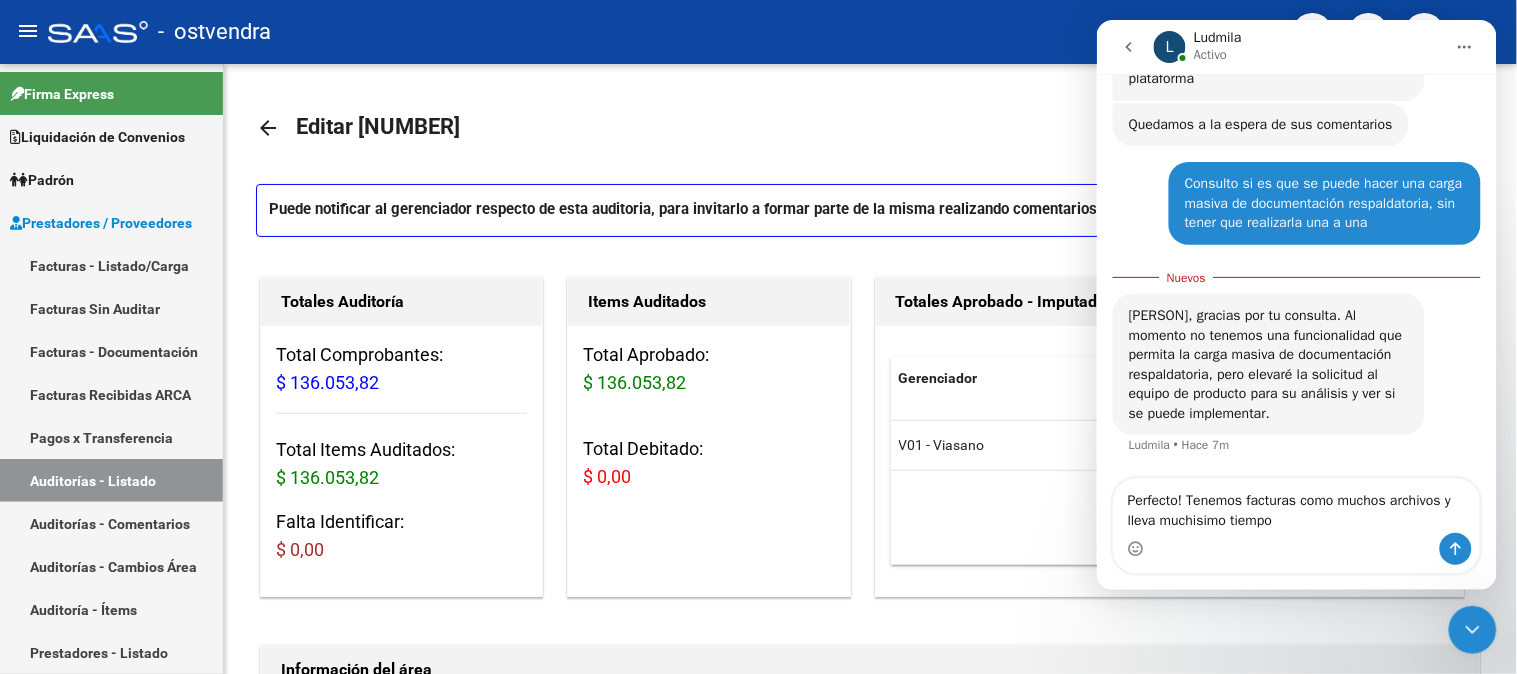 drag, startPoint x: 1337, startPoint y: 496, endPoint x: 1361, endPoint y: 497, distance: 24.020824 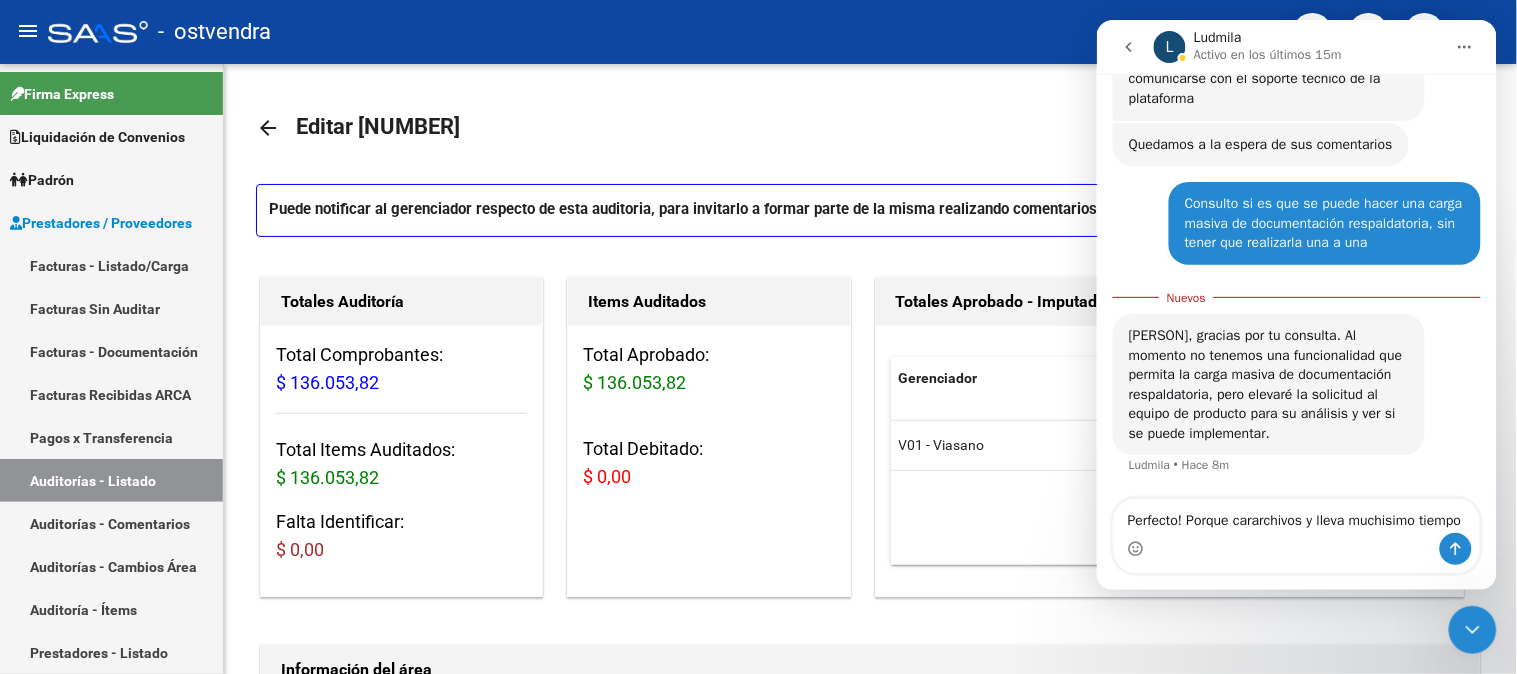 scroll, scrollTop: 380, scrollLeft: 0, axis: vertical 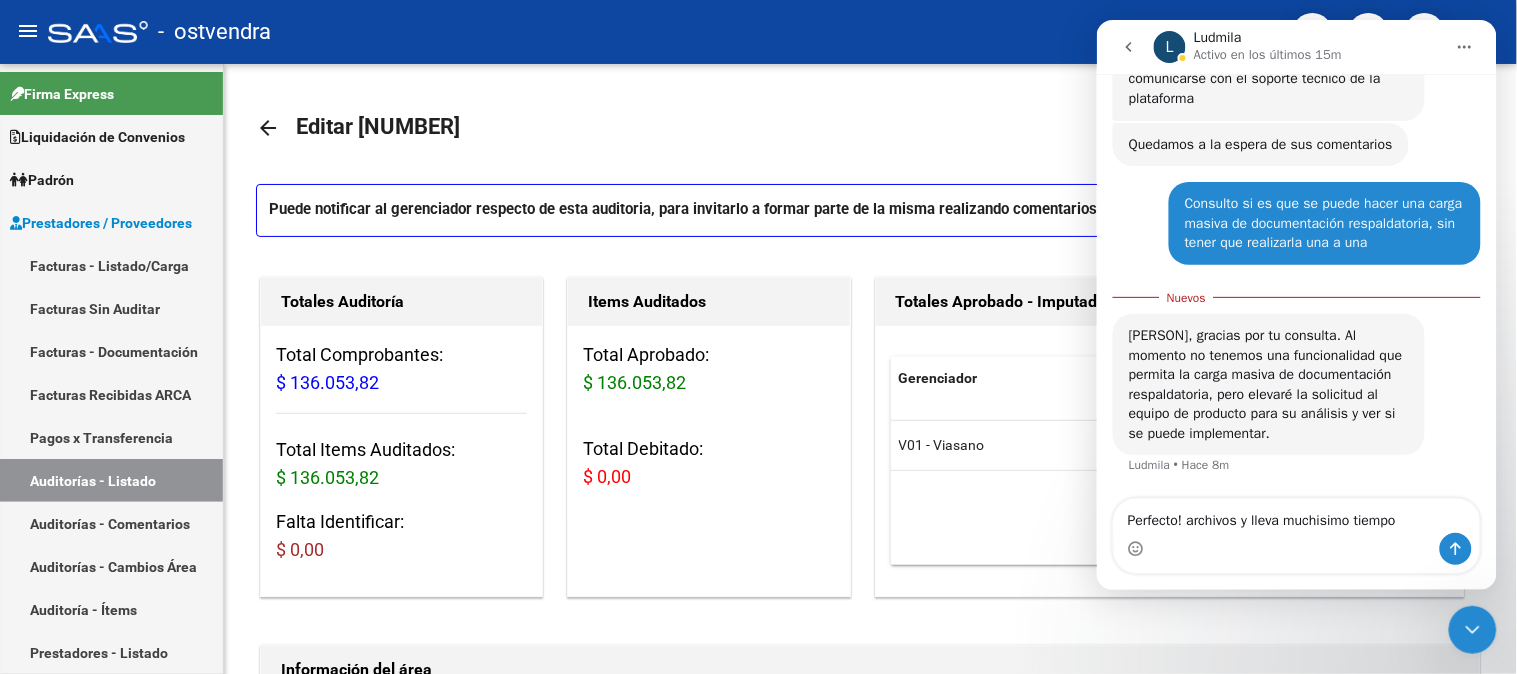 drag, startPoint x: 1408, startPoint y: 518, endPoint x: 1119, endPoint y: 522, distance: 289.02768 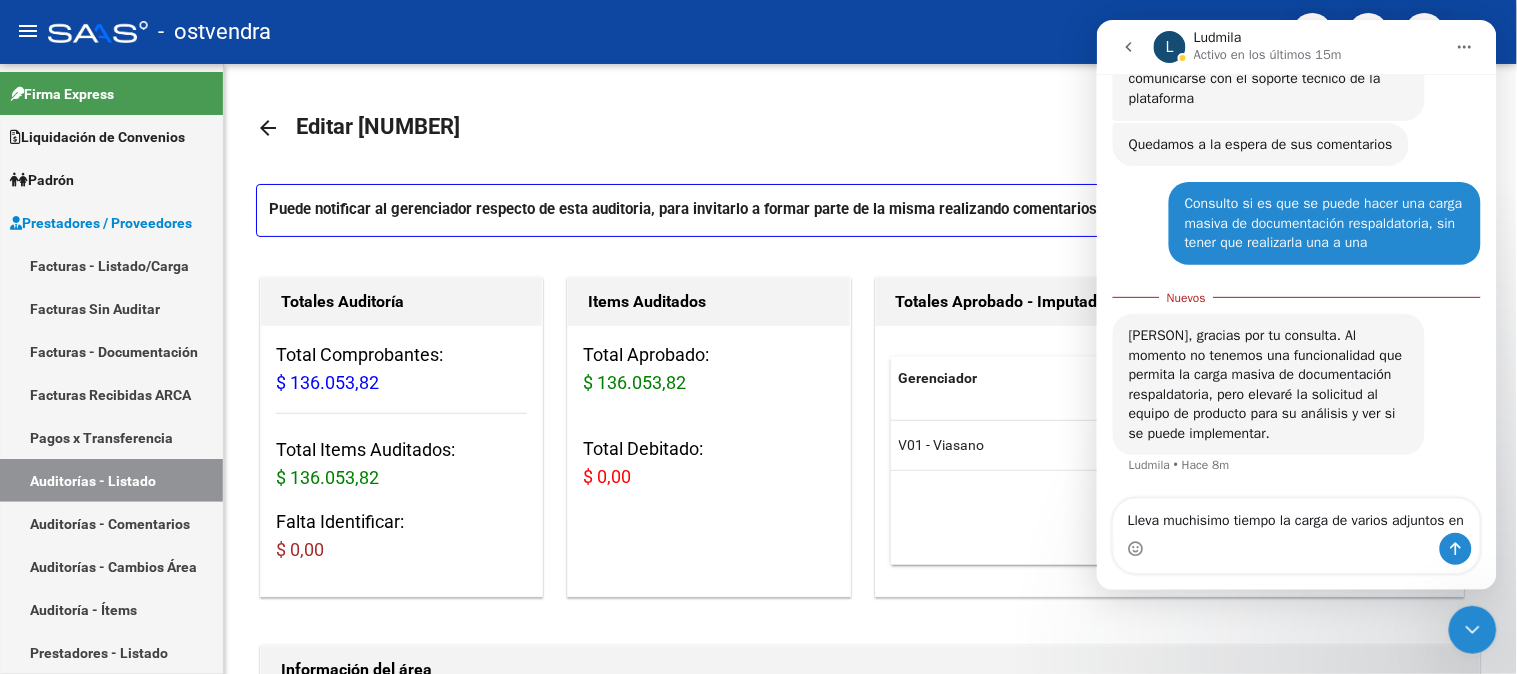 scroll, scrollTop: 380, scrollLeft: 0, axis: vertical 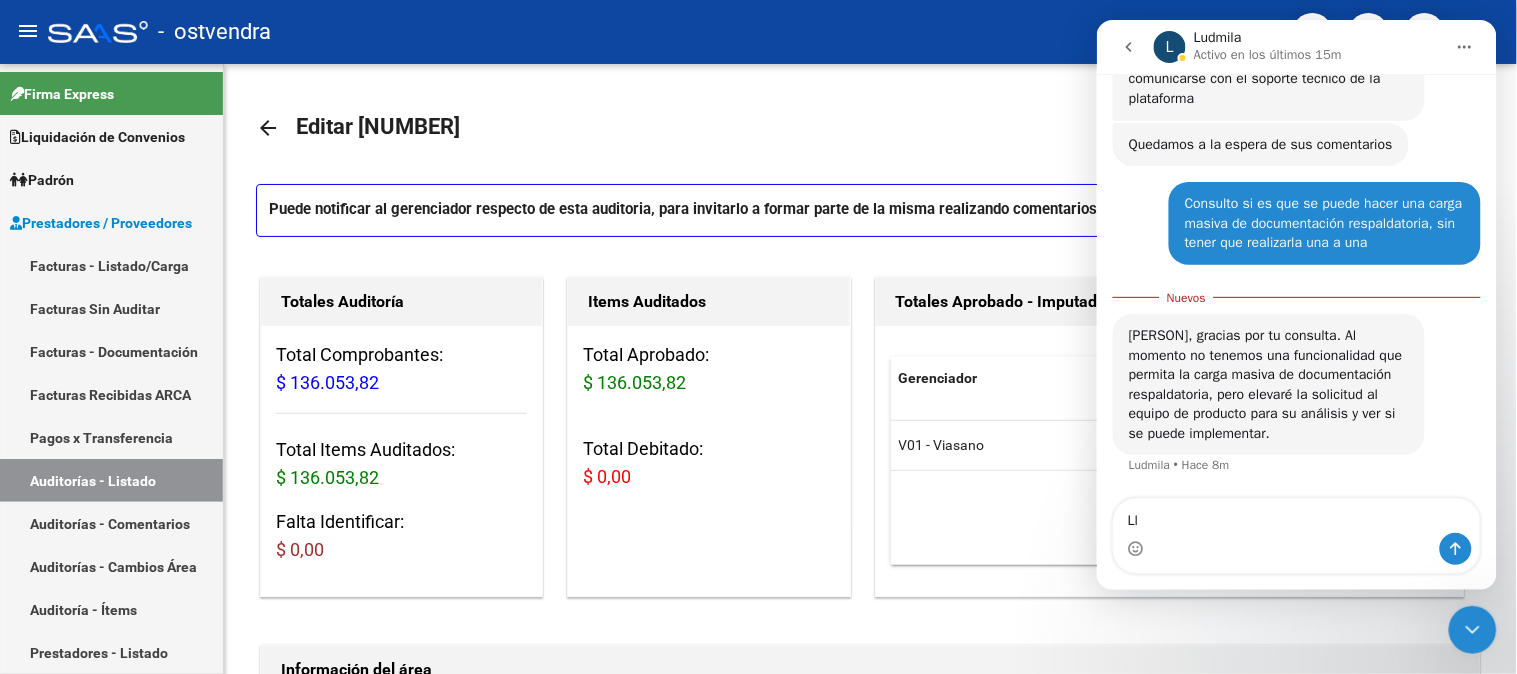type on "L" 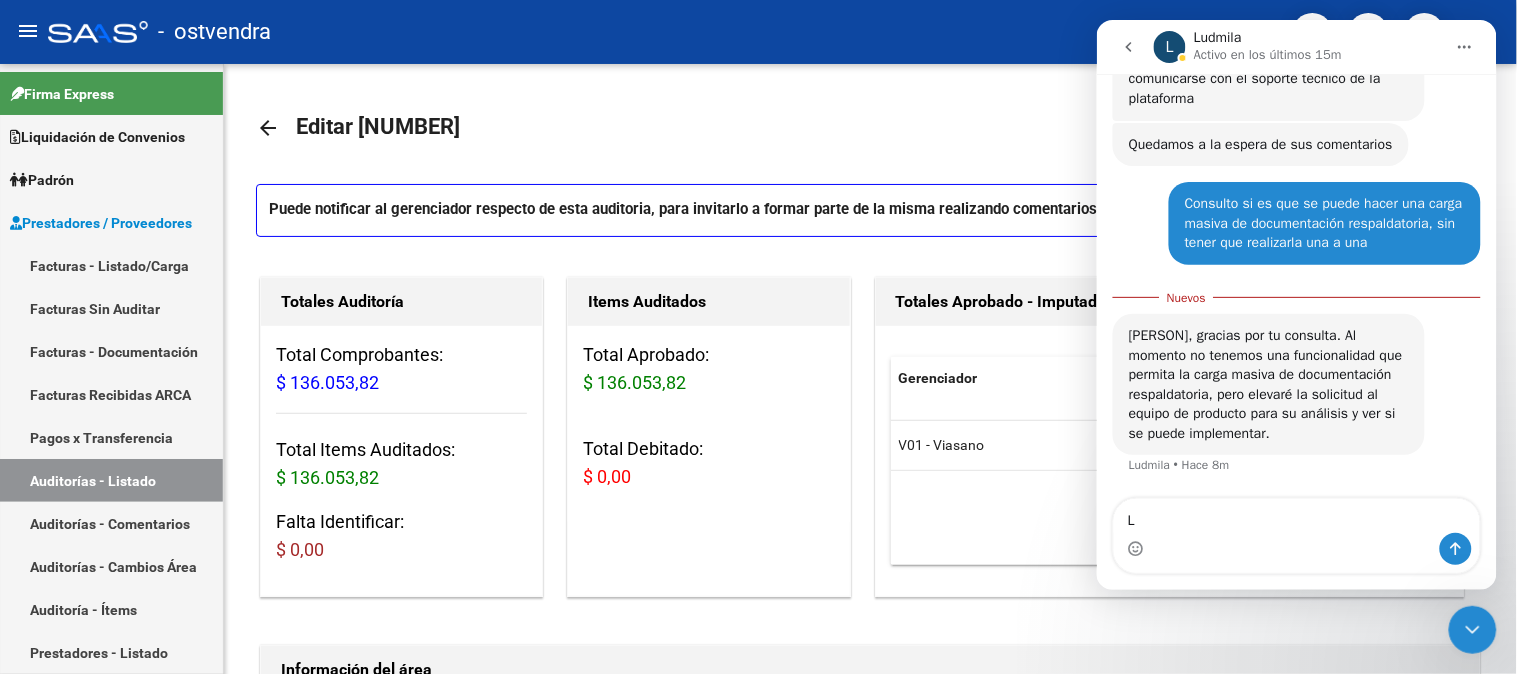 type 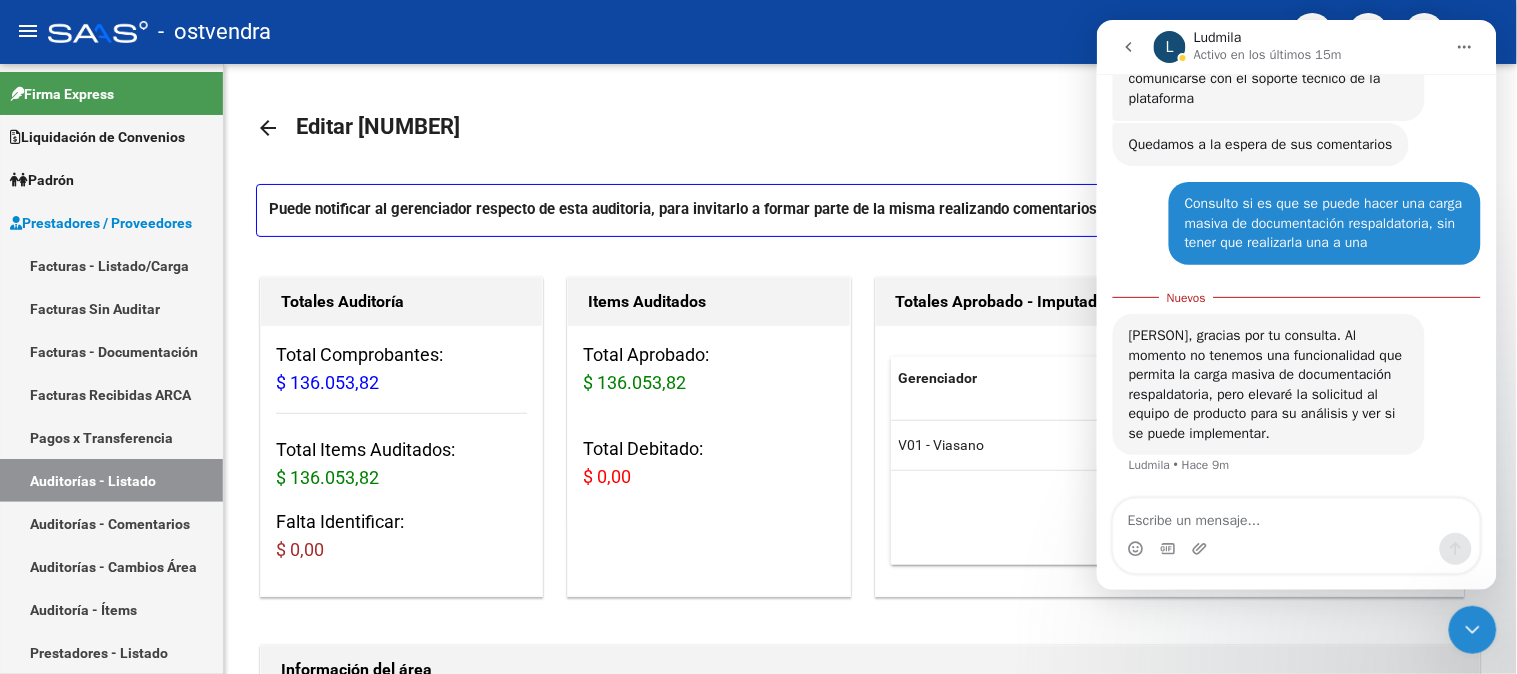 click at bounding box center (1472, 629) 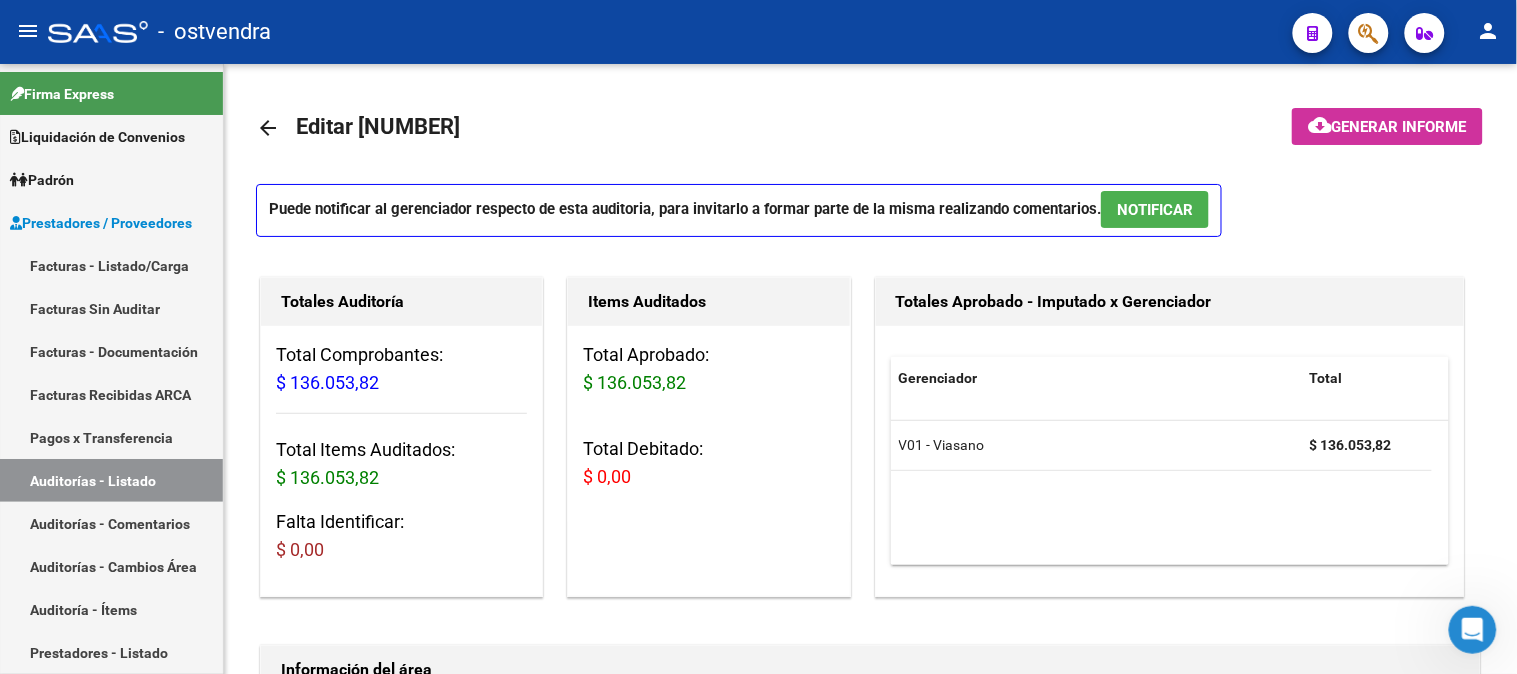 scroll, scrollTop: 0, scrollLeft: 0, axis: both 